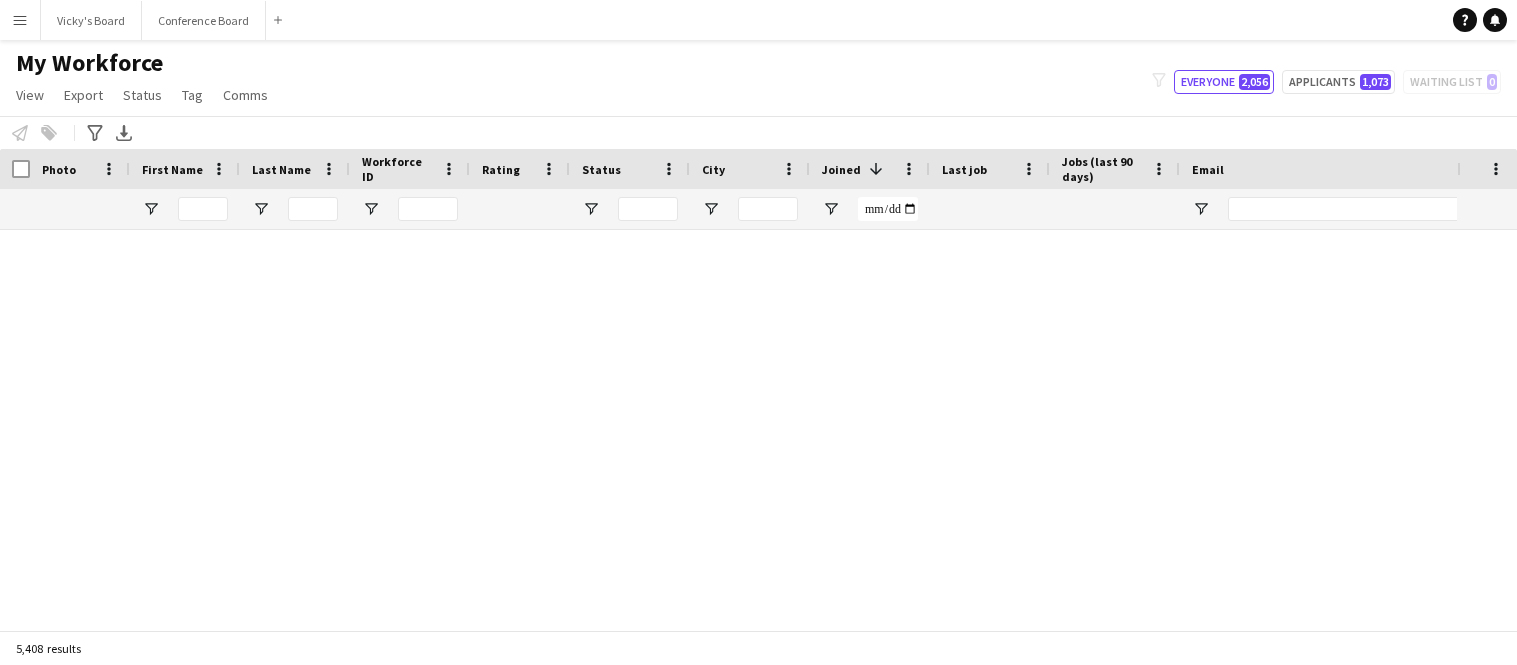 scroll, scrollTop: 0, scrollLeft: 0, axis: both 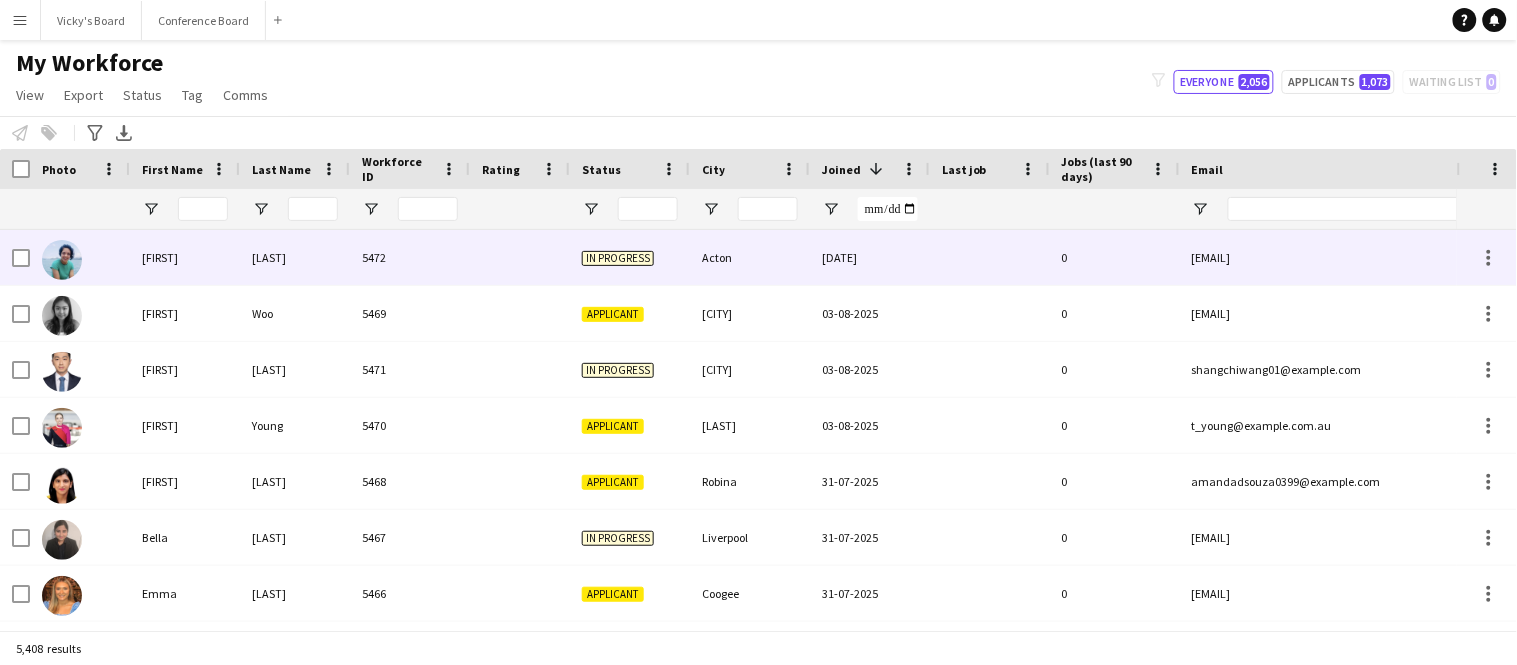 click on "[LAST]" at bounding box center [295, 257] 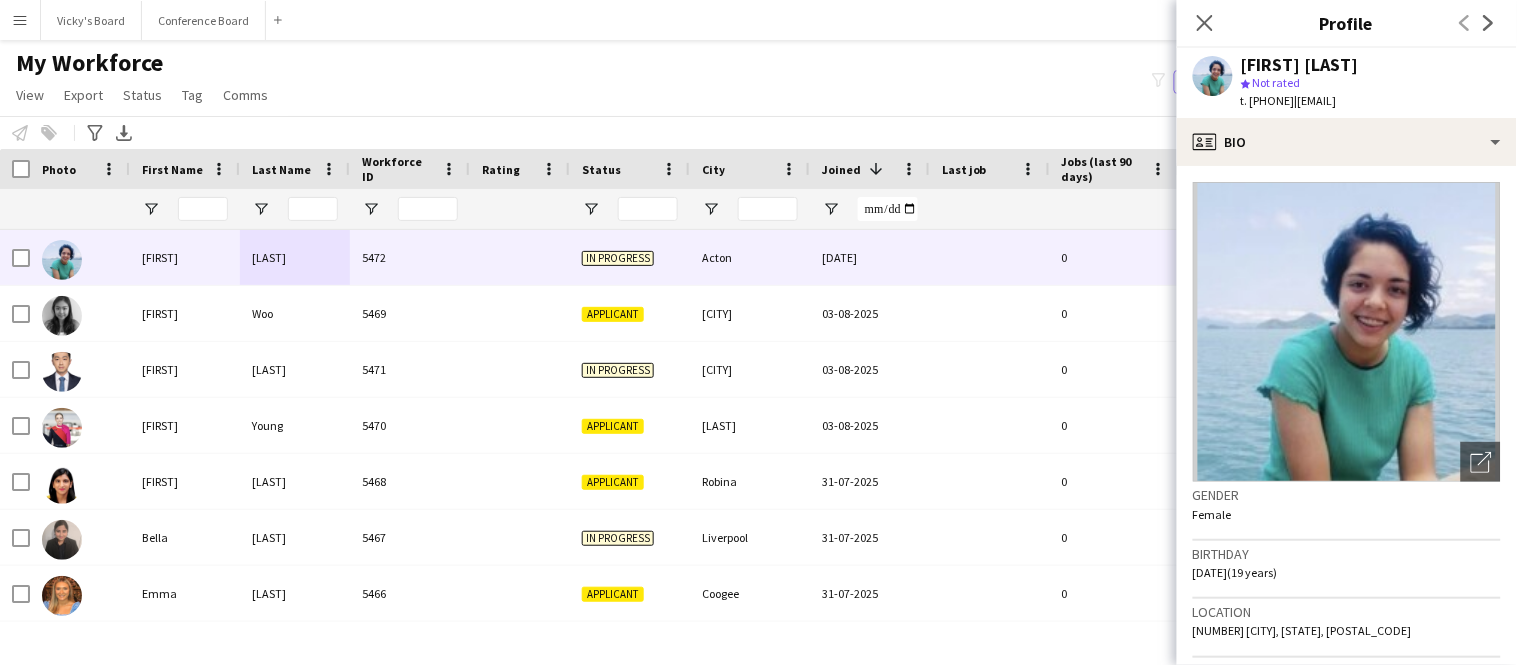 drag, startPoint x: 1329, startPoint y: 102, endPoint x: 1454, endPoint y: 106, distance: 125.06398 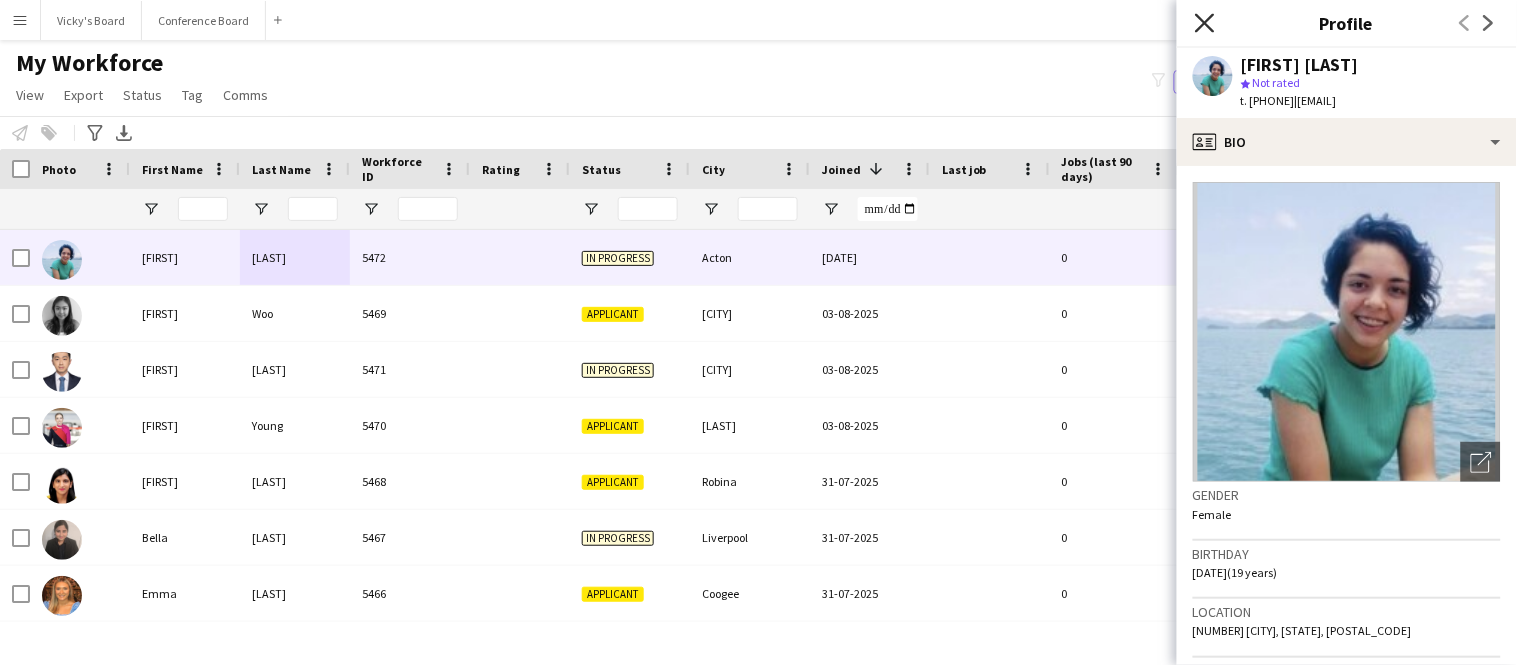 click 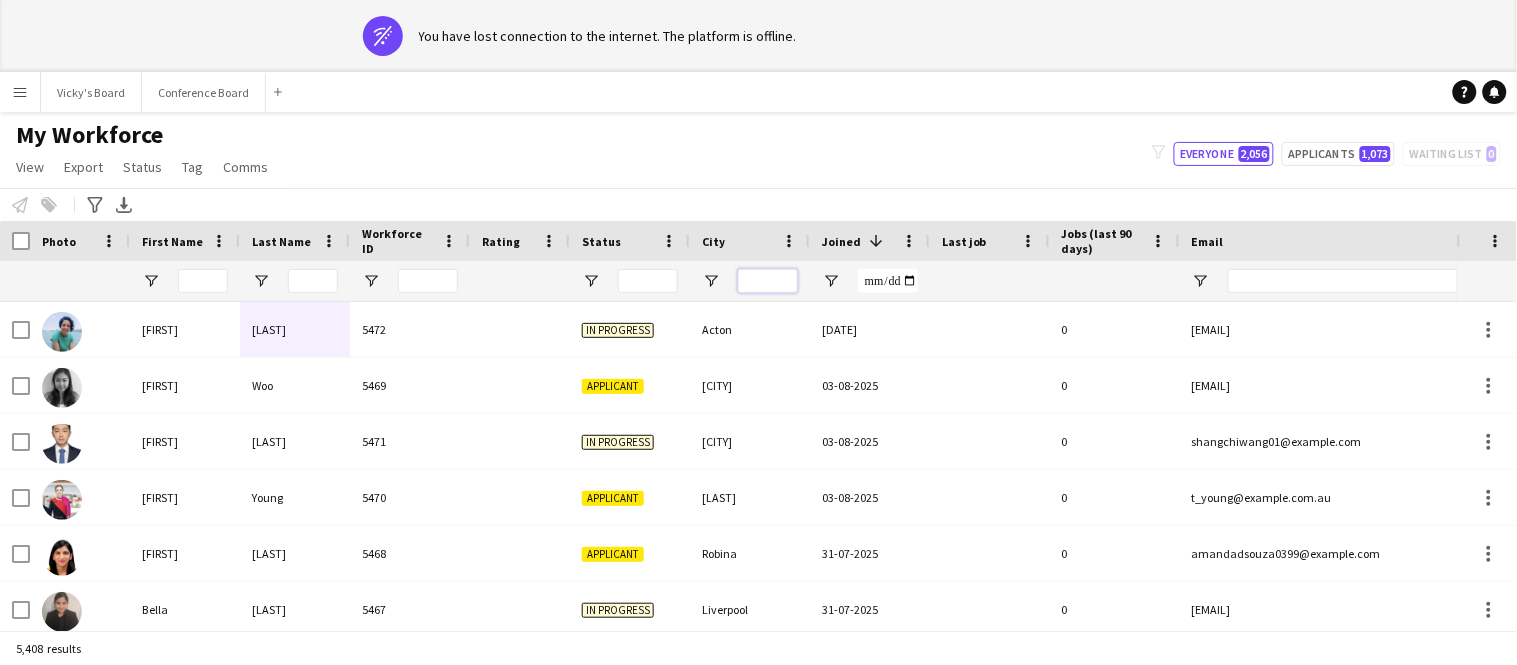 click at bounding box center [768, 281] 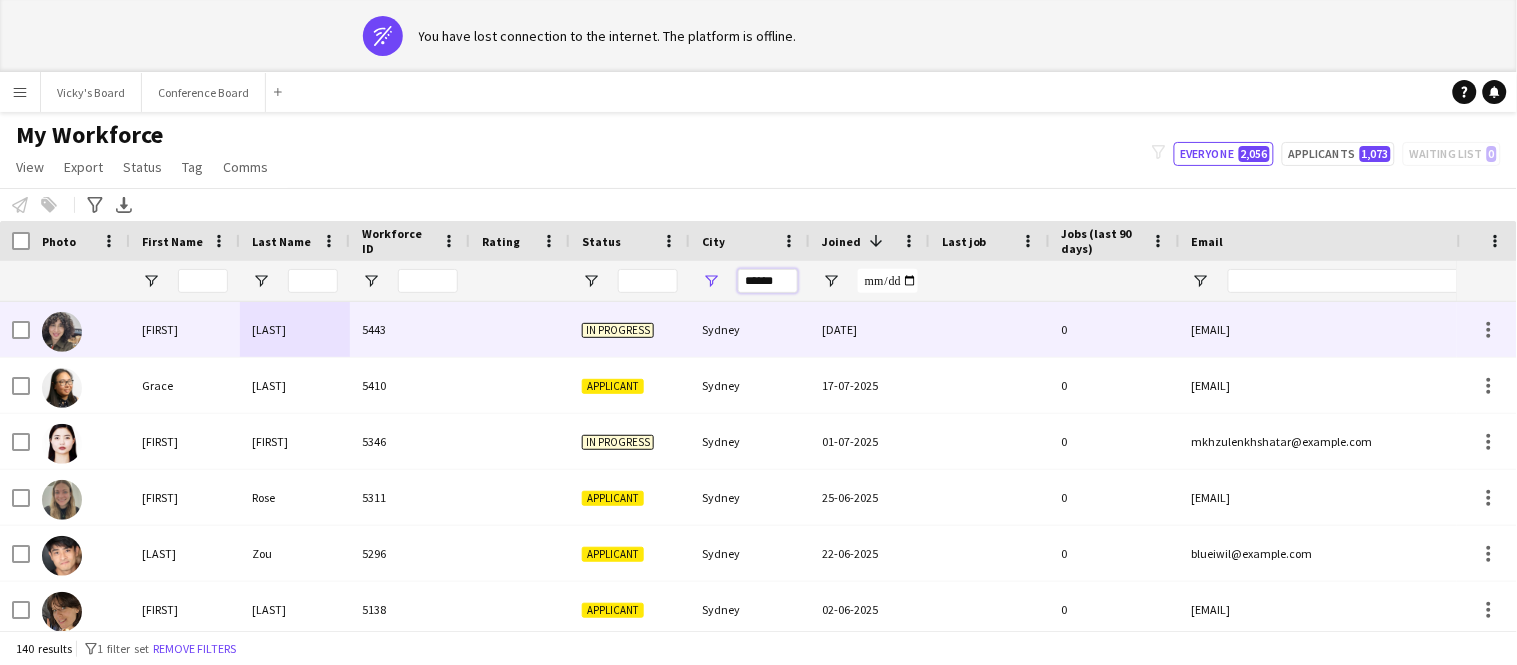 type on "******" 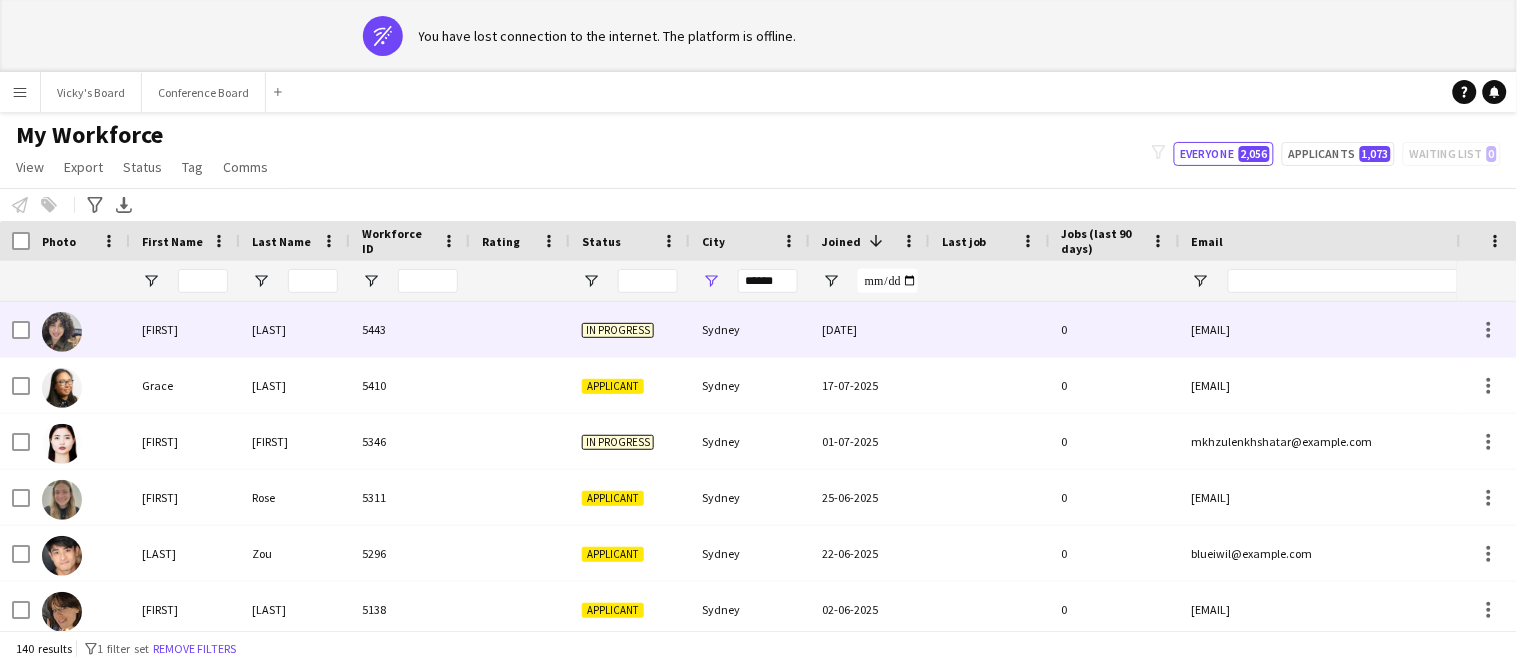 click on "5443" at bounding box center (410, 329) 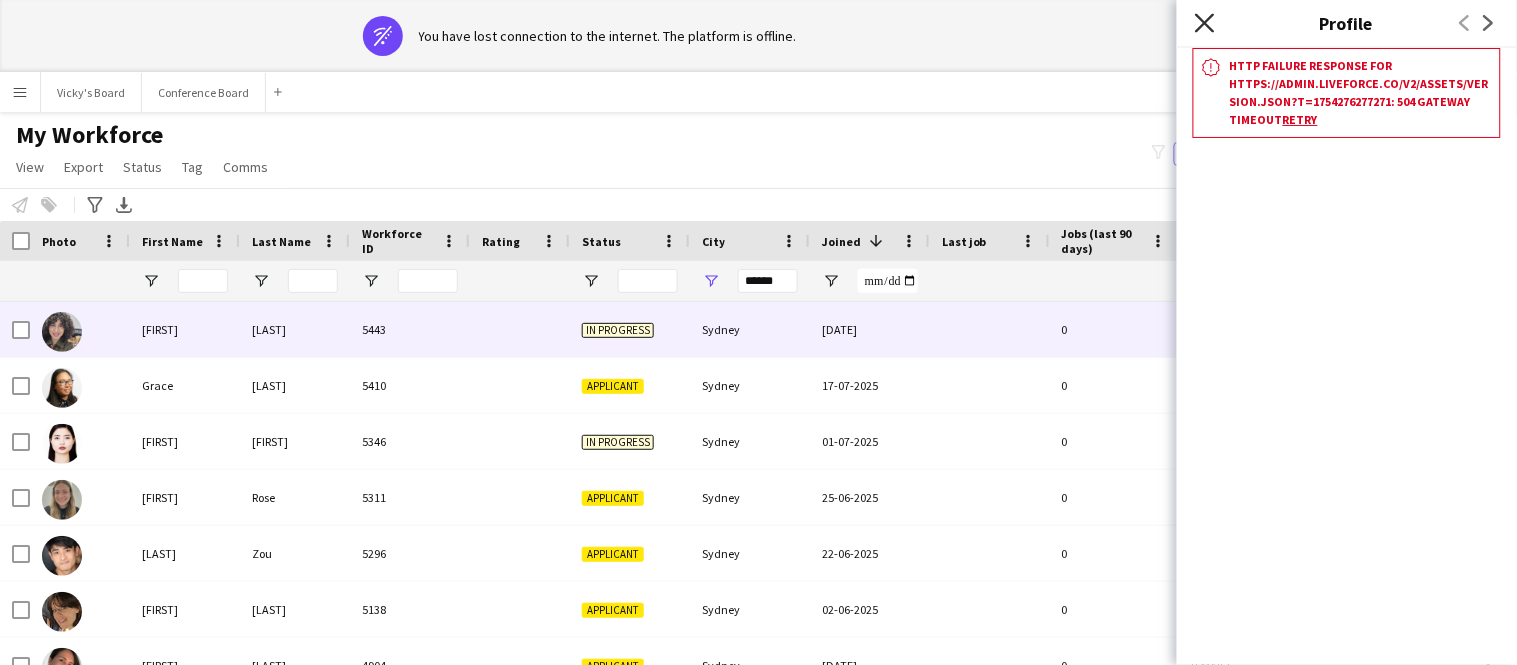 click 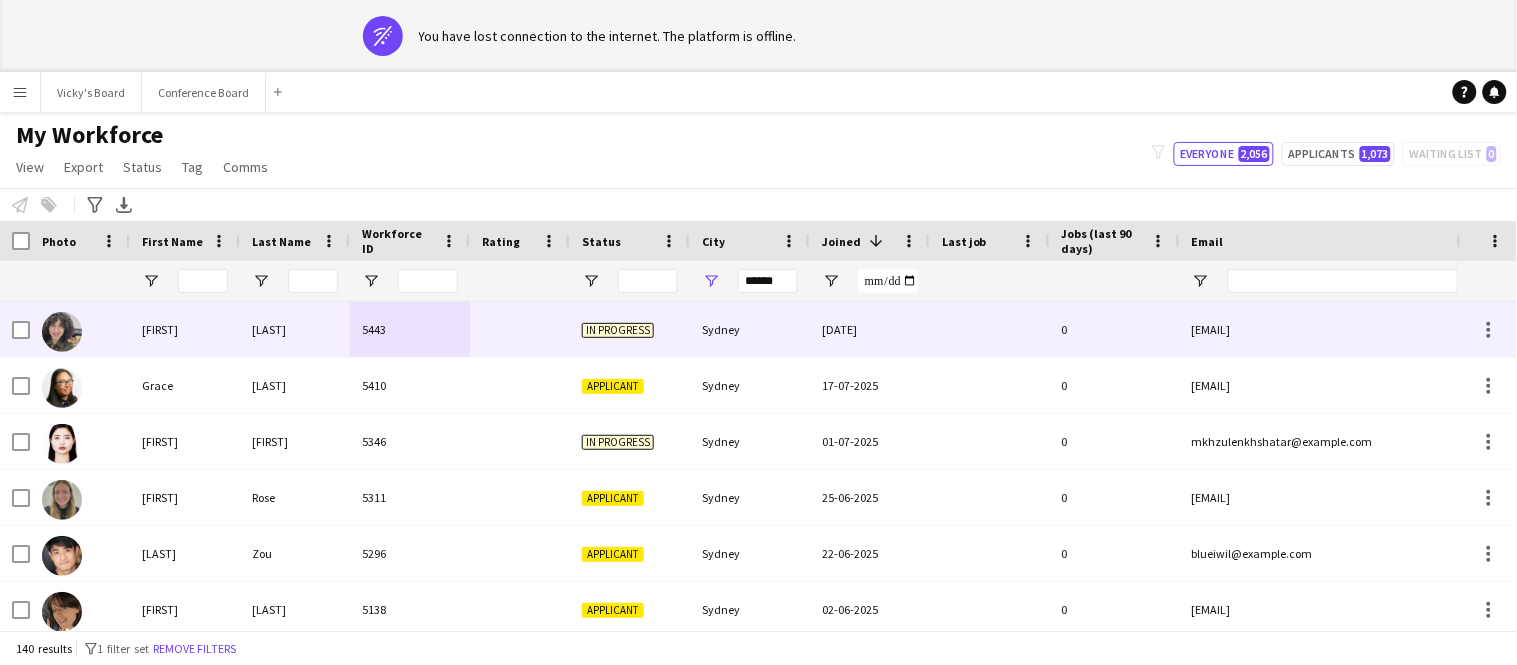 click on "Sydney" at bounding box center (750, 329) 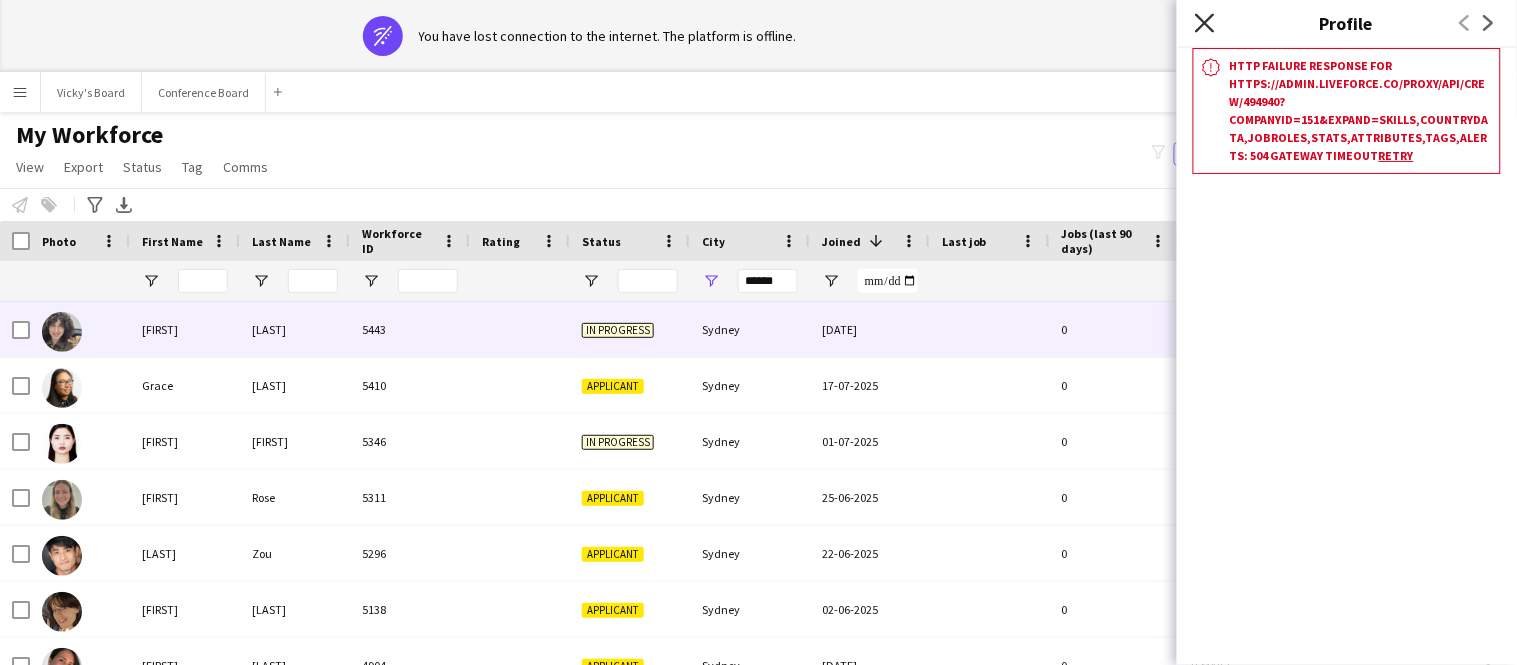 click 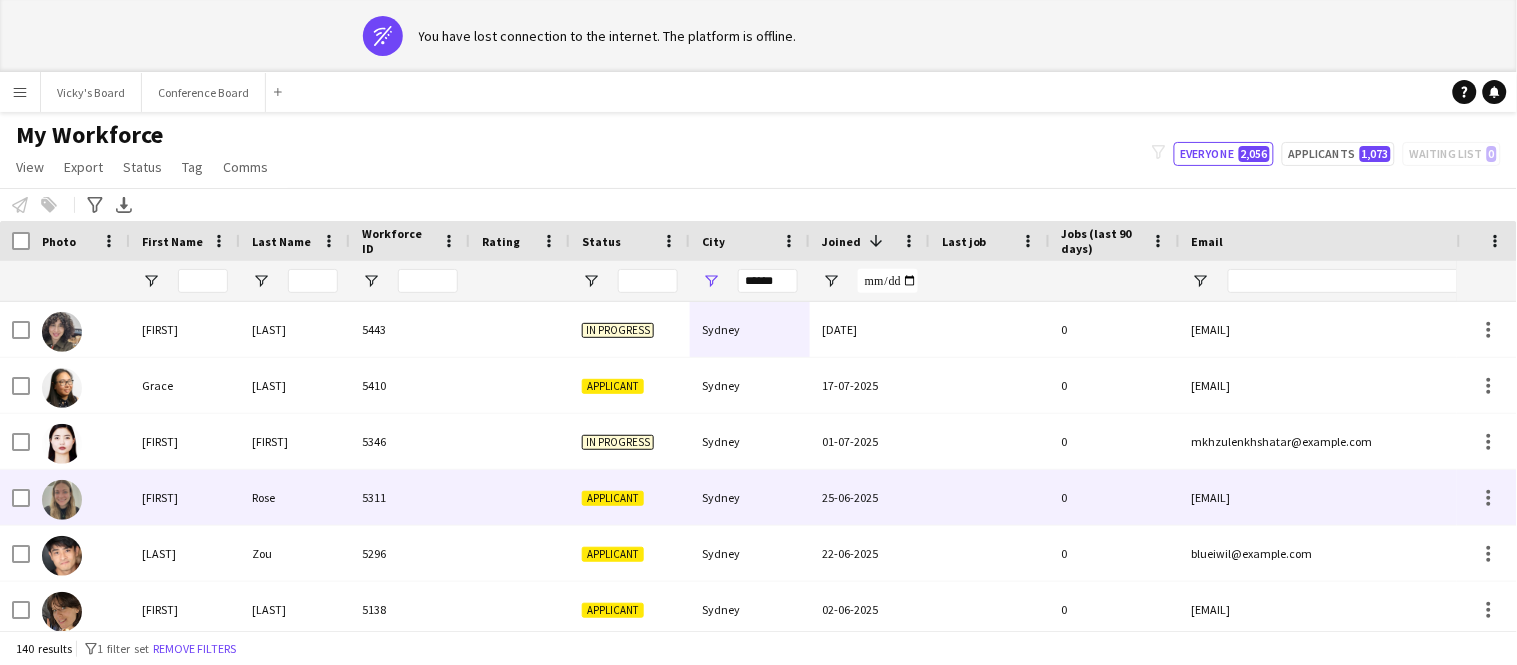 click on "Applicant" at bounding box center [630, 497] 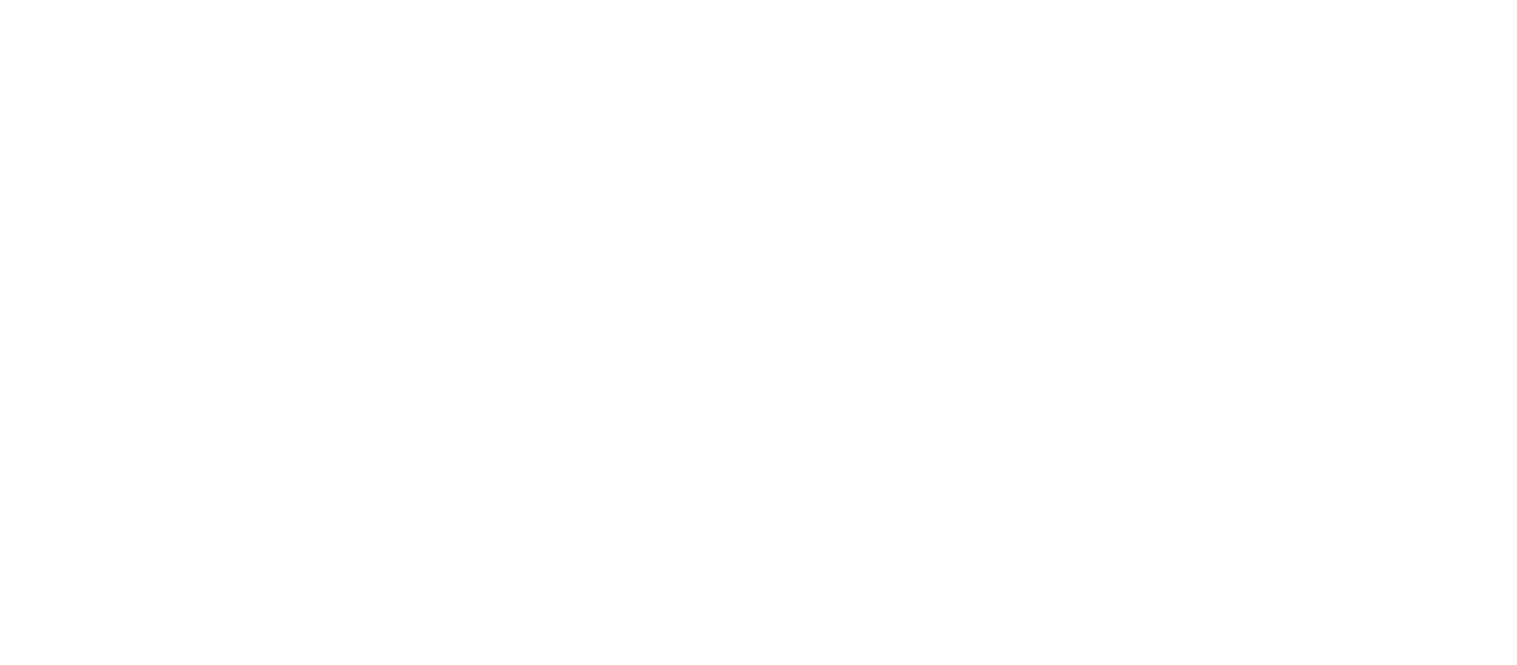 scroll, scrollTop: 0, scrollLeft: 0, axis: both 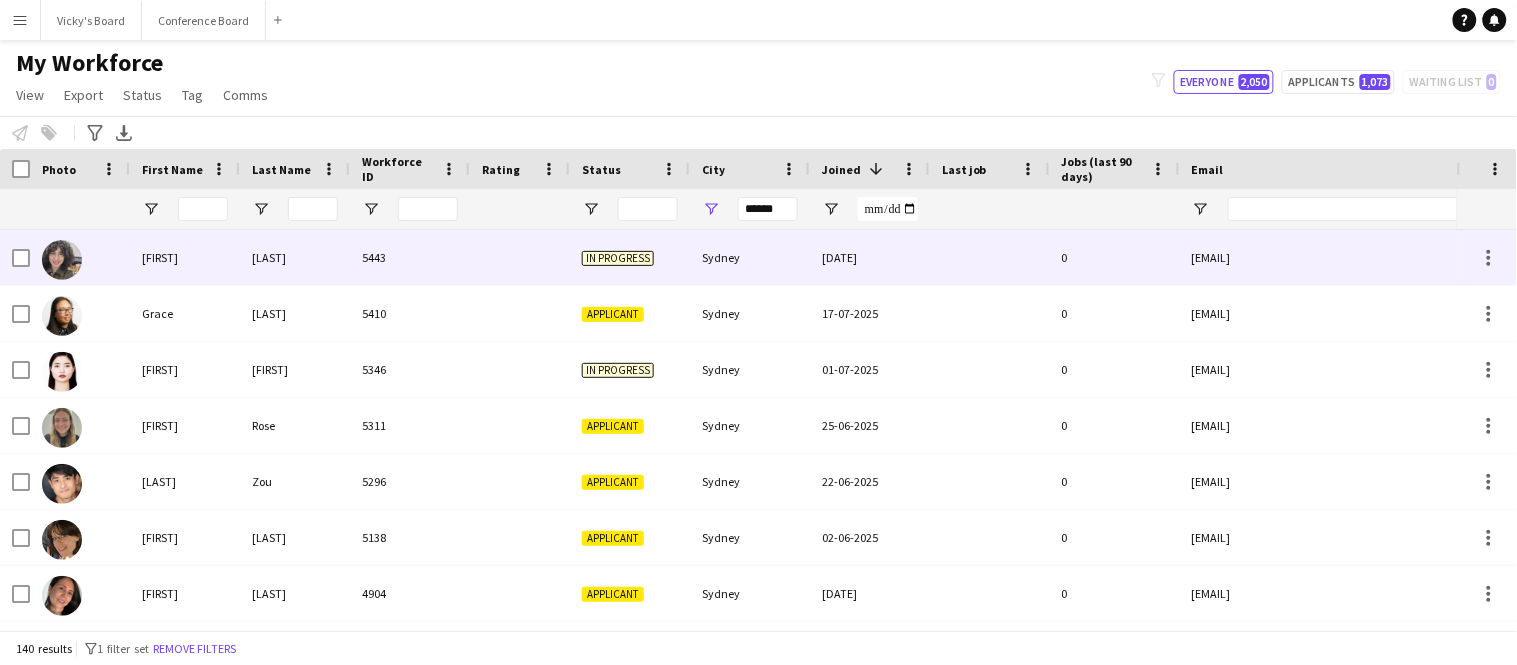 click on "[LAST]" at bounding box center (295, 257) 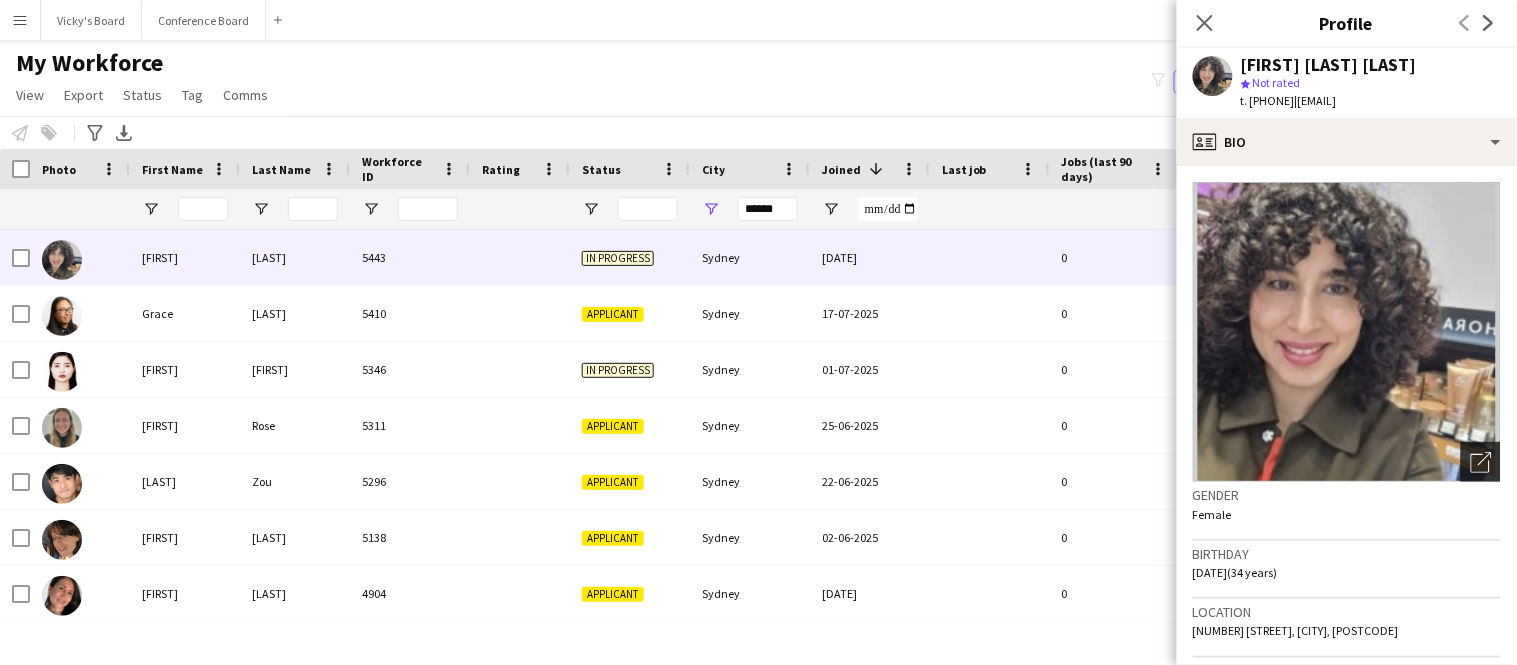 click on "Open photos pop-in" 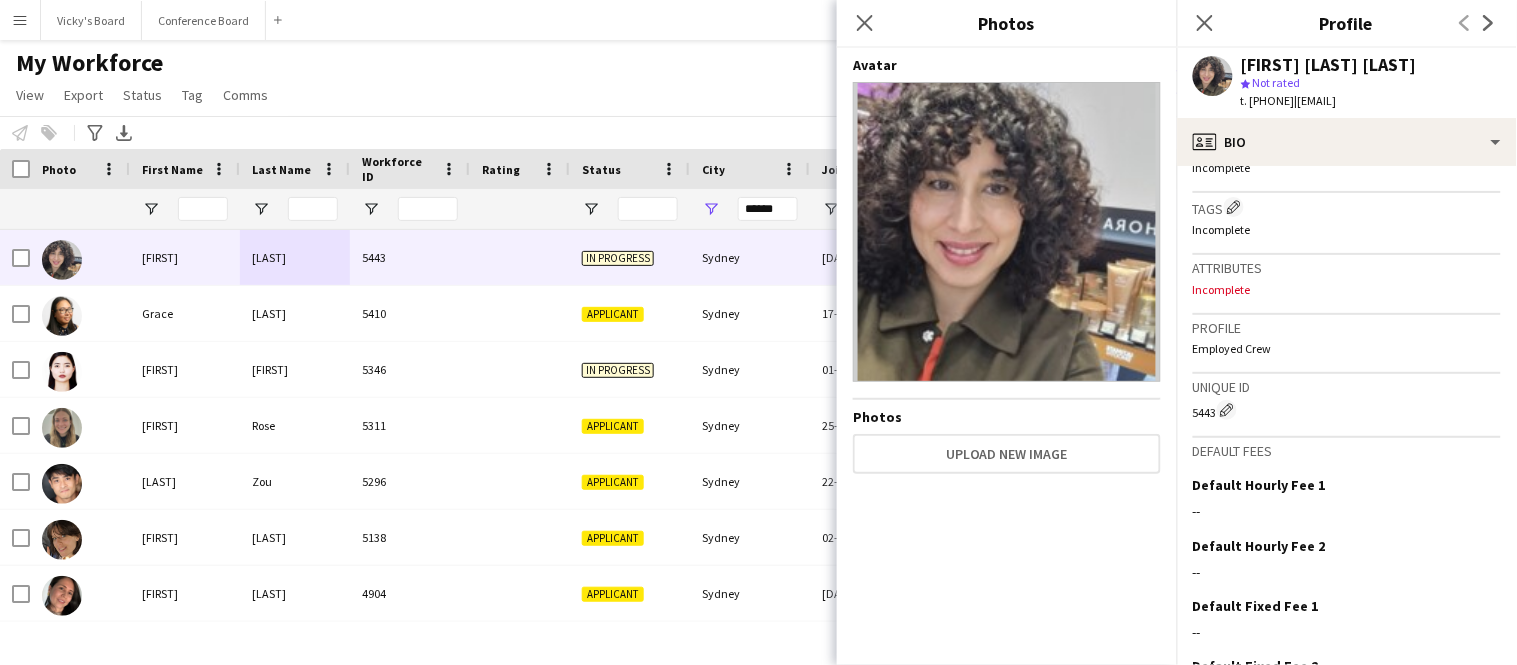 scroll, scrollTop: 825, scrollLeft: 0, axis: vertical 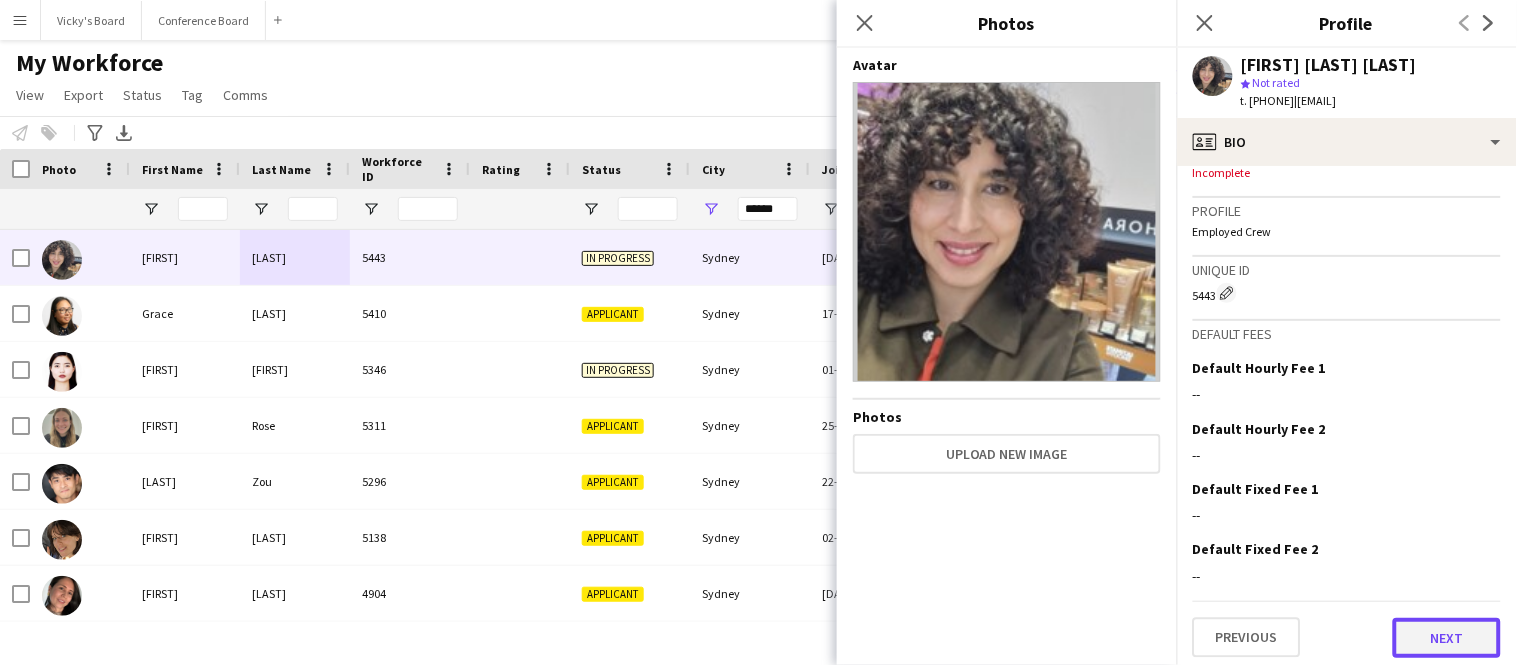 click on "Next" 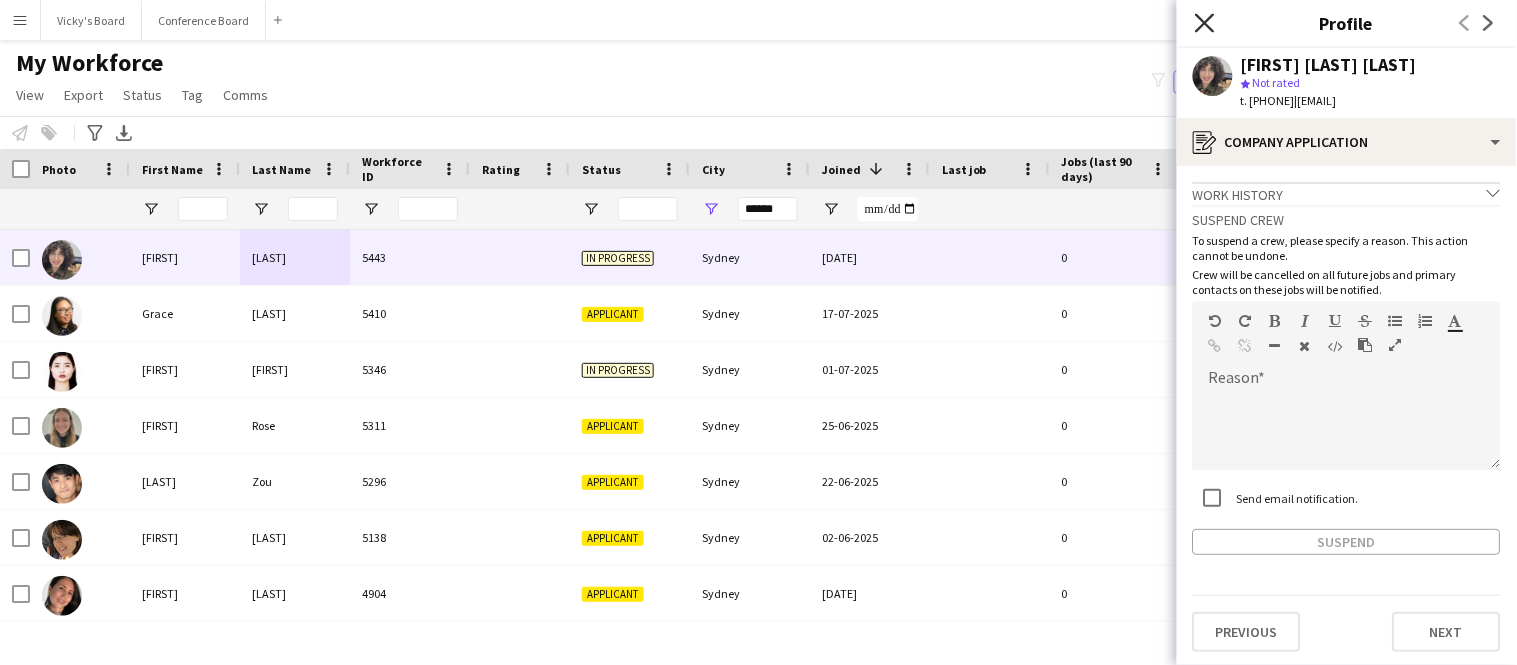 click on "Close pop-in" 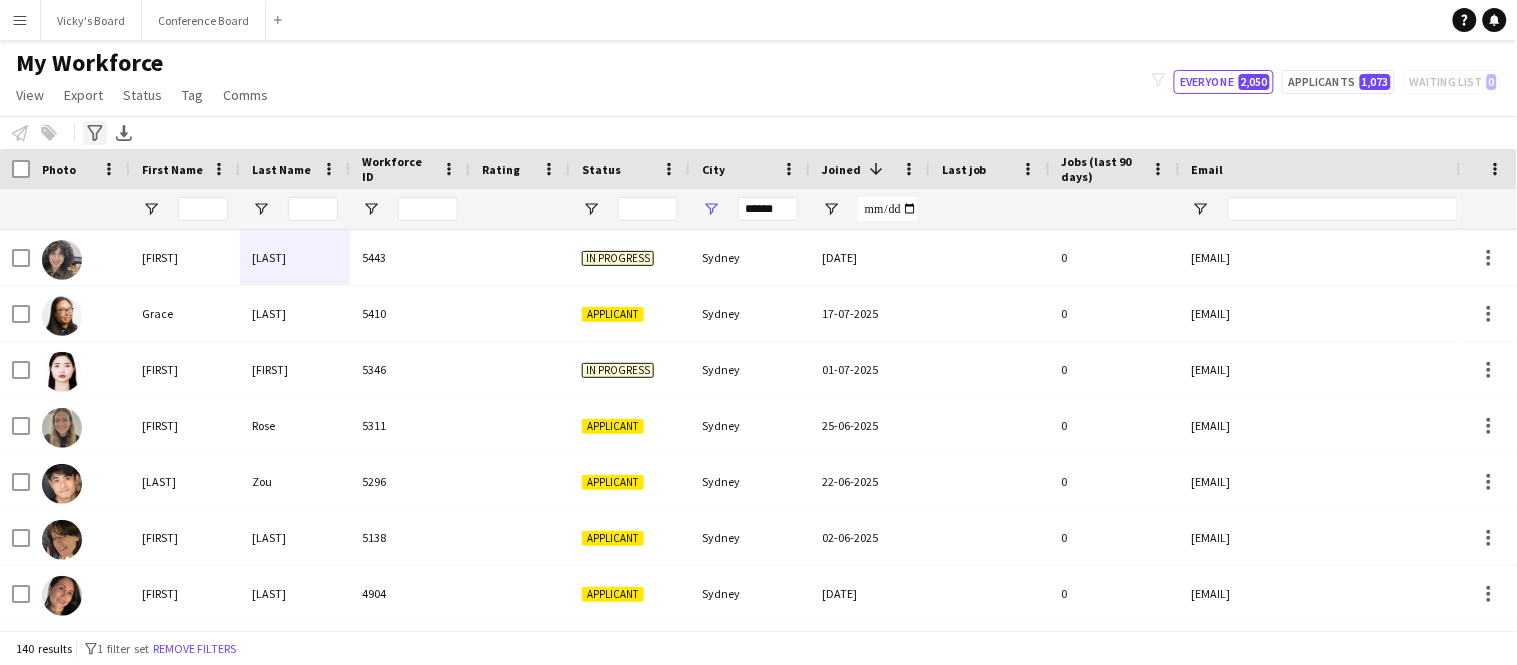 click on "Advanced filters" 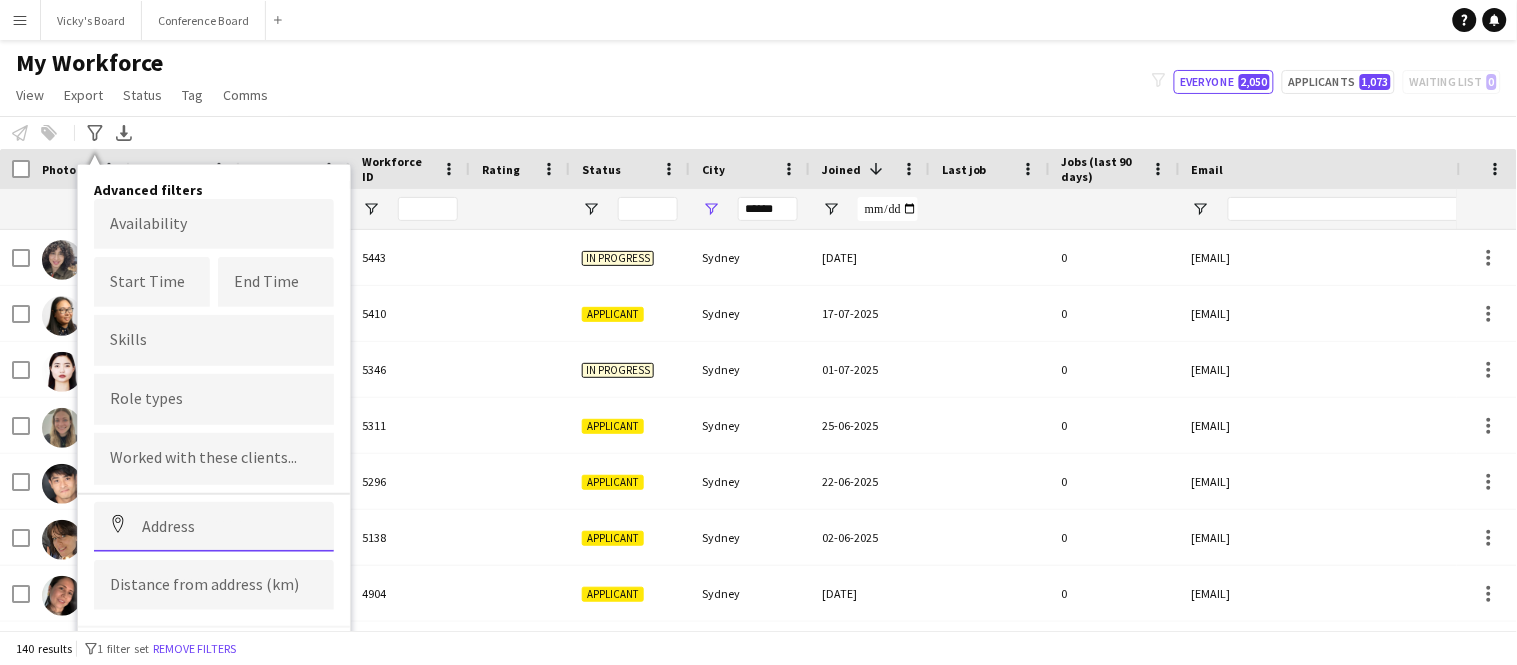 click at bounding box center [214, 527] 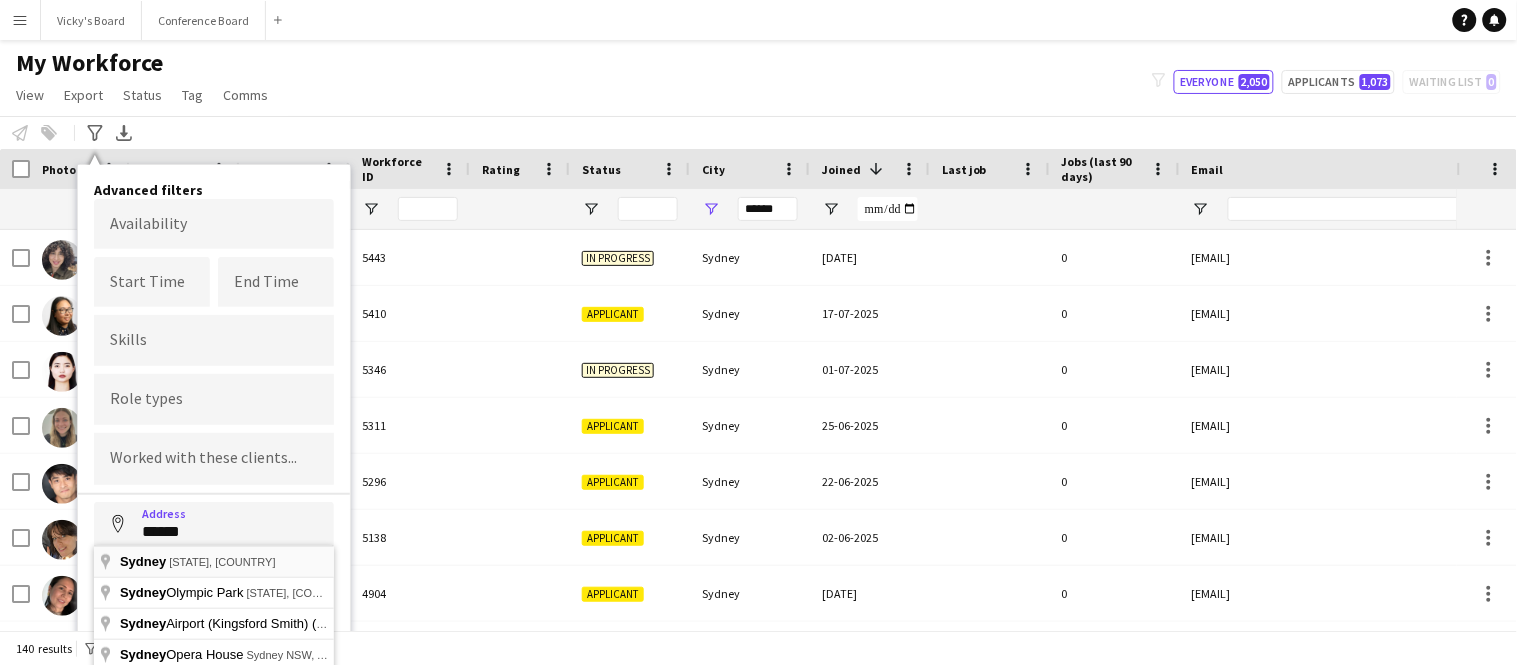 type on "**********" 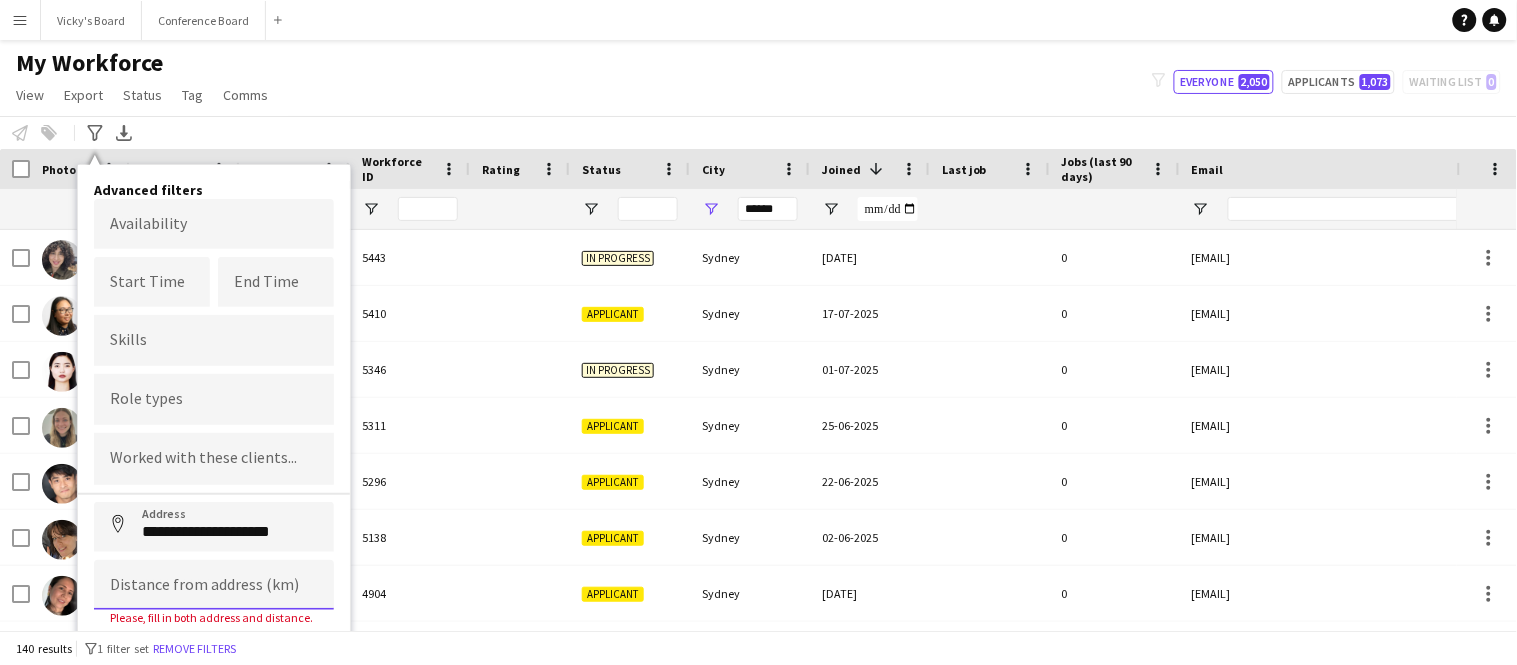 click at bounding box center [214, 585] 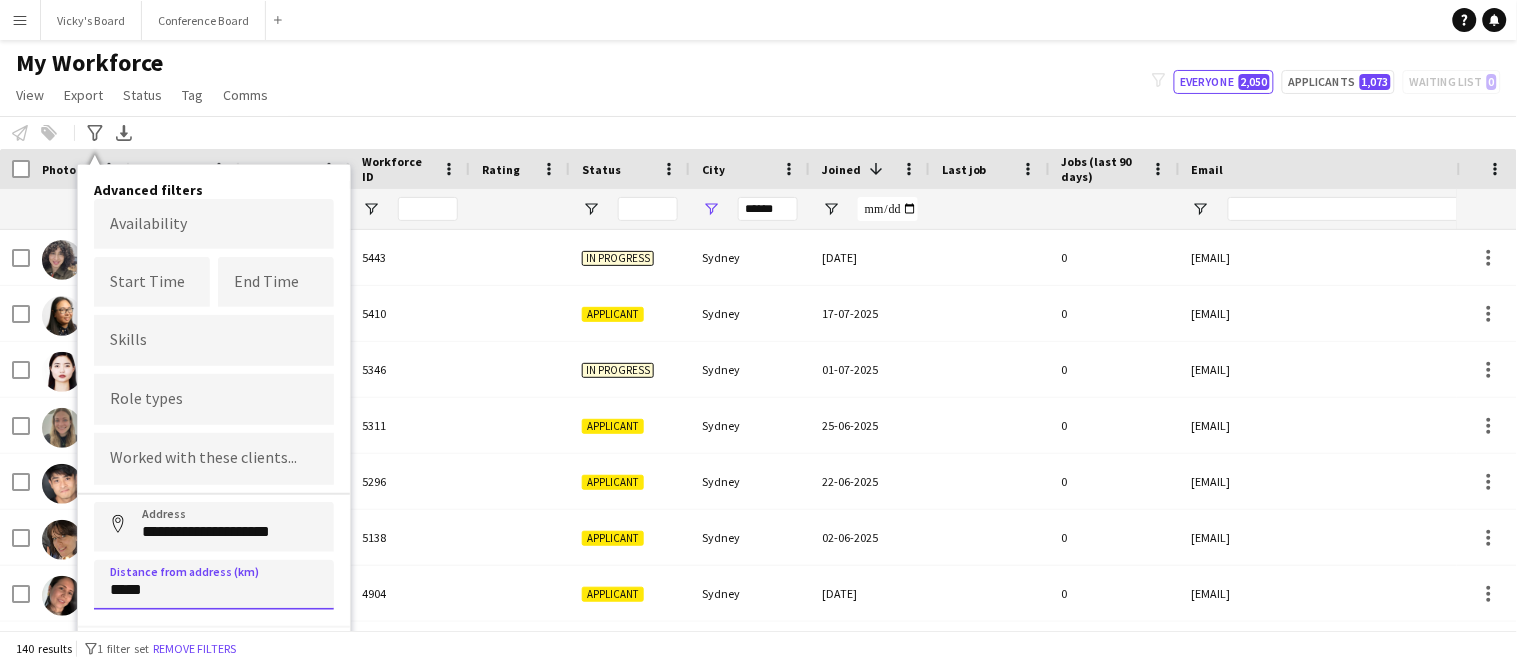 scroll, scrollTop: 25, scrollLeft: 0, axis: vertical 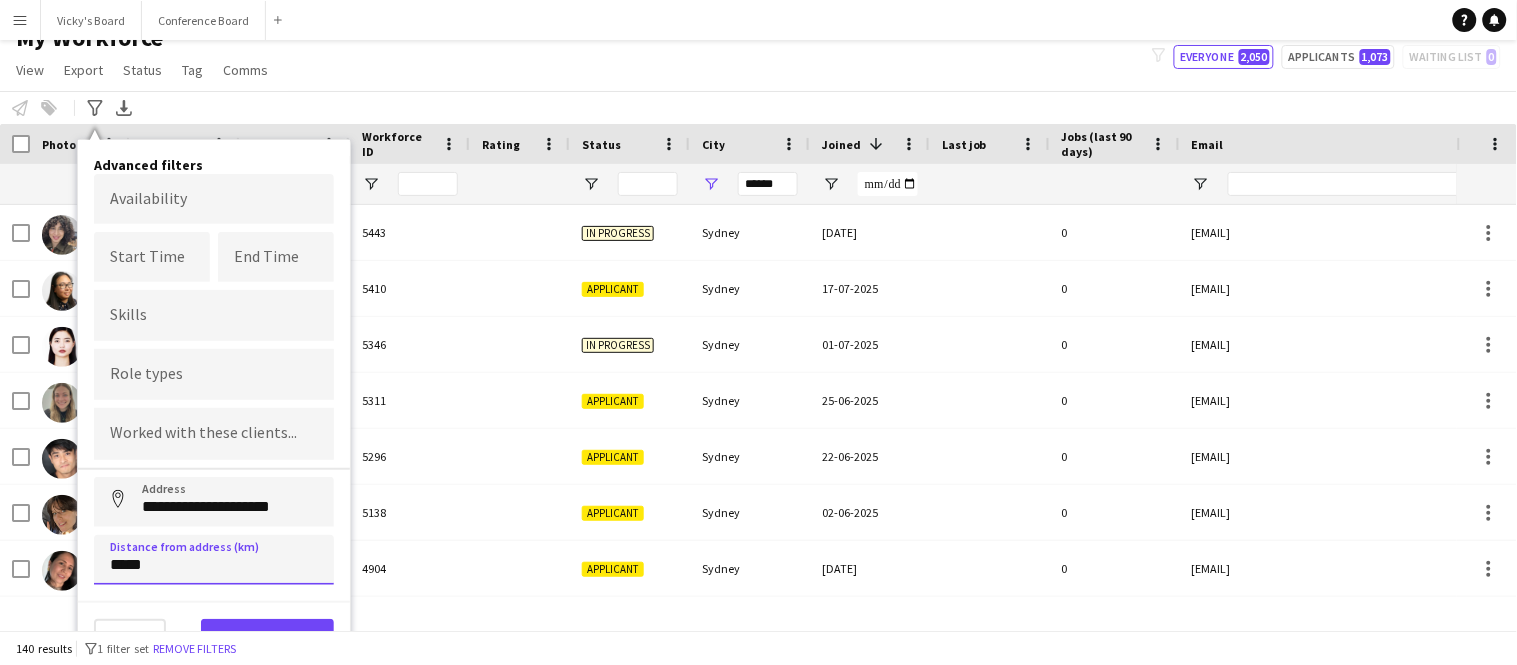 type on "*****" 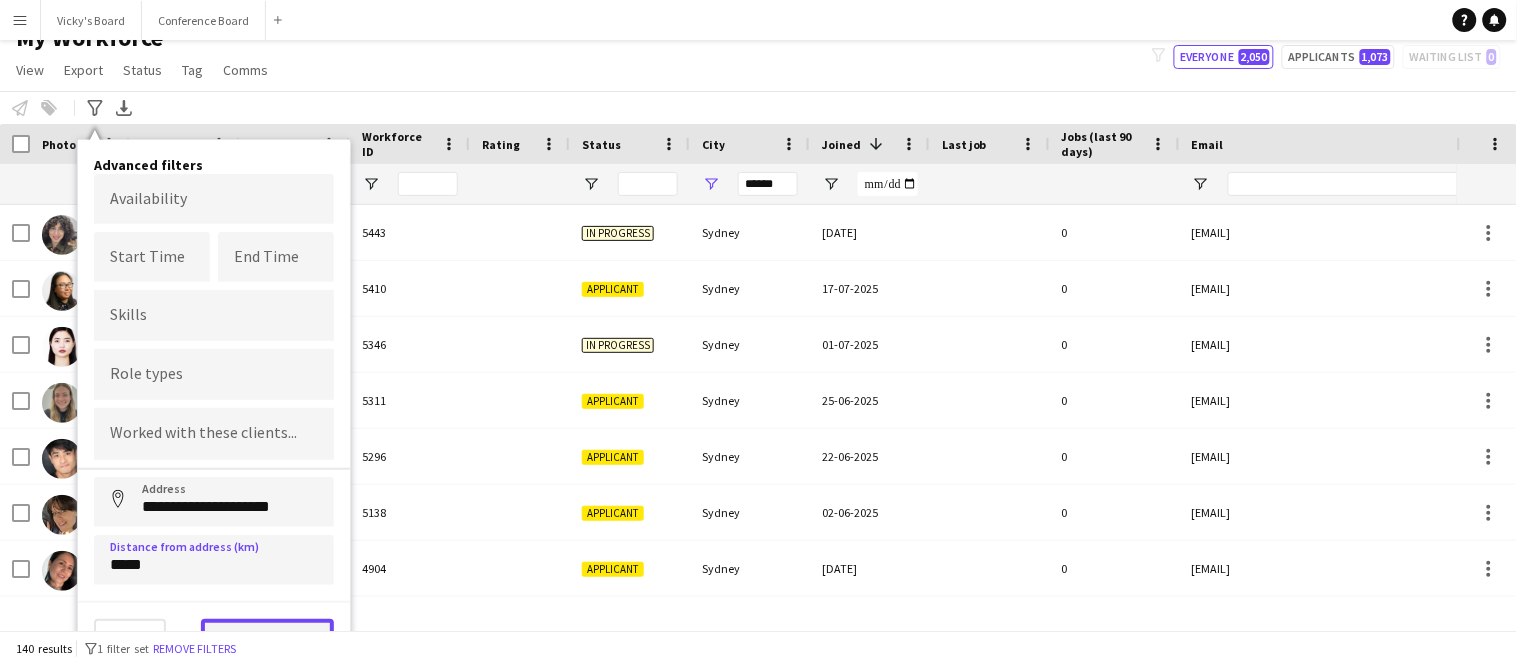click on "View results" at bounding box center (267, 639) 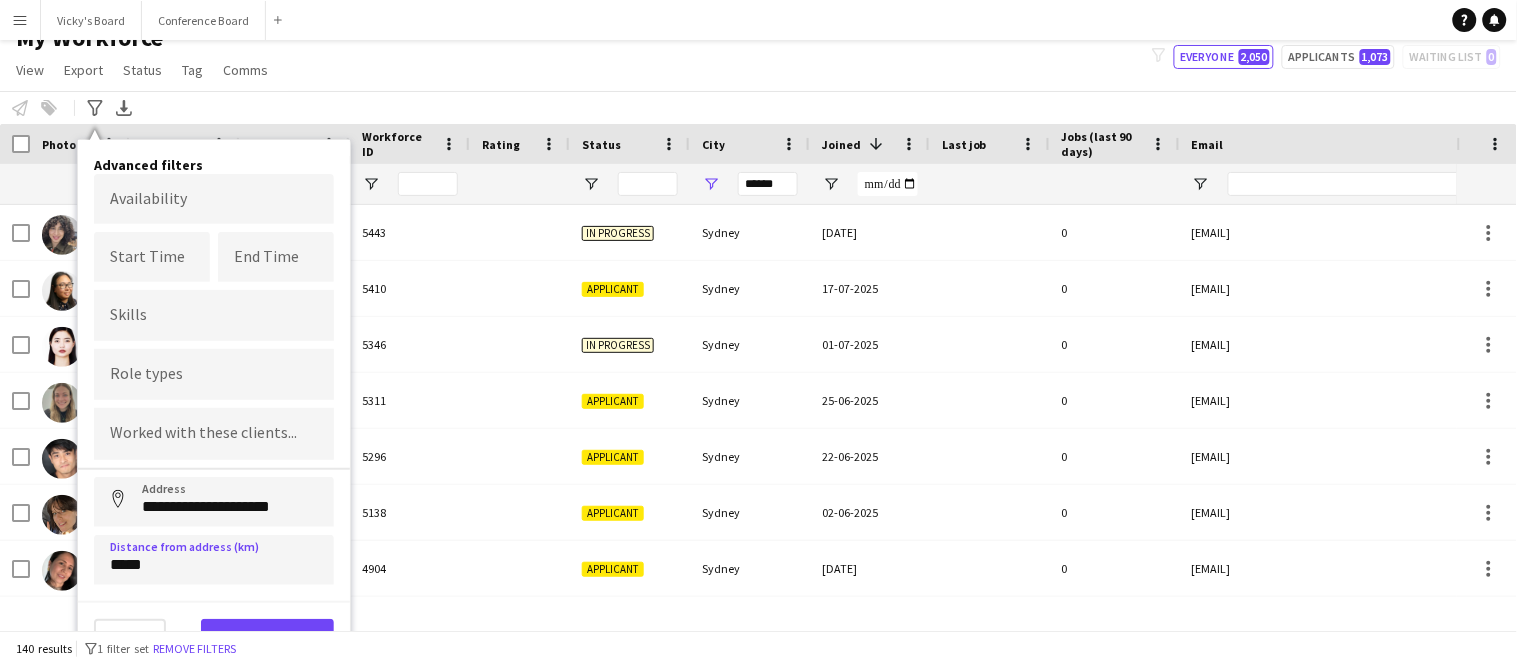type on "**********" 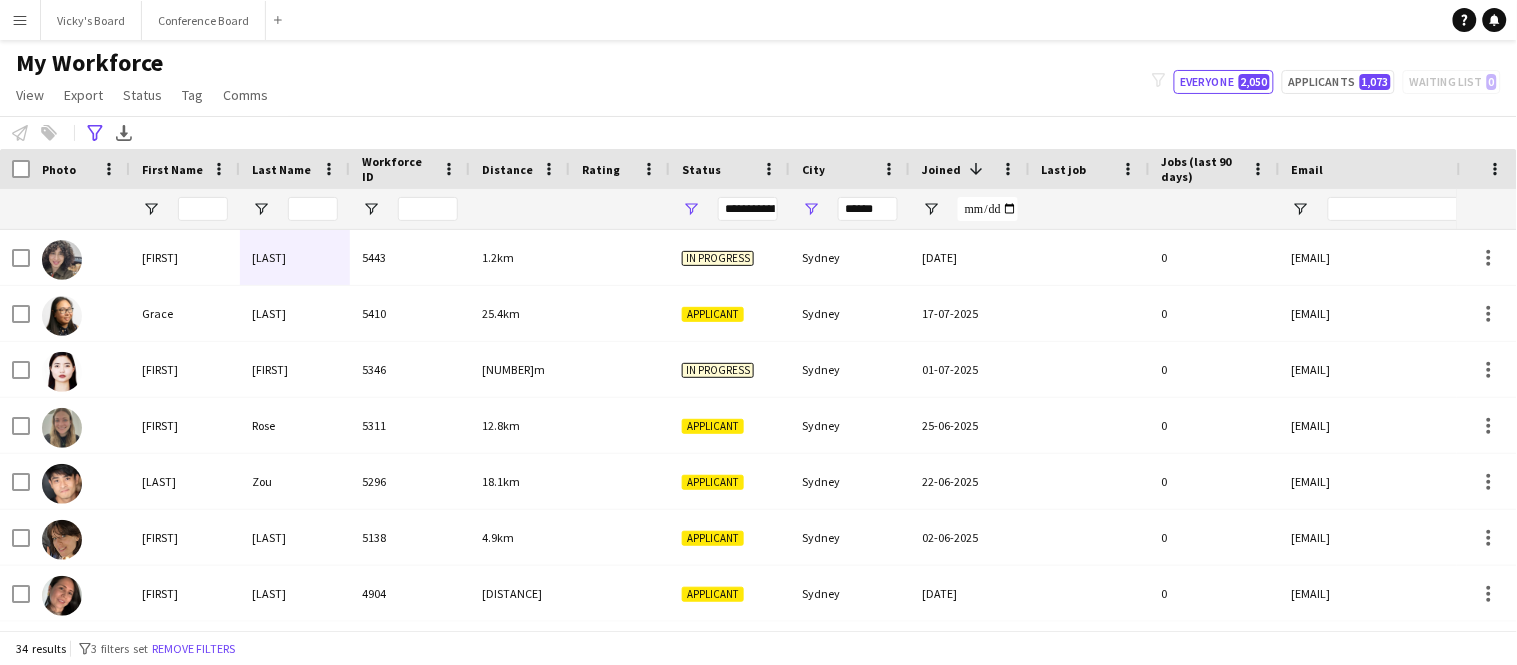 scroll, scrollTop: 0, scrollLeft: 0, axis: both 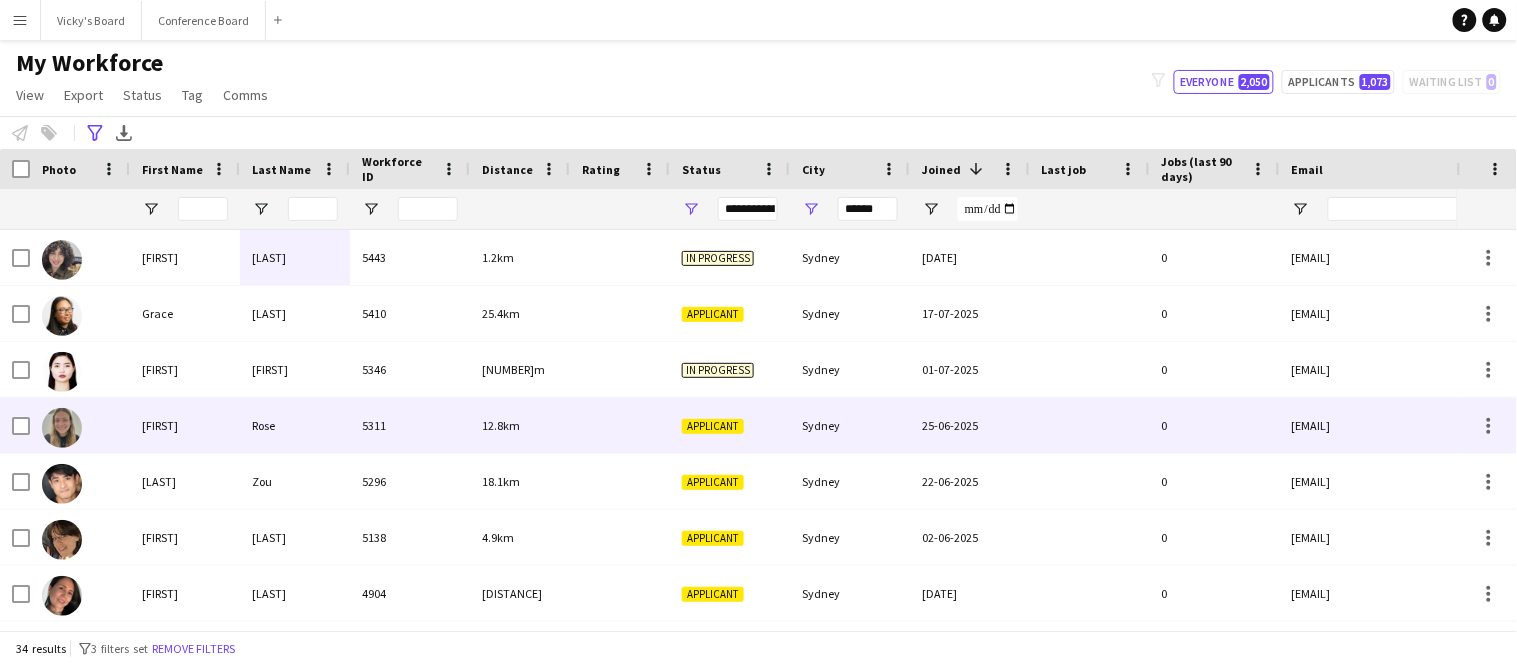 click on "Rose" at bounding box center (295, 425) 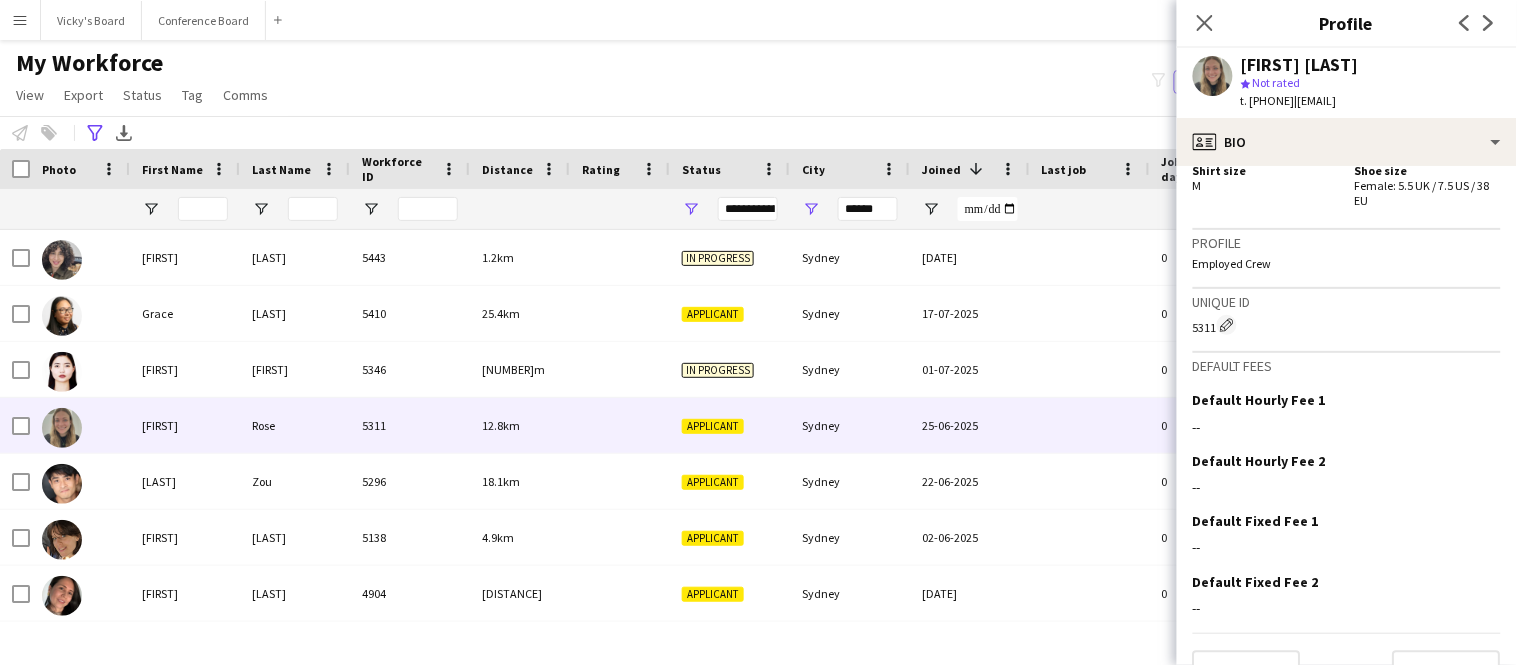 scroll, scrollTop: 1171, scrollLeft: 0, axis: vertical 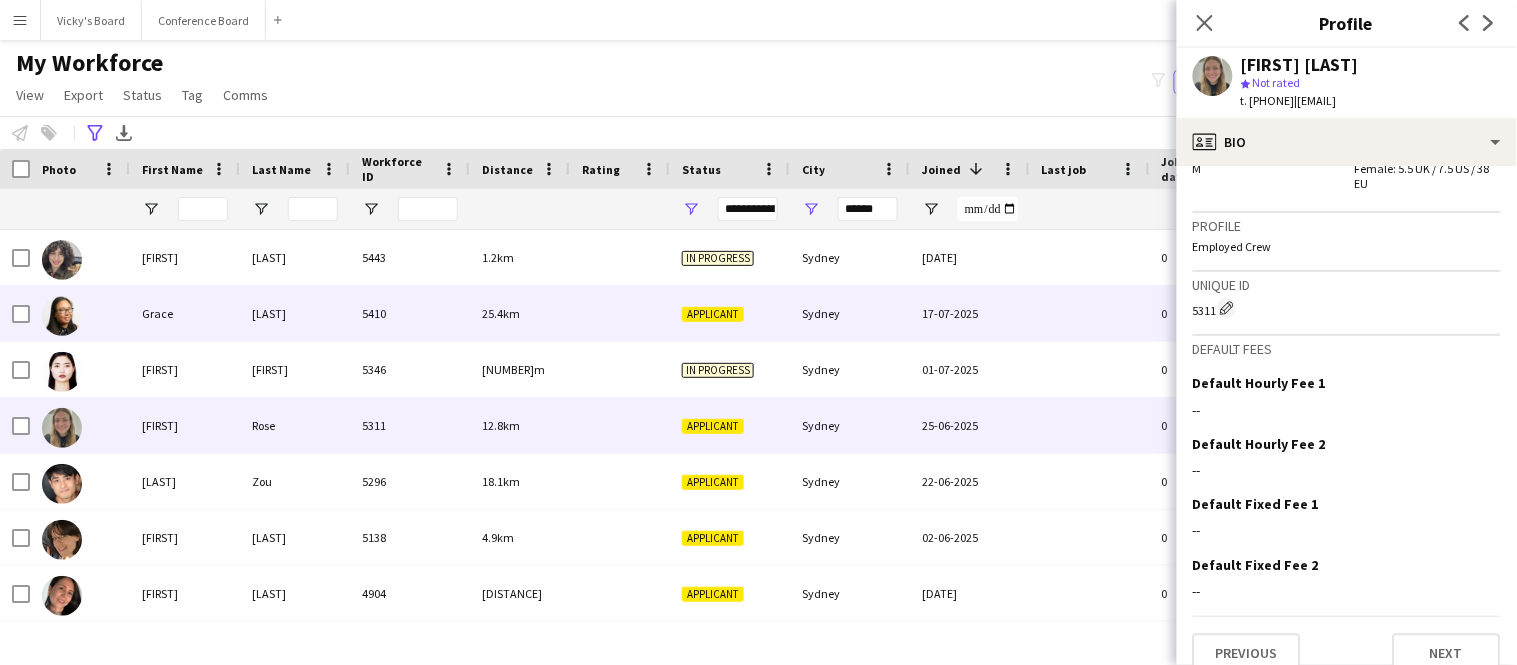 click on "Grace" at bounding box center (185, 313) 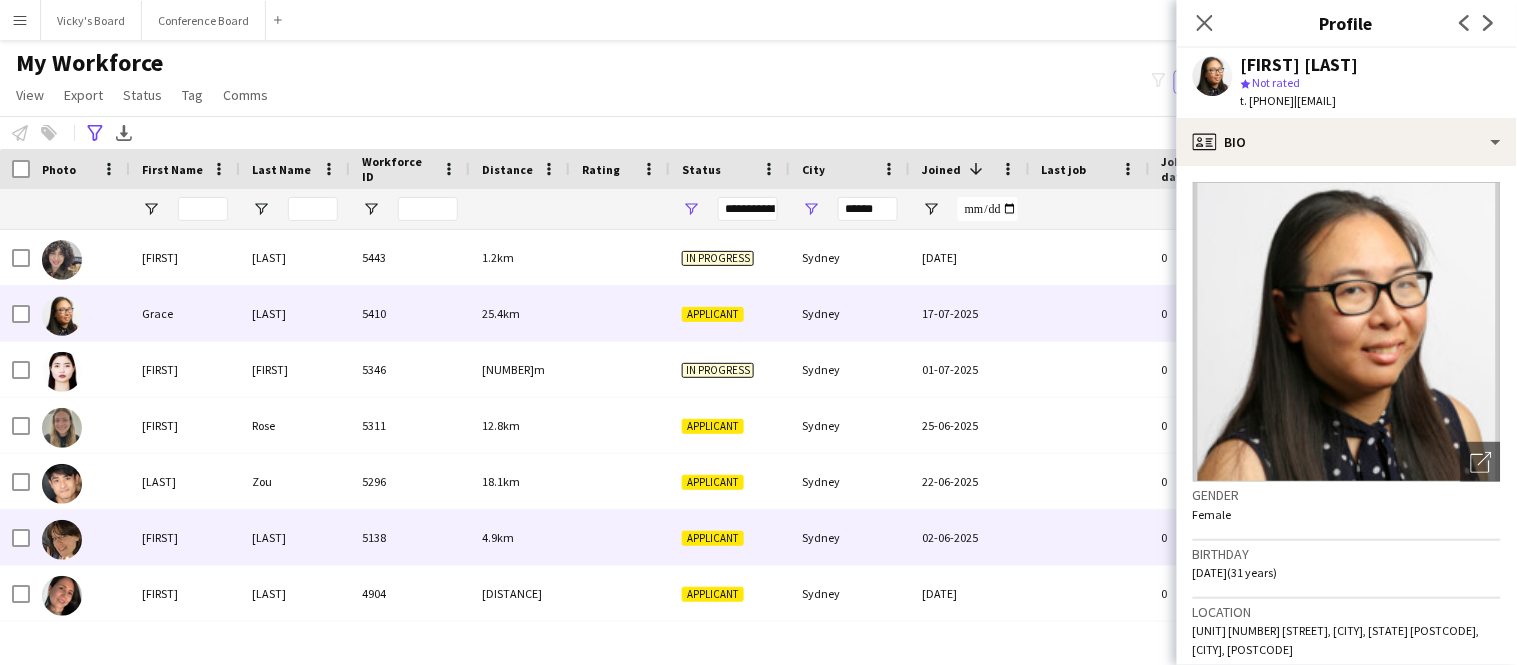 click on "[FIRST]" at bounding box center [185, 537] 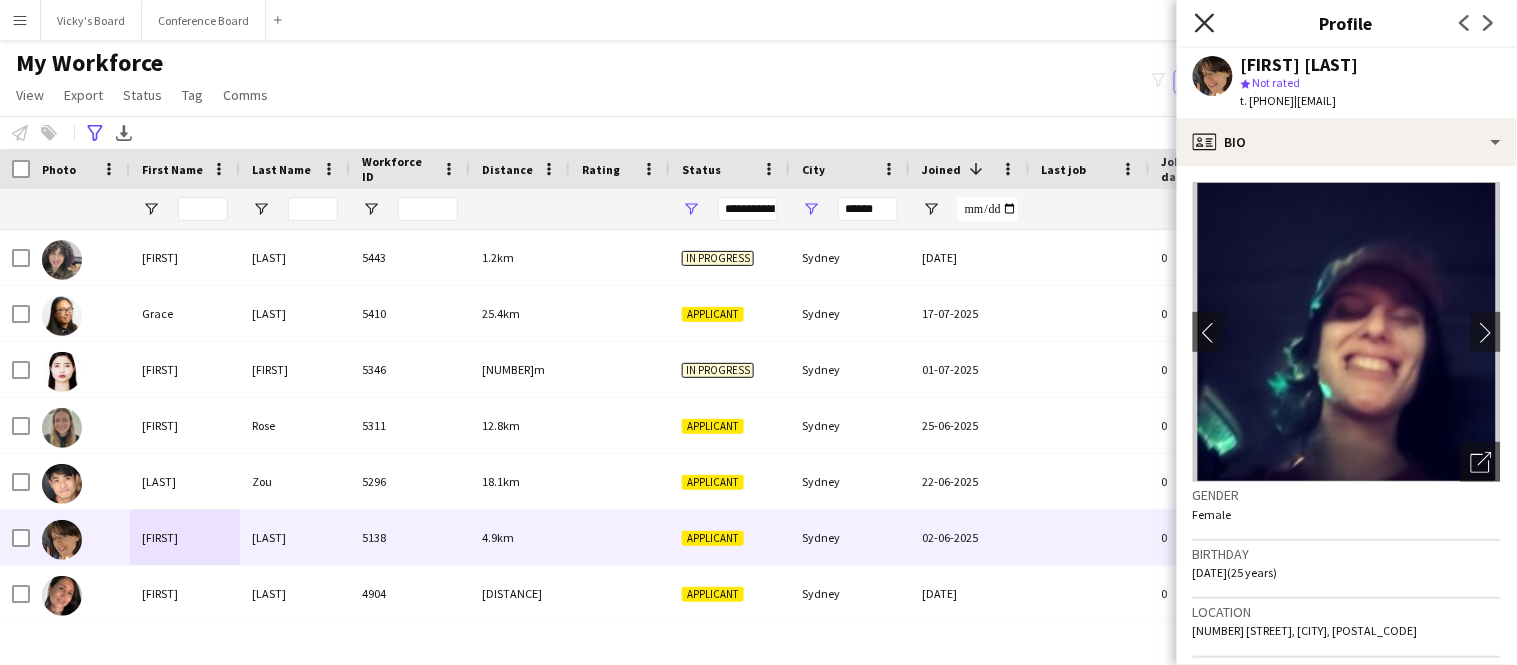 click on "Close pop-in" 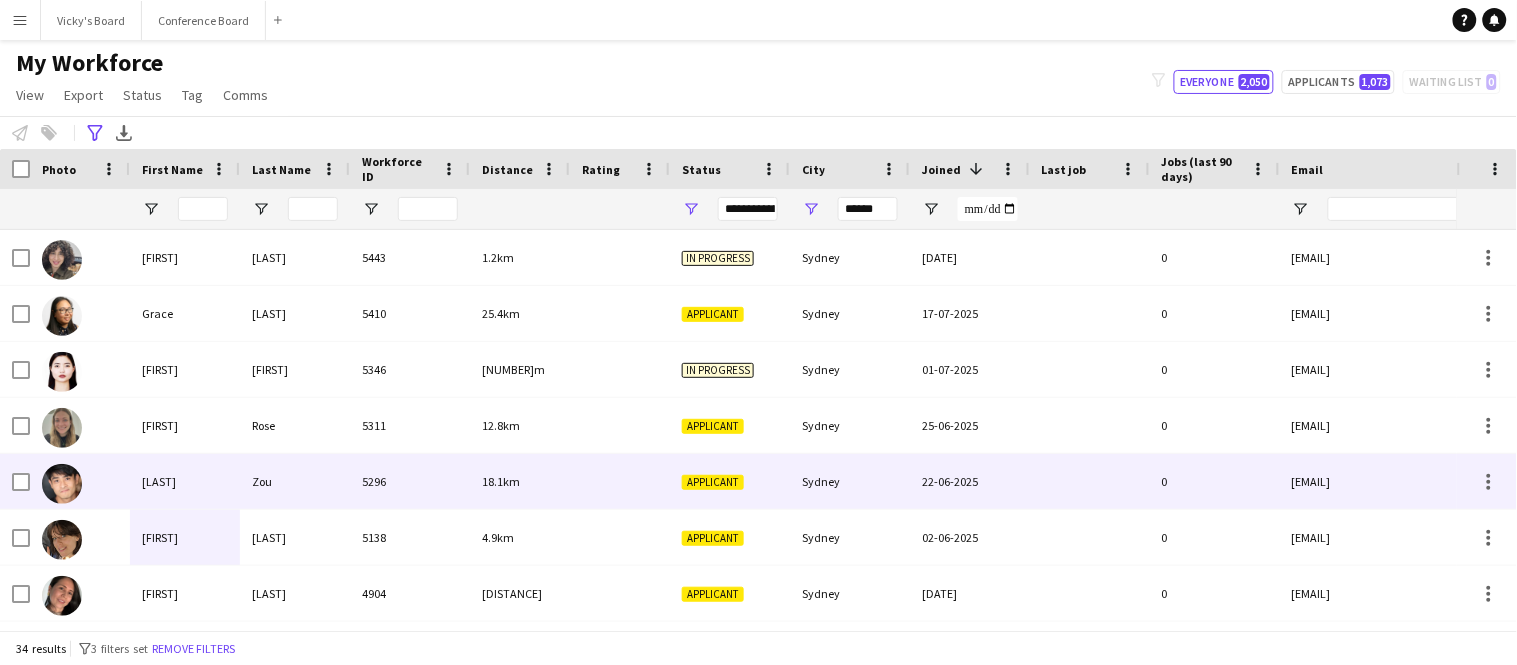 scroll, scrollTop: 24, scrollLeft: 0, axis: vertical 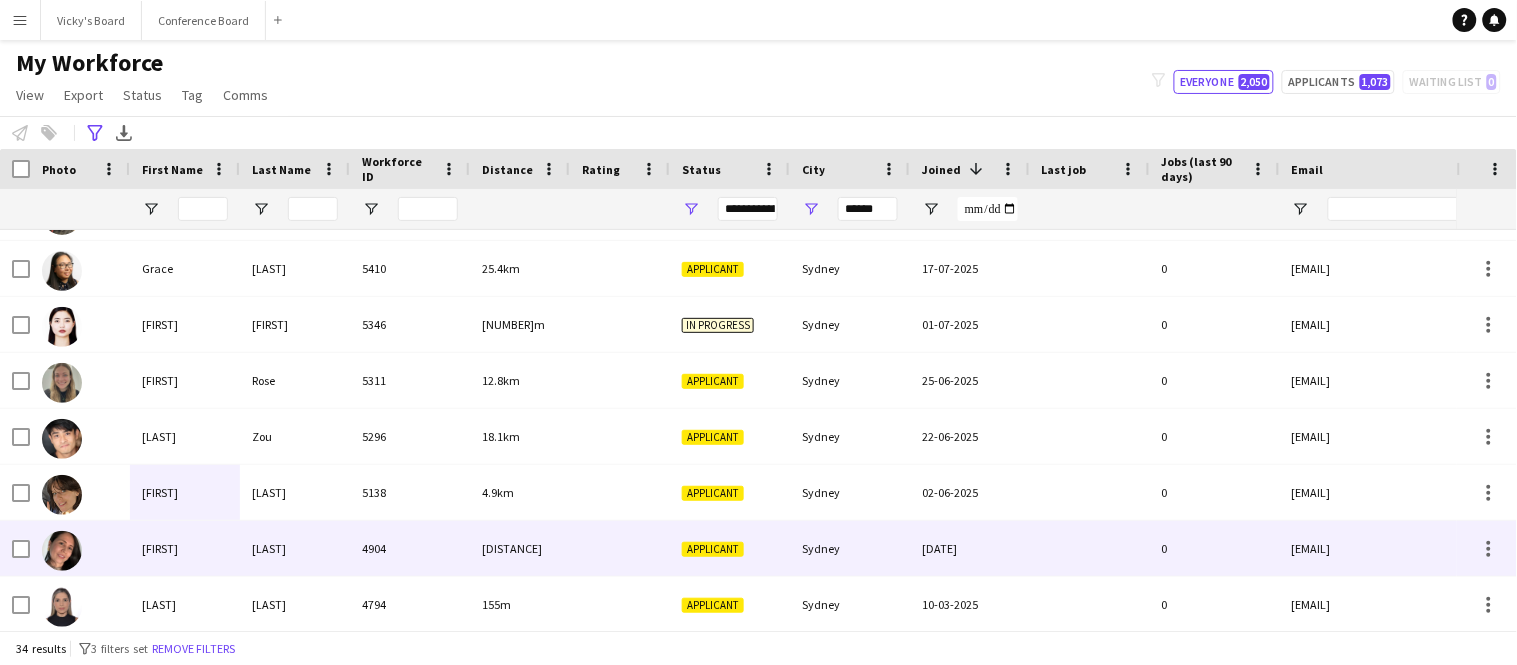 click on "[FIRST]" at bounding box center [185, 548] 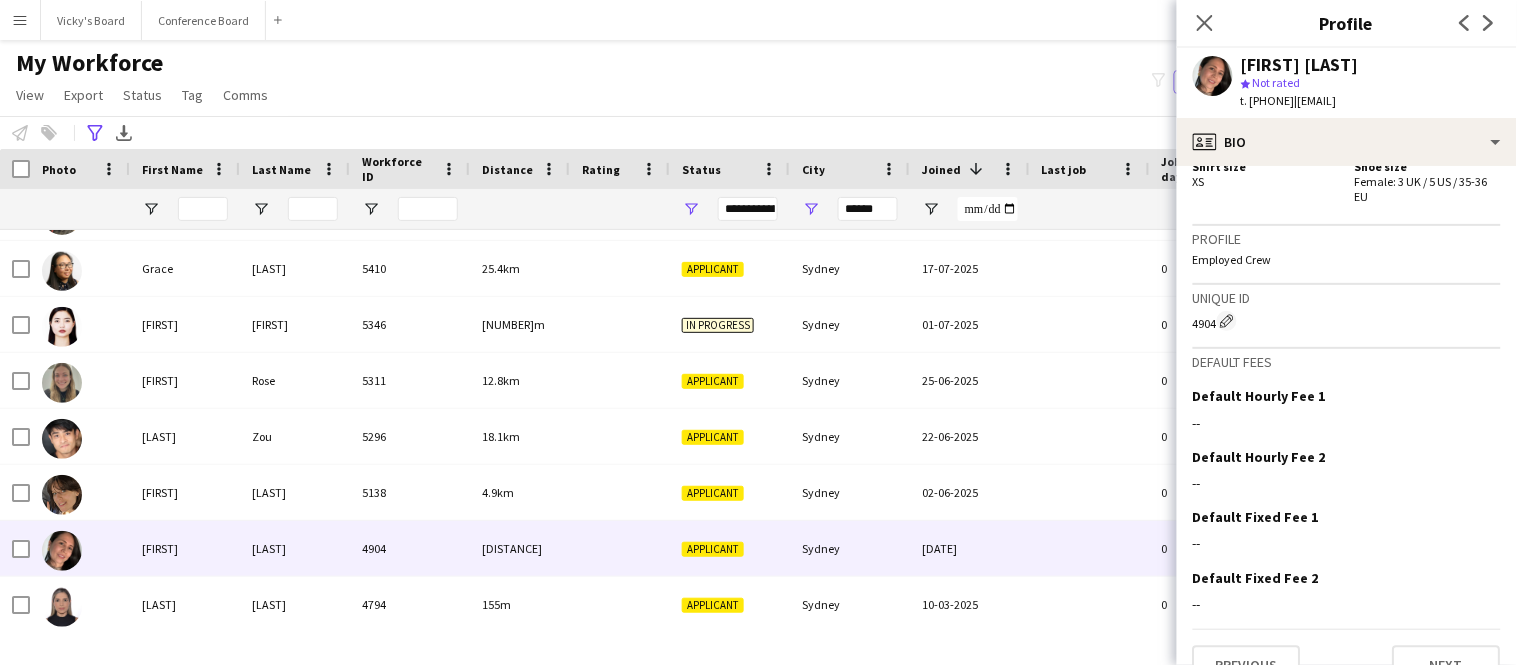 scroll, scrollTop: 983, scrollLeft: 0, axis: vertical 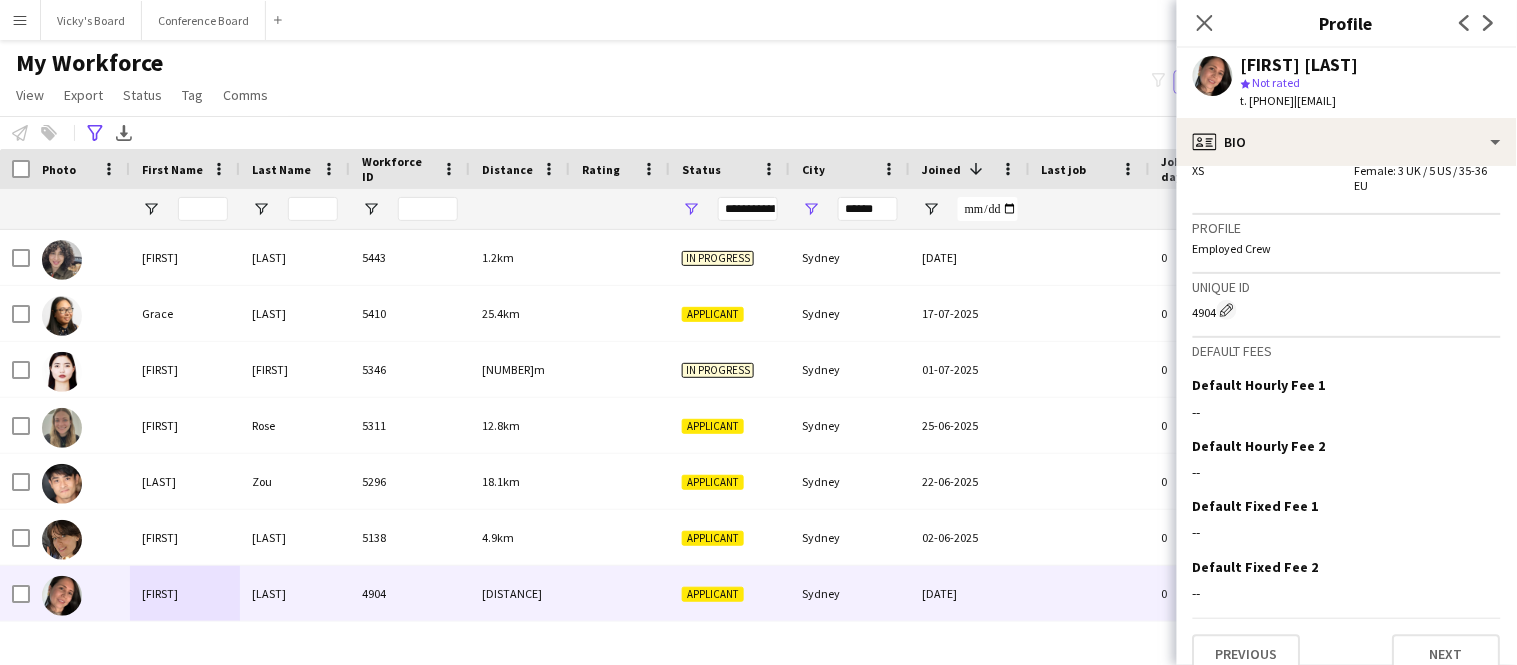 click at bounding box center [973, 169] 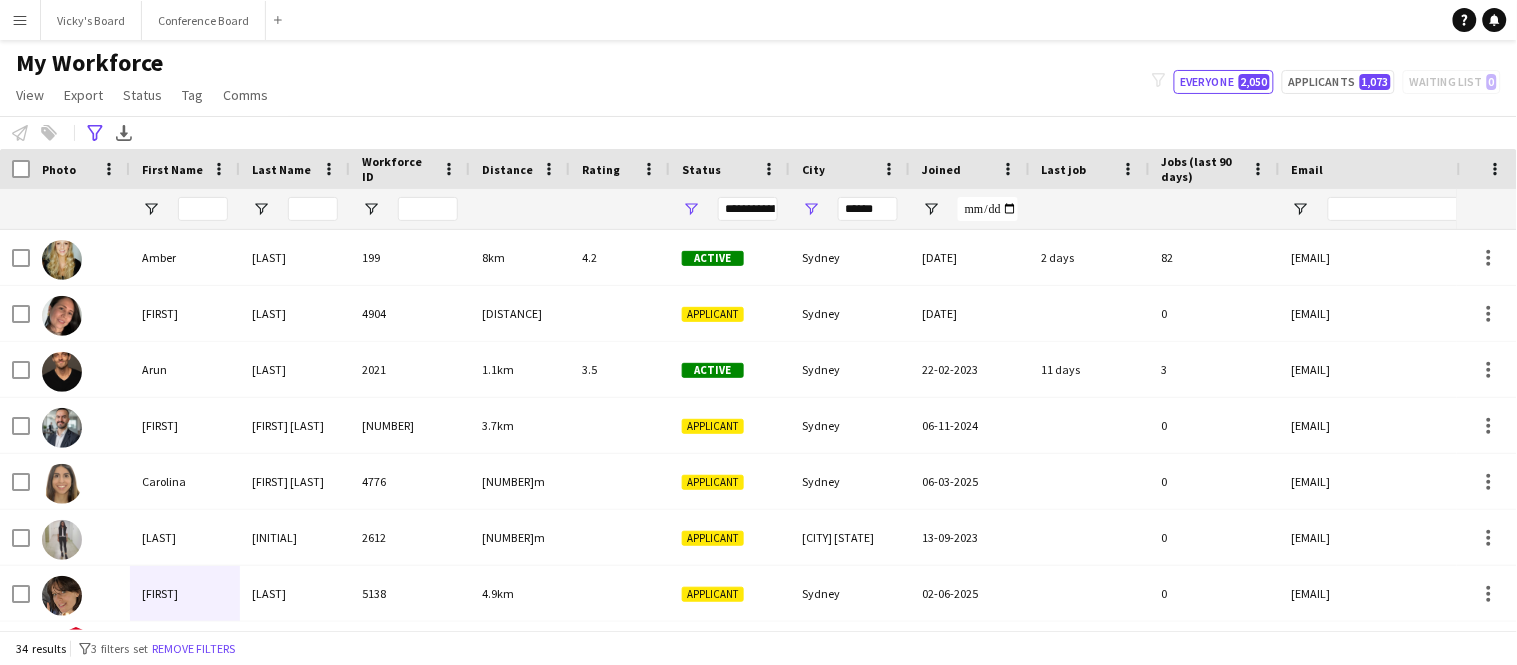 click on "Joined" at bounding box center [958, 169] 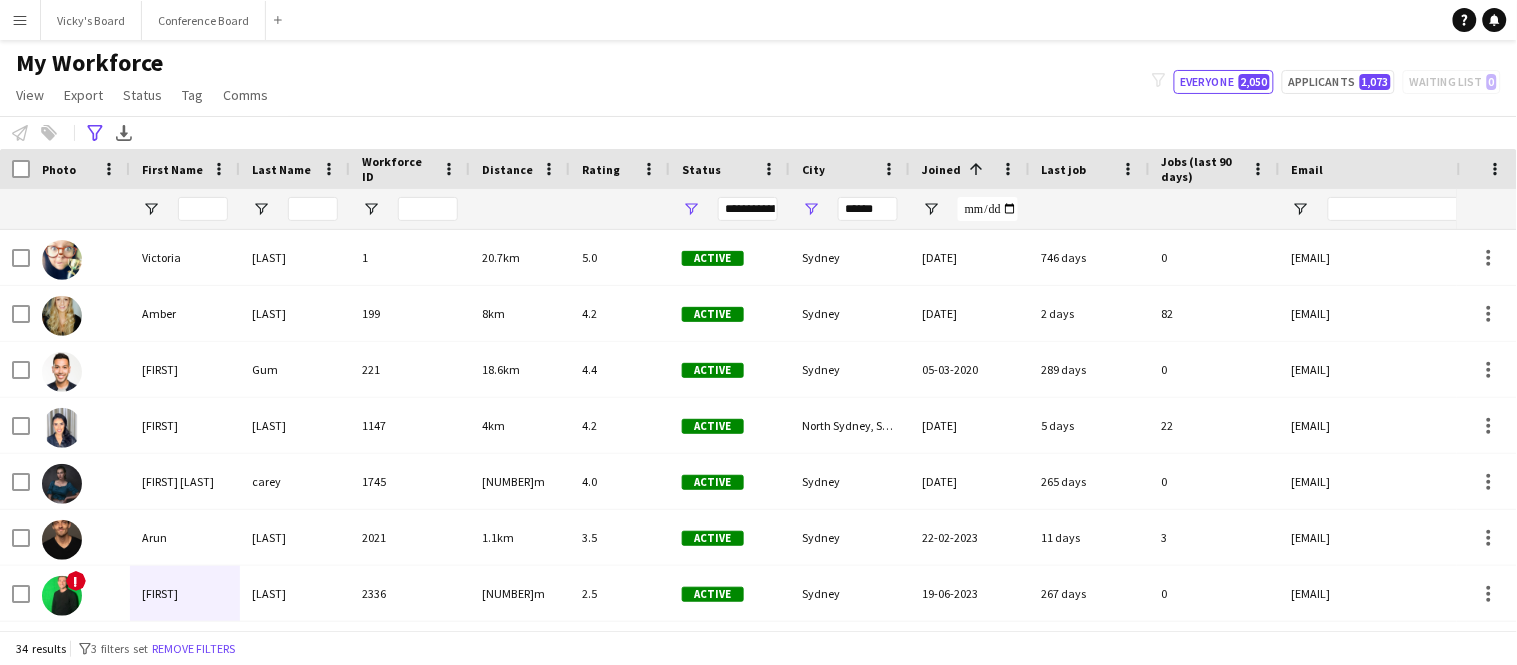 click at bounding box center [973, 169] 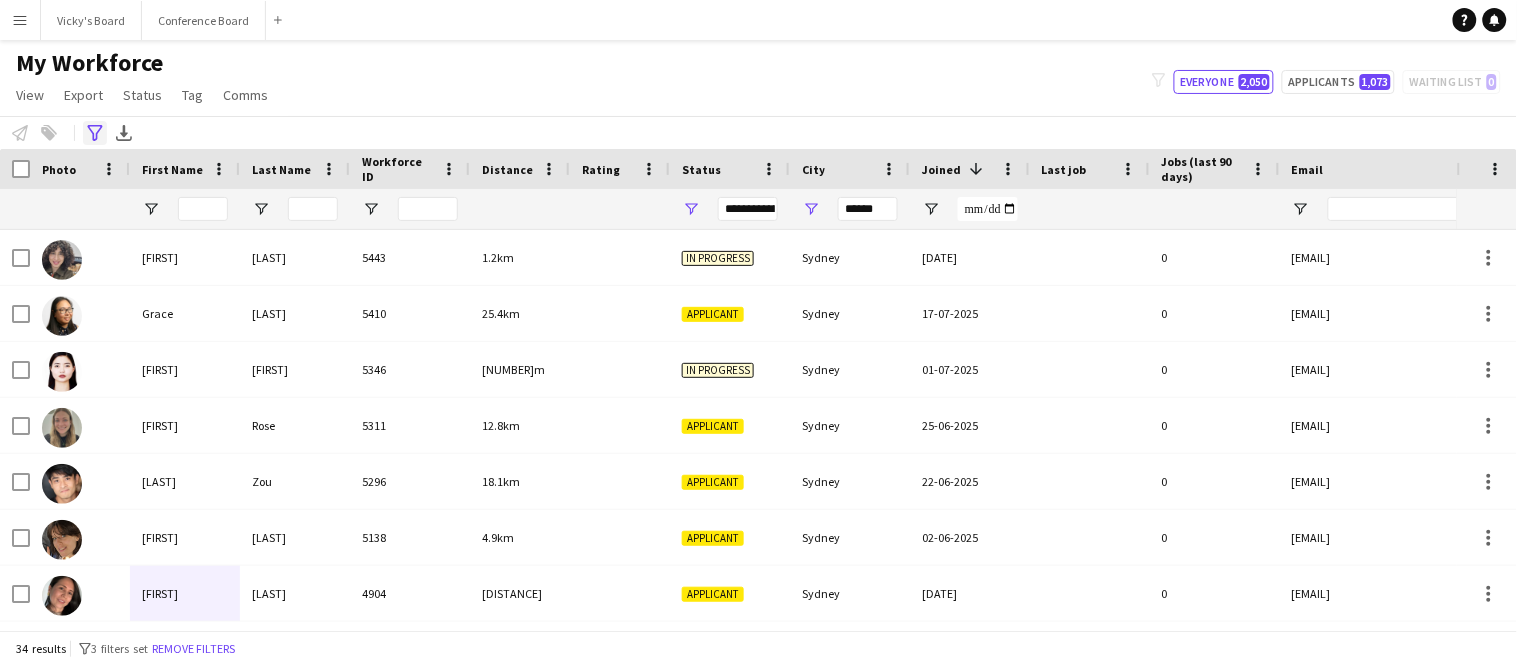 click on "Advanced filters" 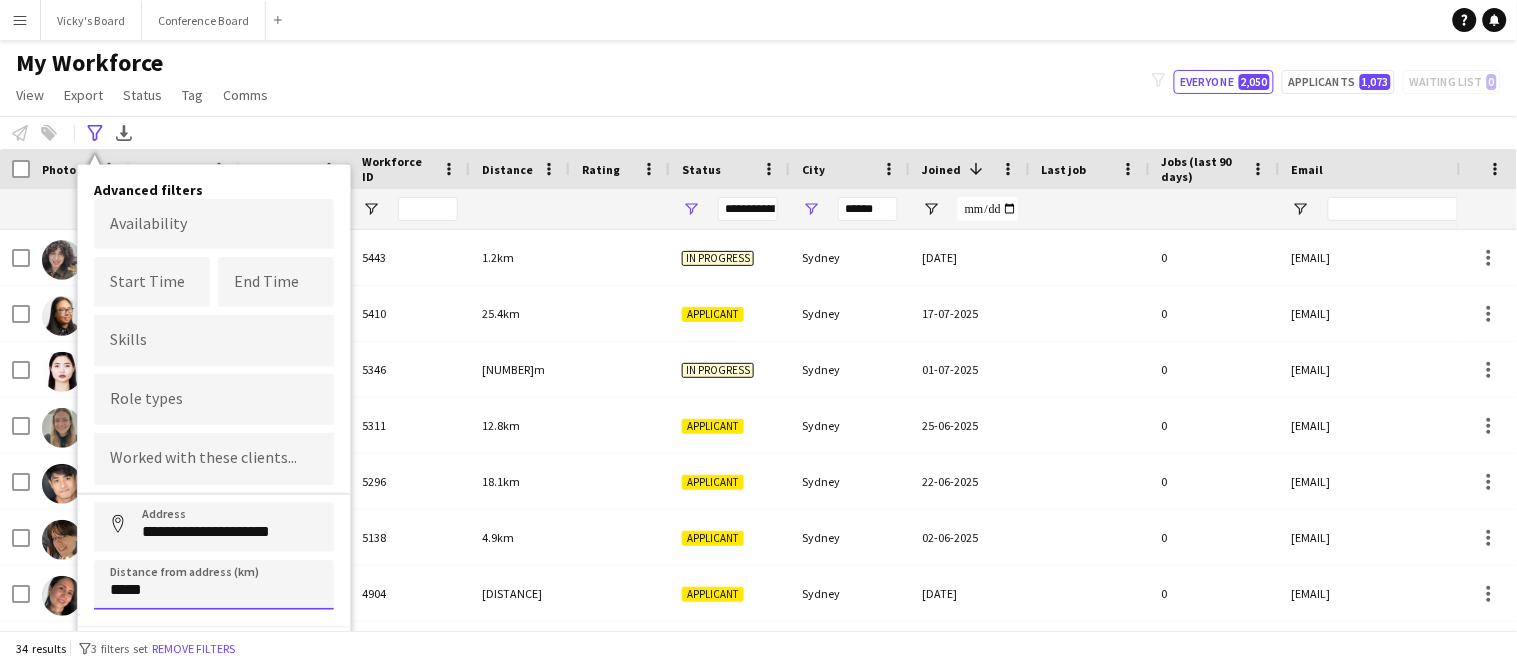 click on "*****" at bounding box center (214, 585) 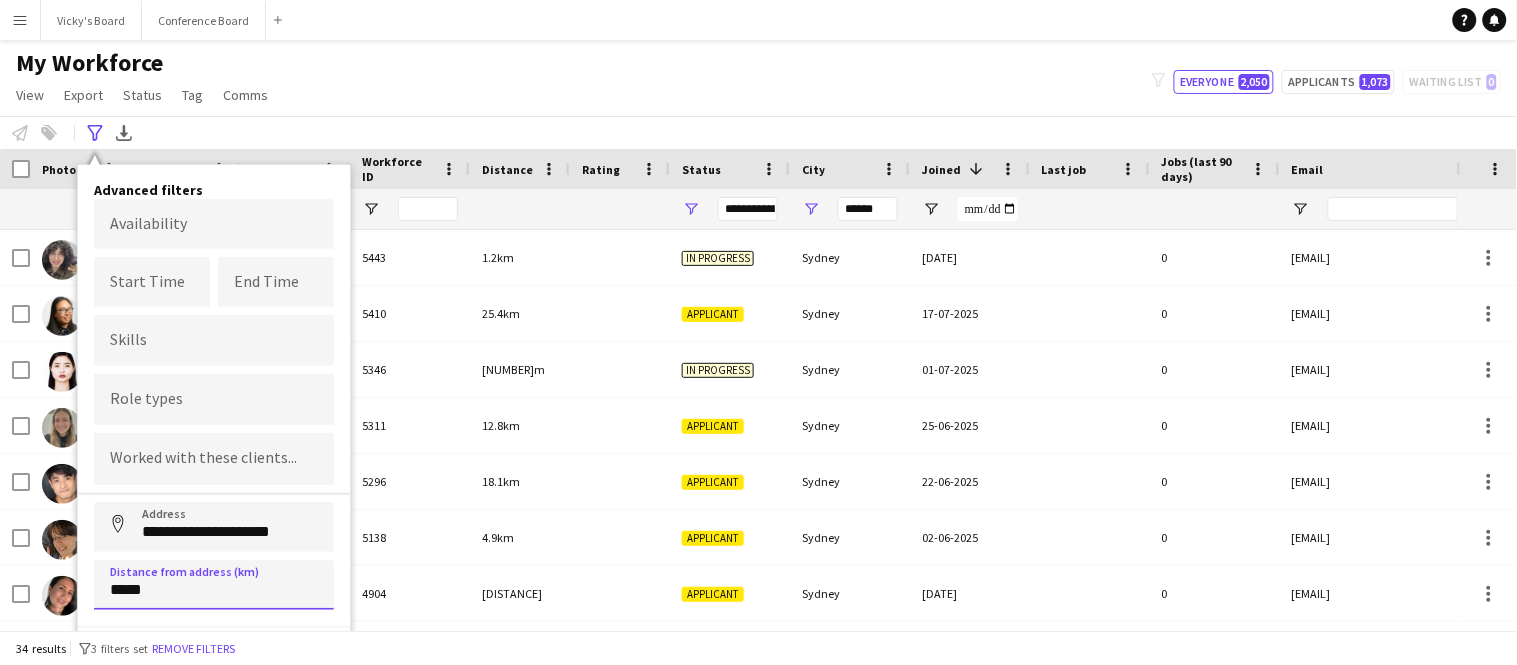 type on "****" 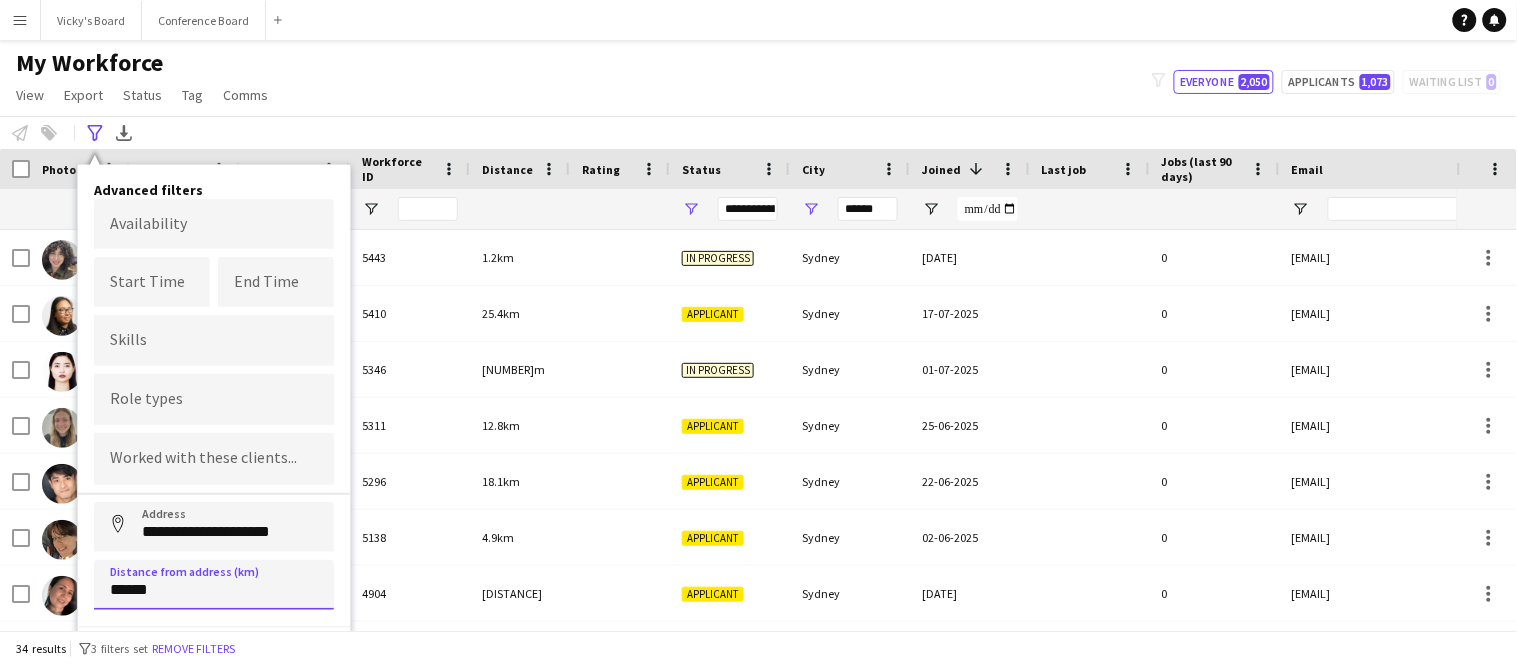 click on "Address" at bounding box center [118, 526] 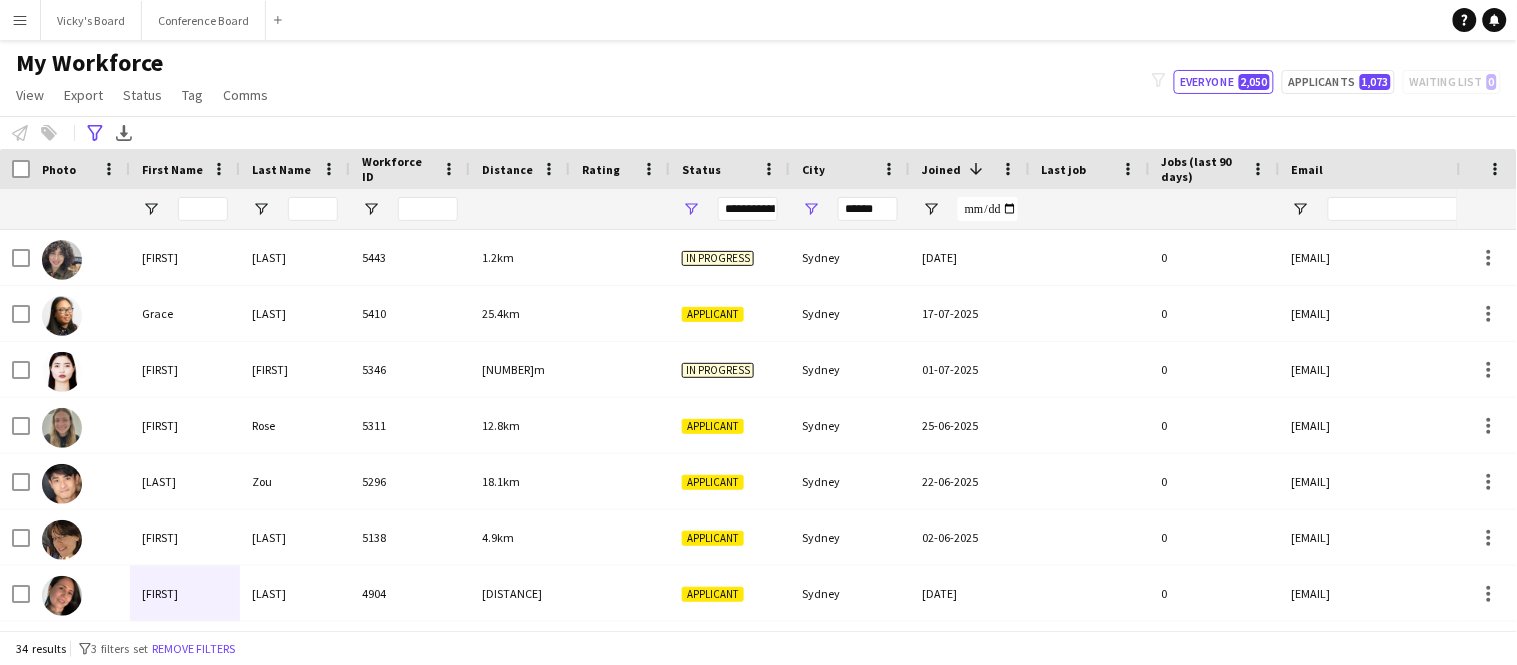 click on "**********" at bounding box center [748, 209] 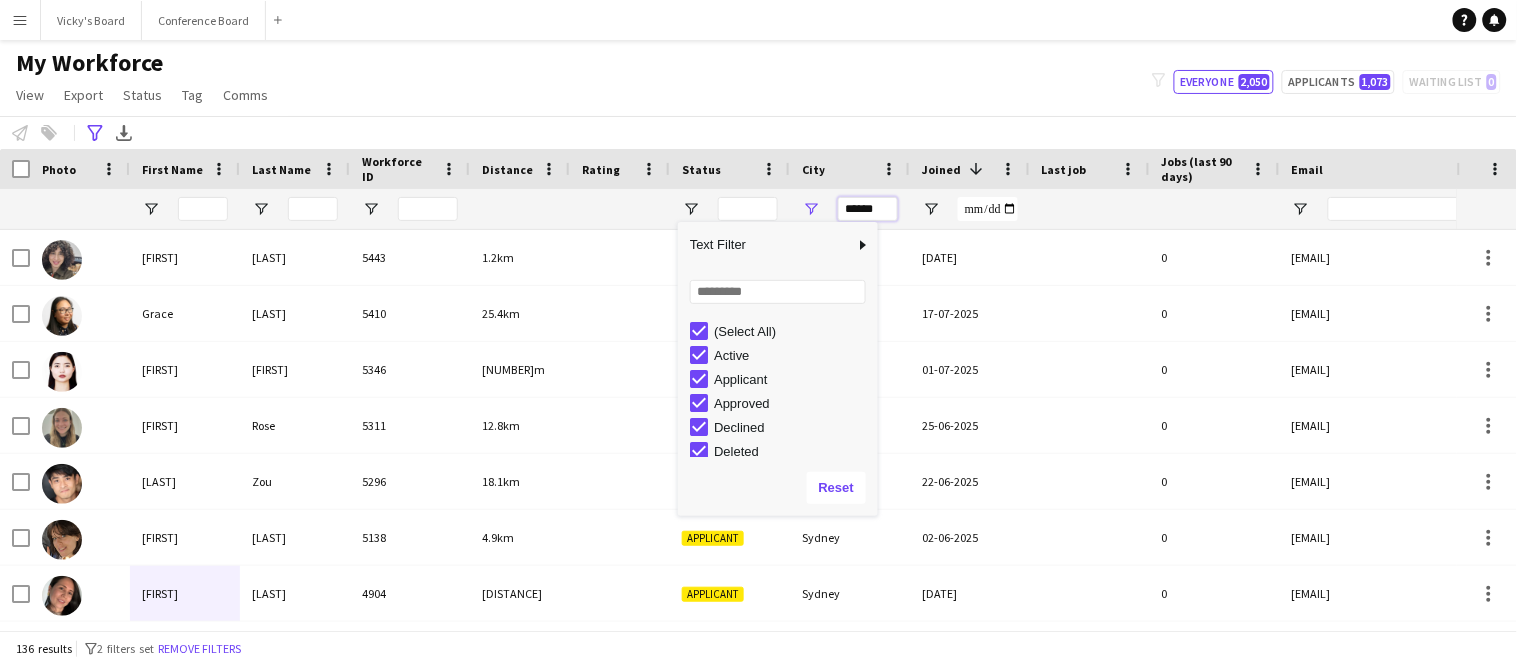 click on "******" at bounding box center [868, 209] 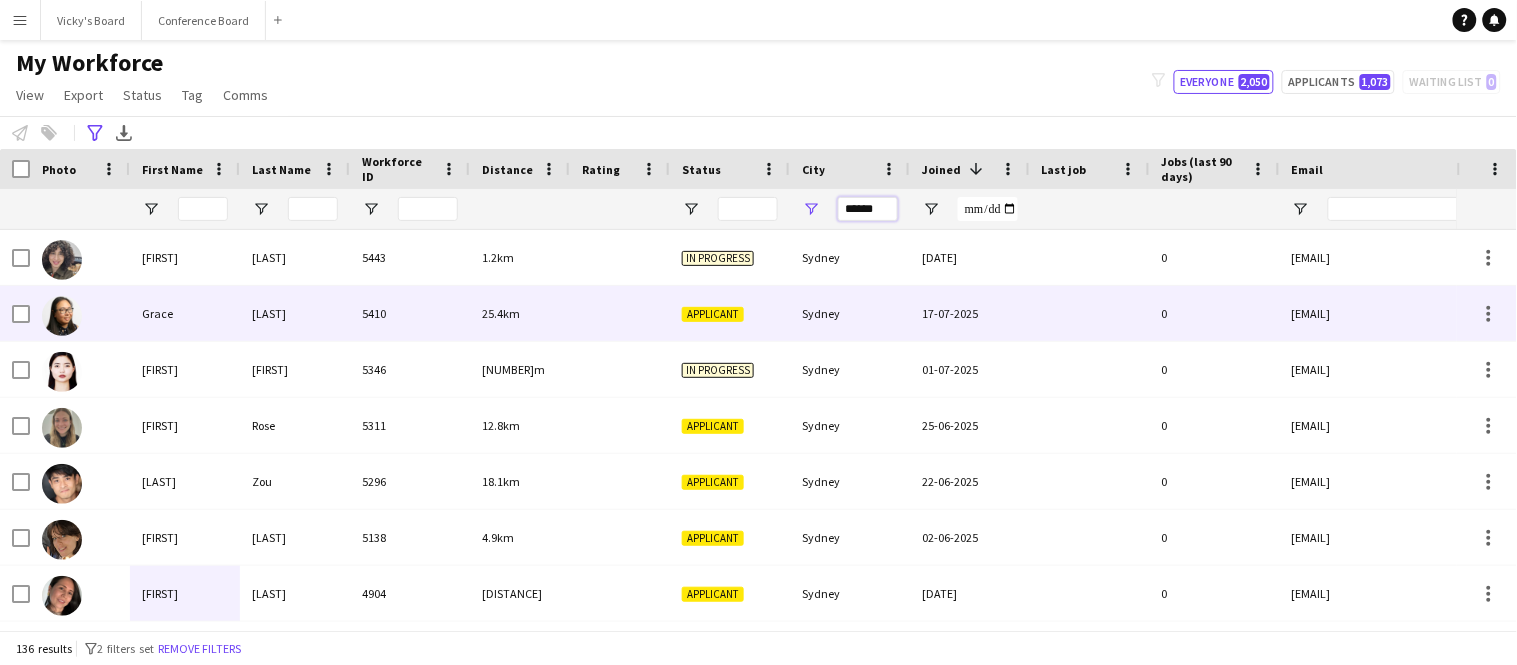 scroll, scrollTop: 64, scrollLeft: 0, axis: vertical 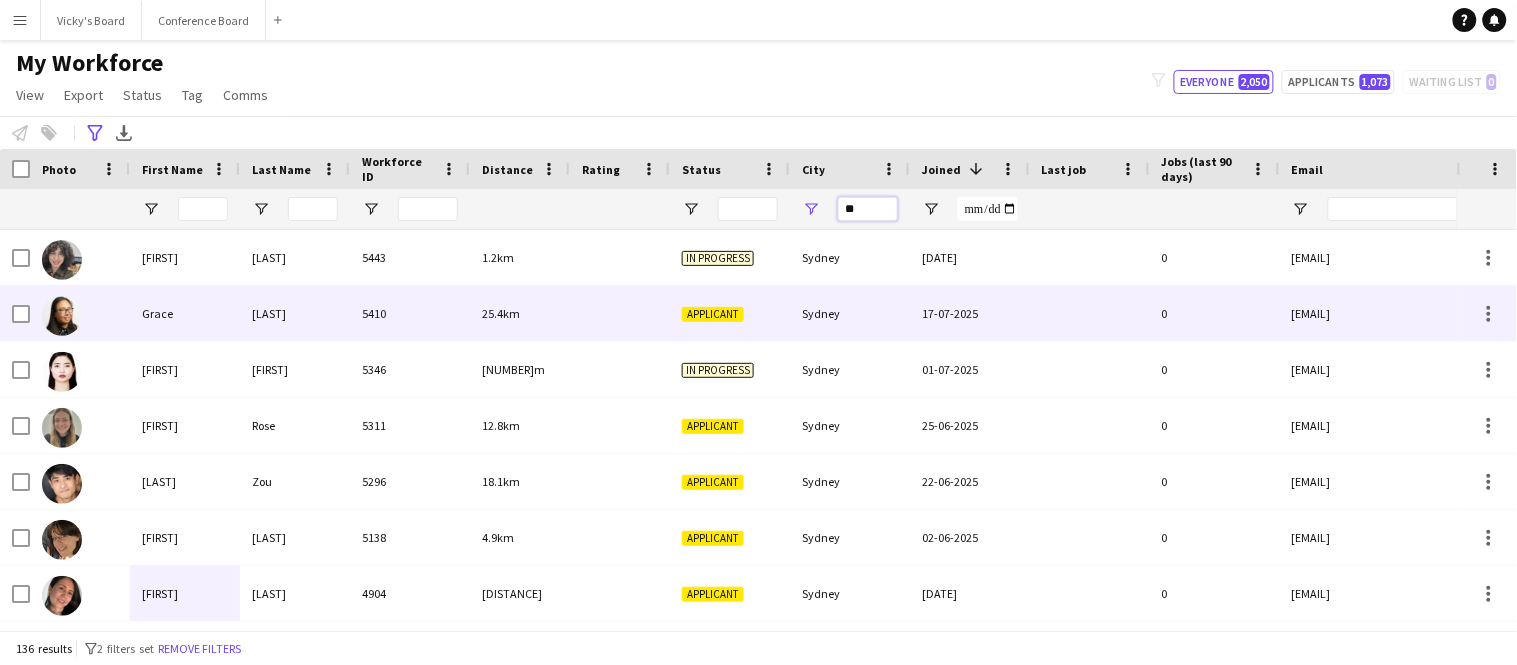 type on "*" 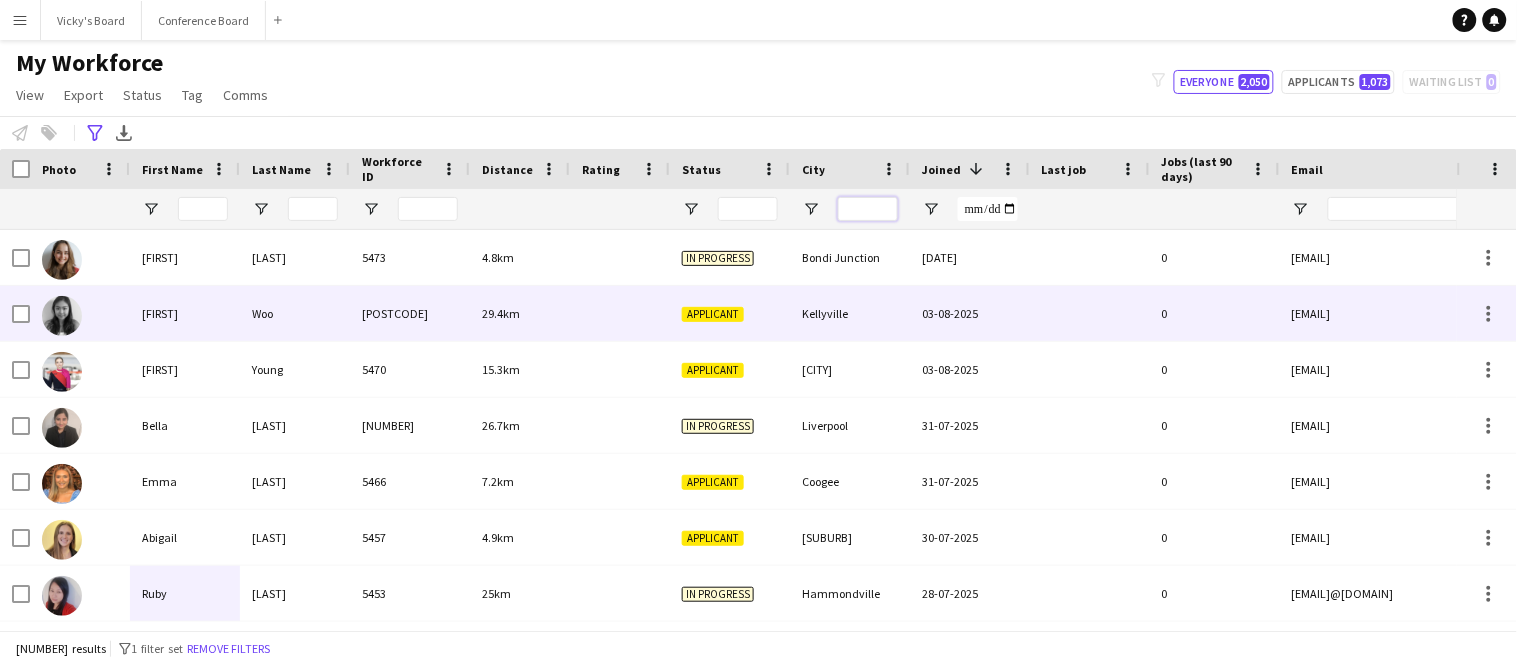 scroll, scrollTop: 26, scrollLeft: 0, axis: vertical 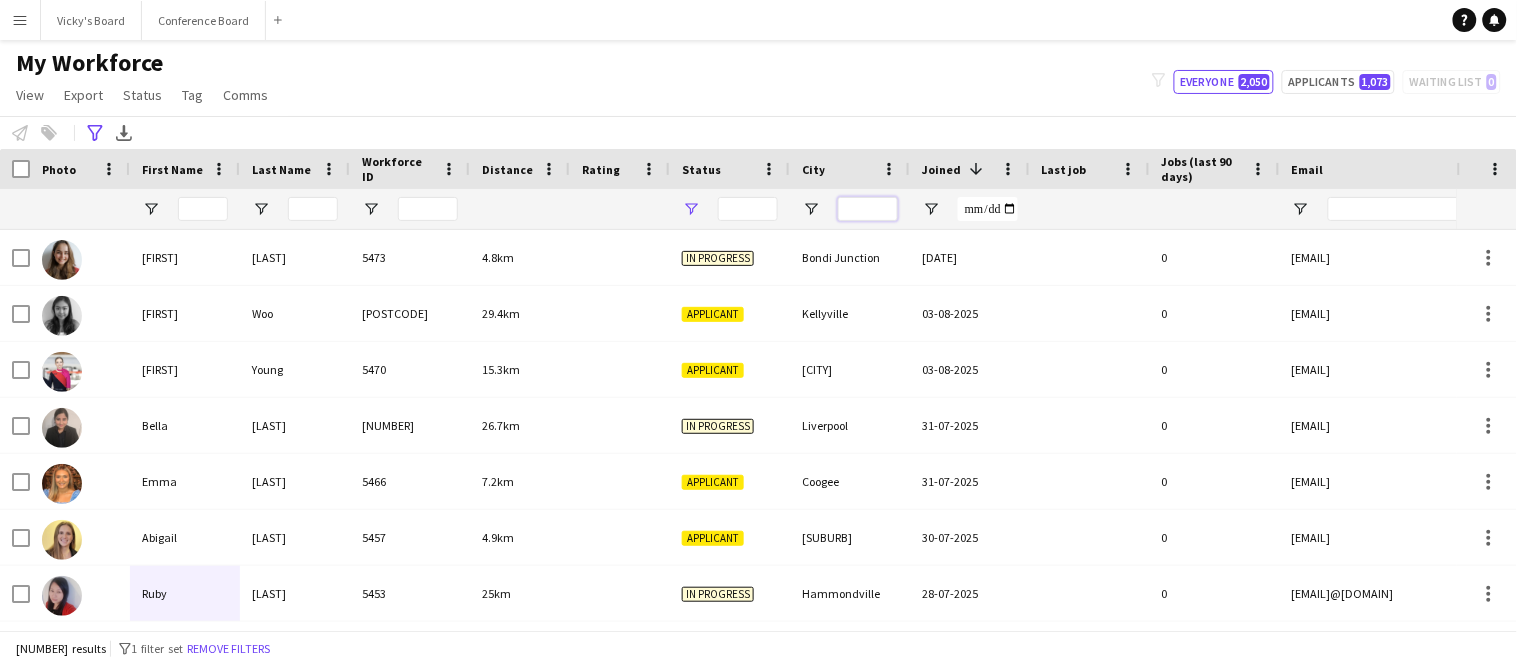type 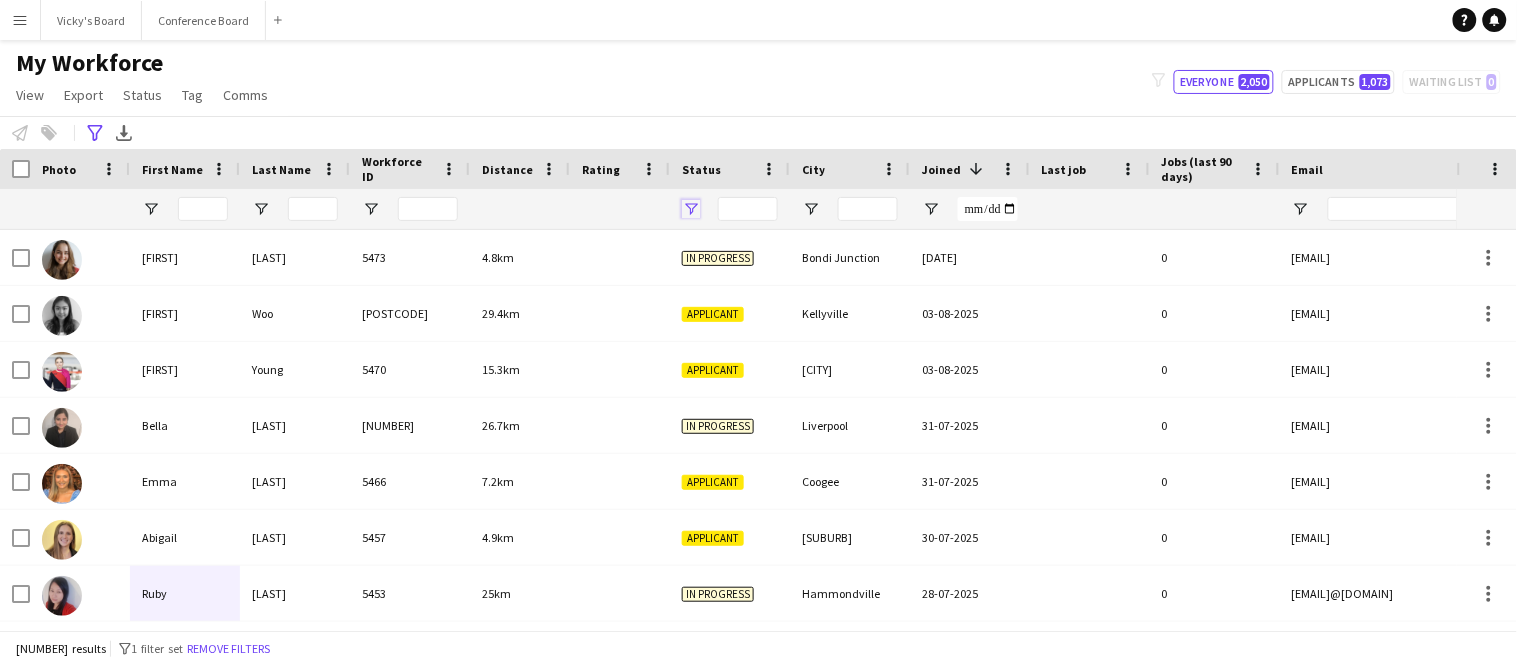 click at bounding box center (691, 209) 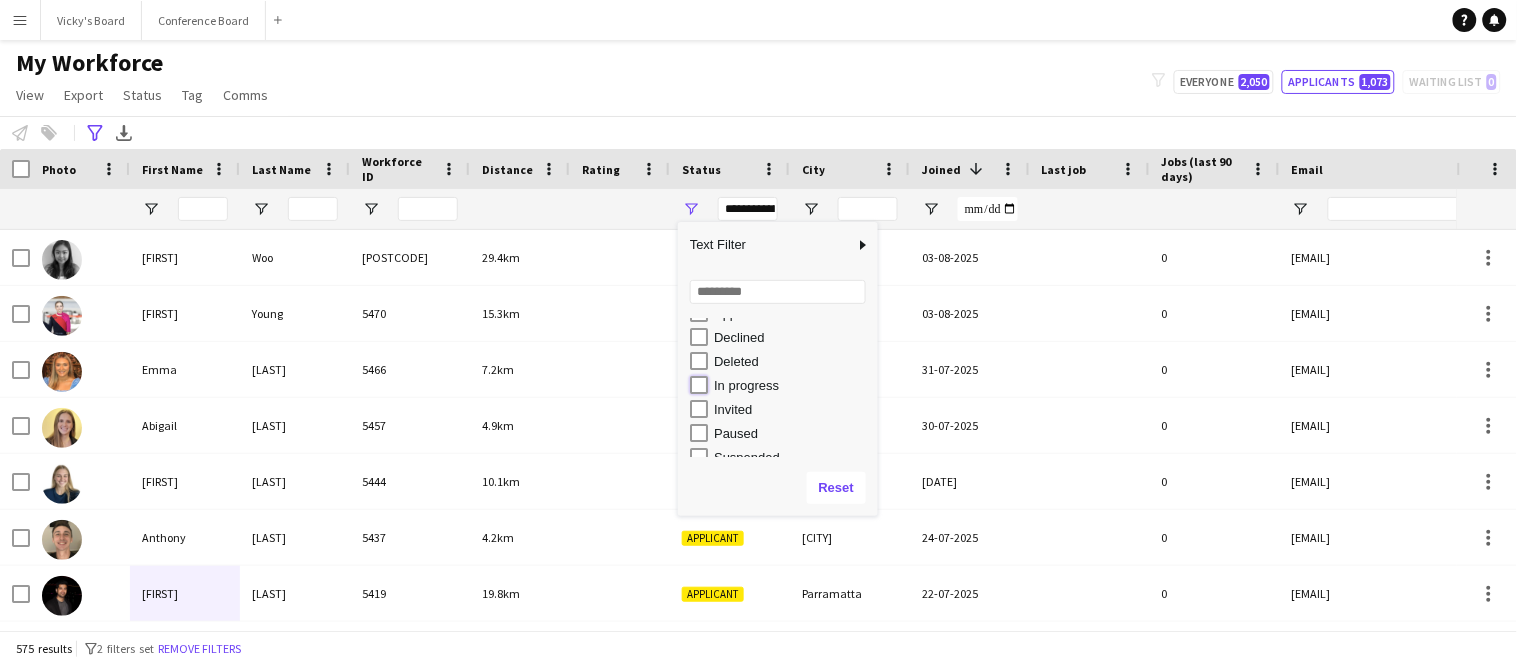 type on "**********" 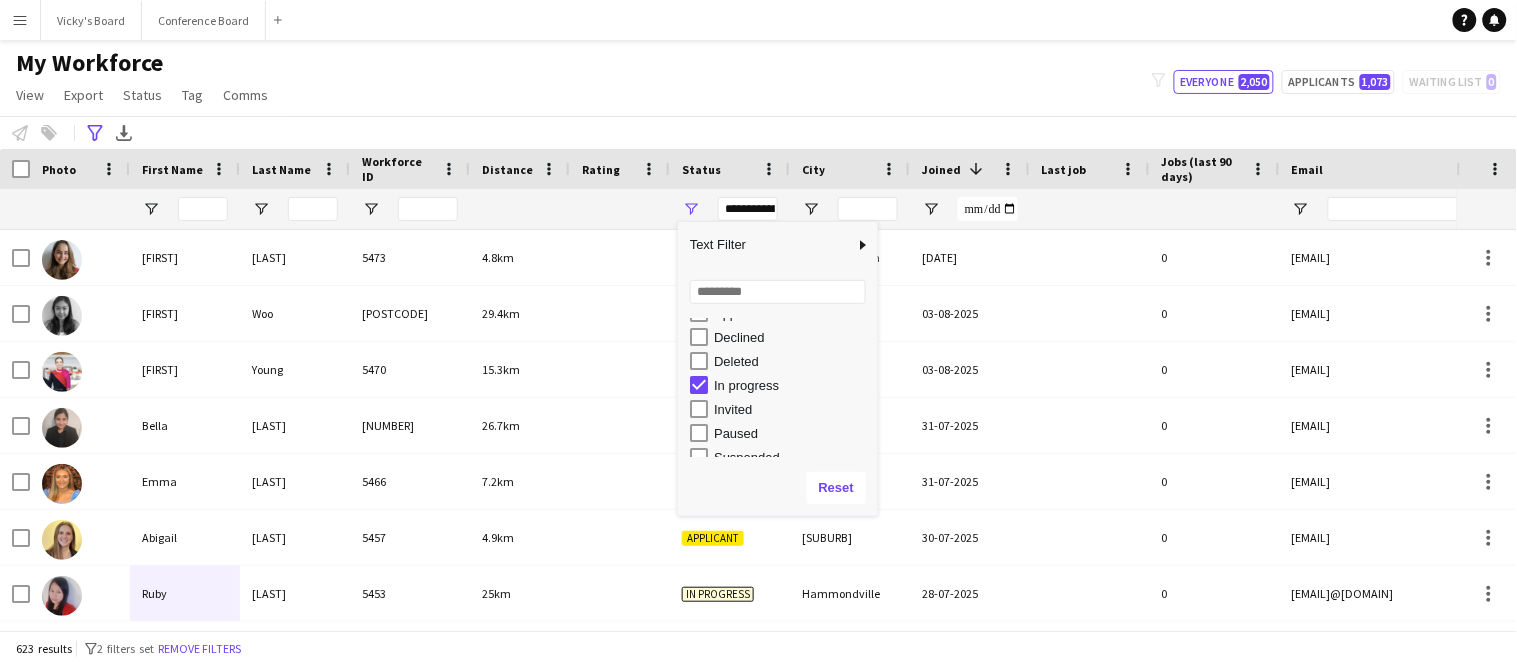click at bounding box center (620, 209) 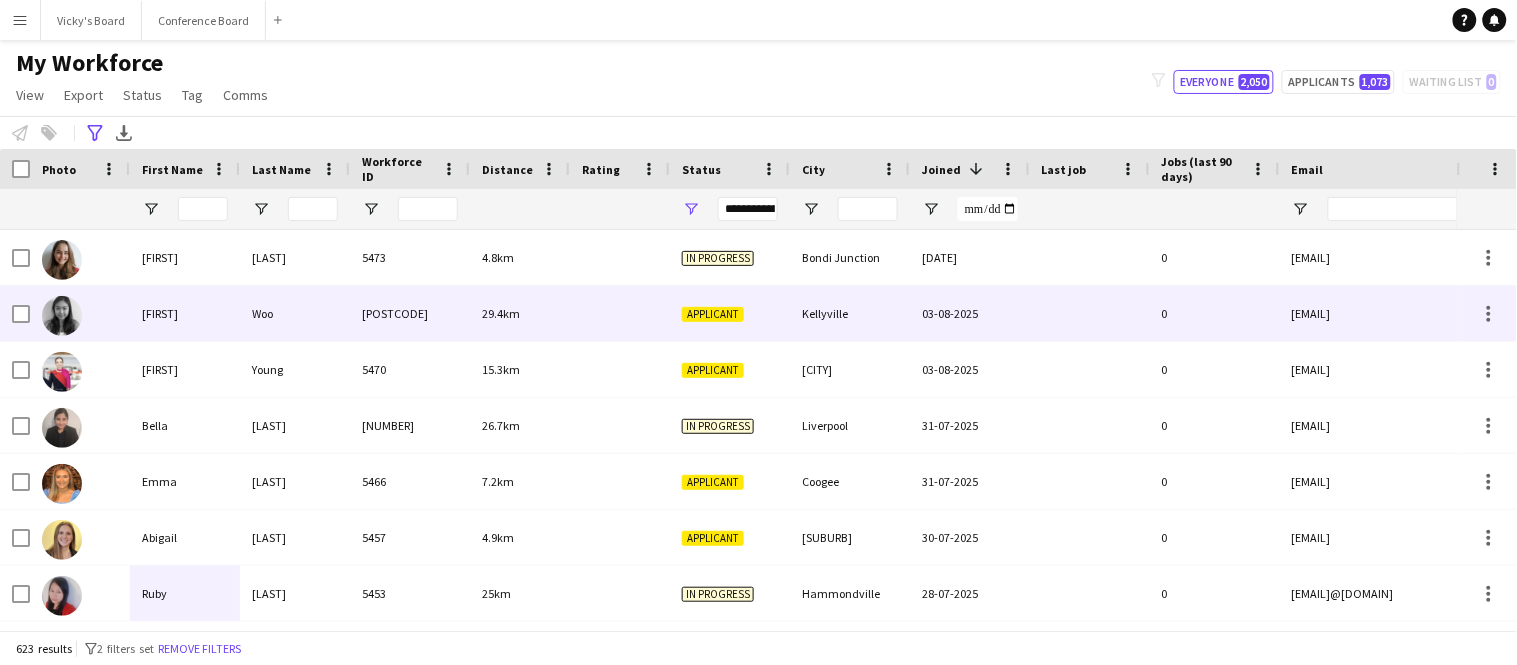 scroll, scrollTop: 93, scrollLeft: 0, axis: vertical 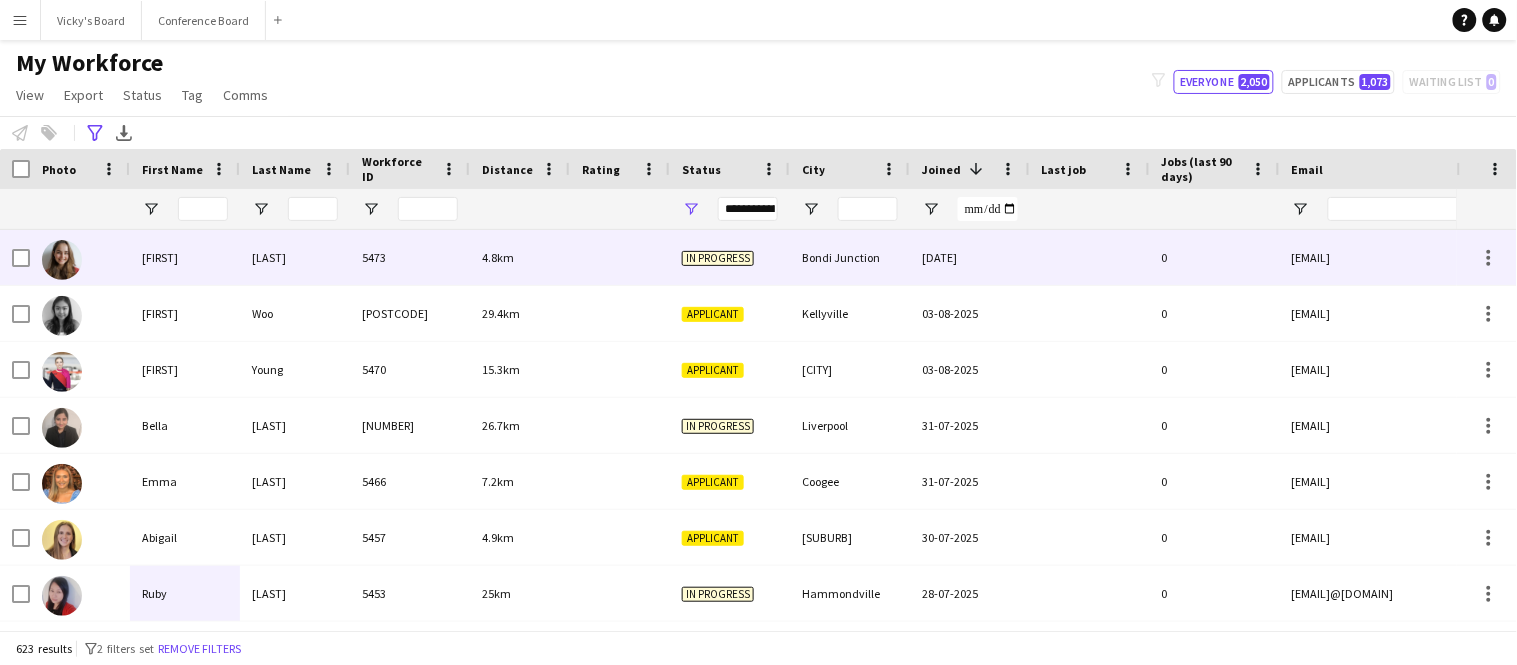 click on "4.8km" at bounding box center (520, 257) 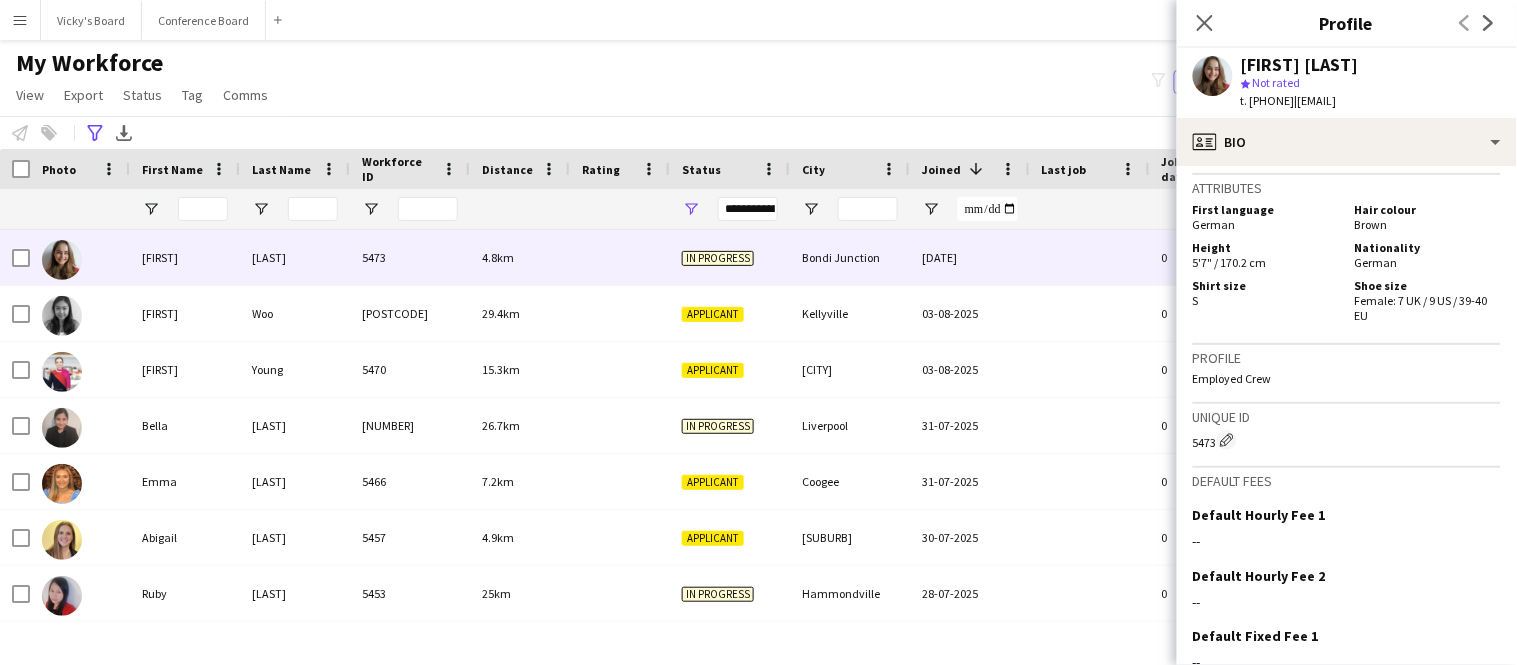 scroll, scrollTop: 1380, scrollLeft: 0, axis: vertical 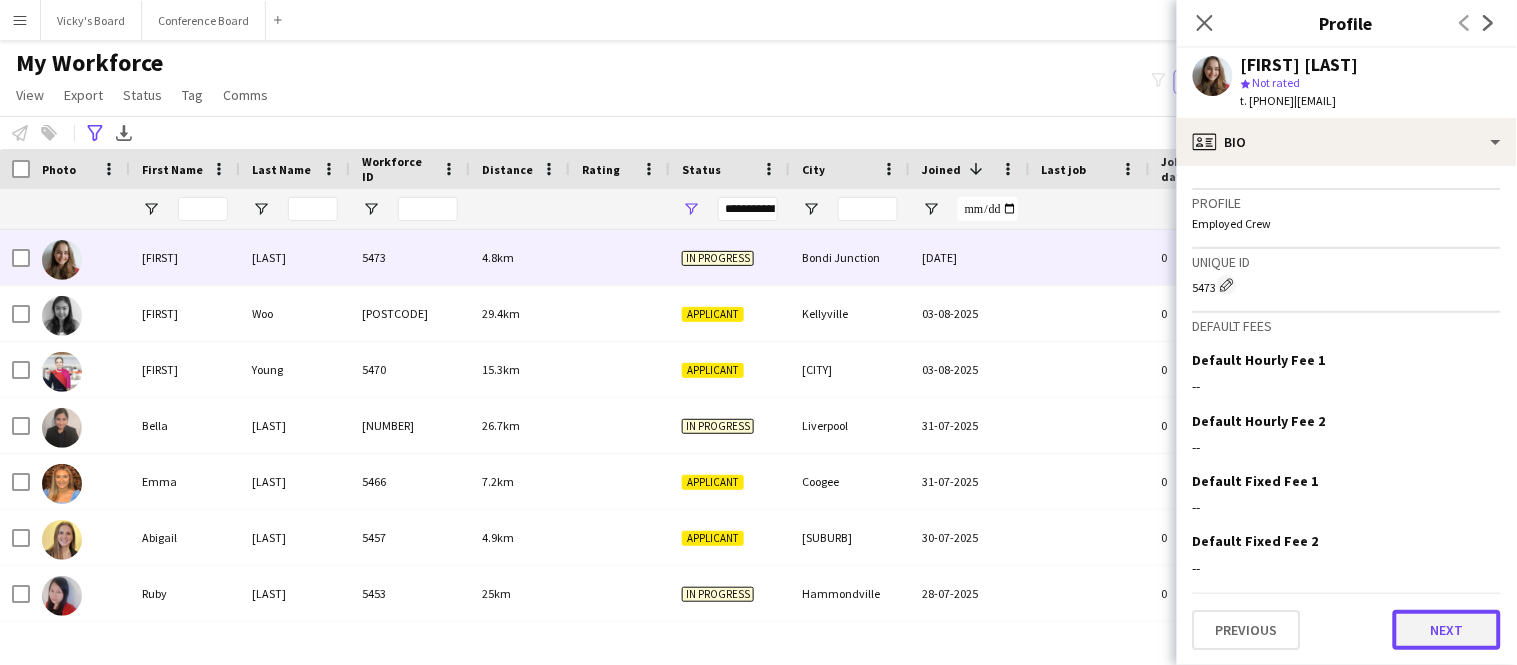 click on "Next" 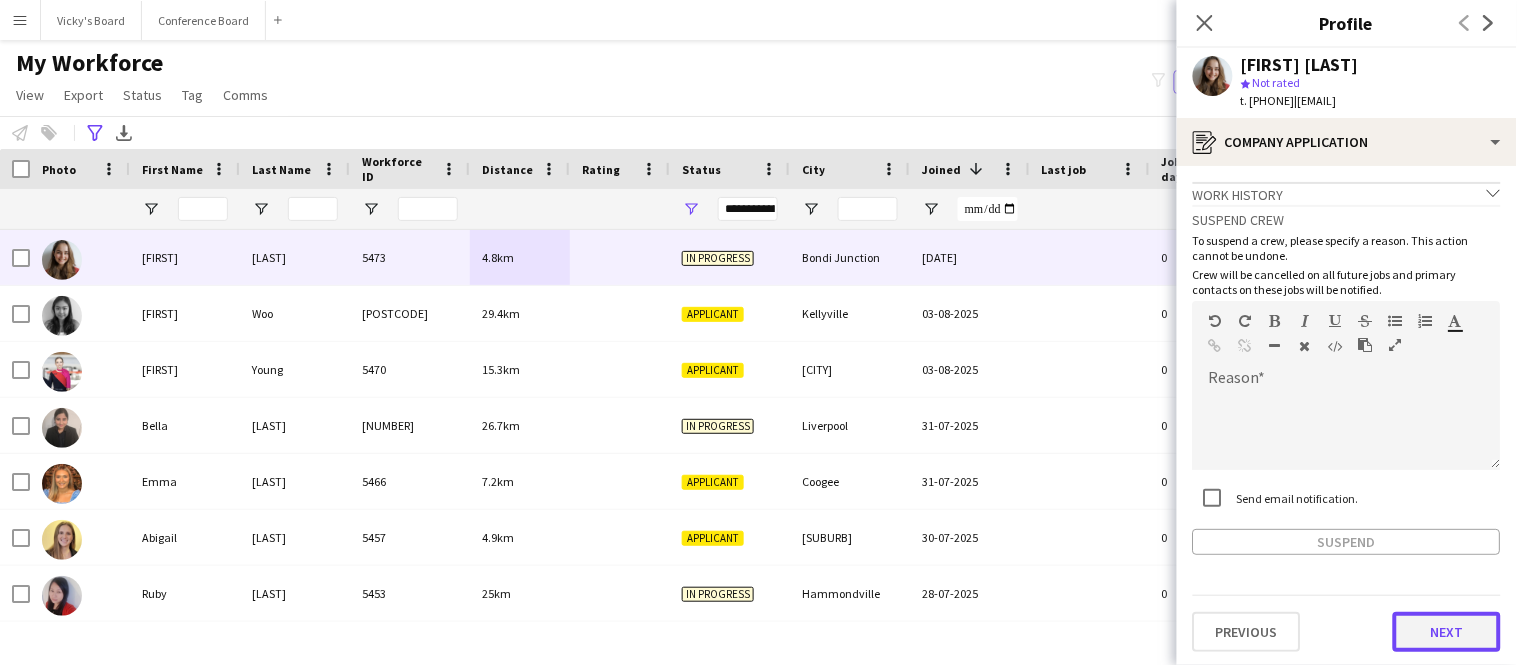 click on "Next" 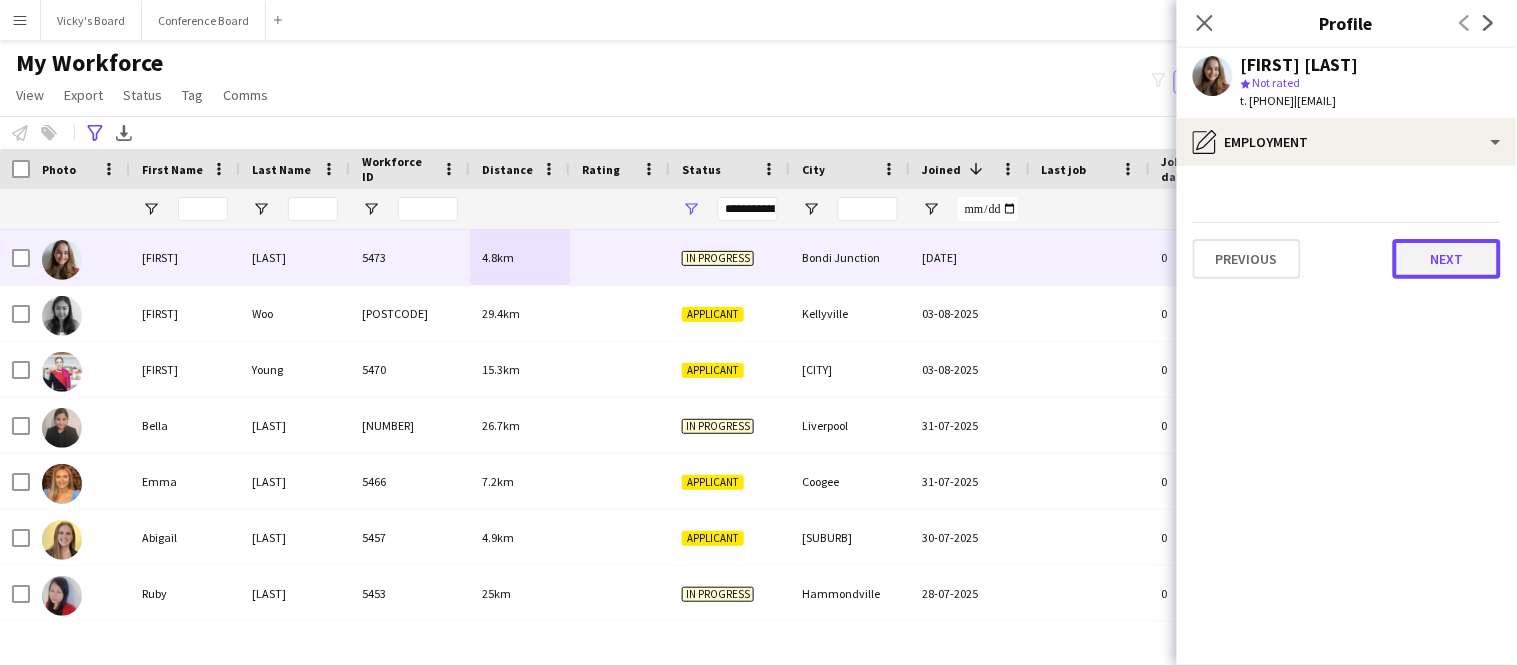 click on "Next" 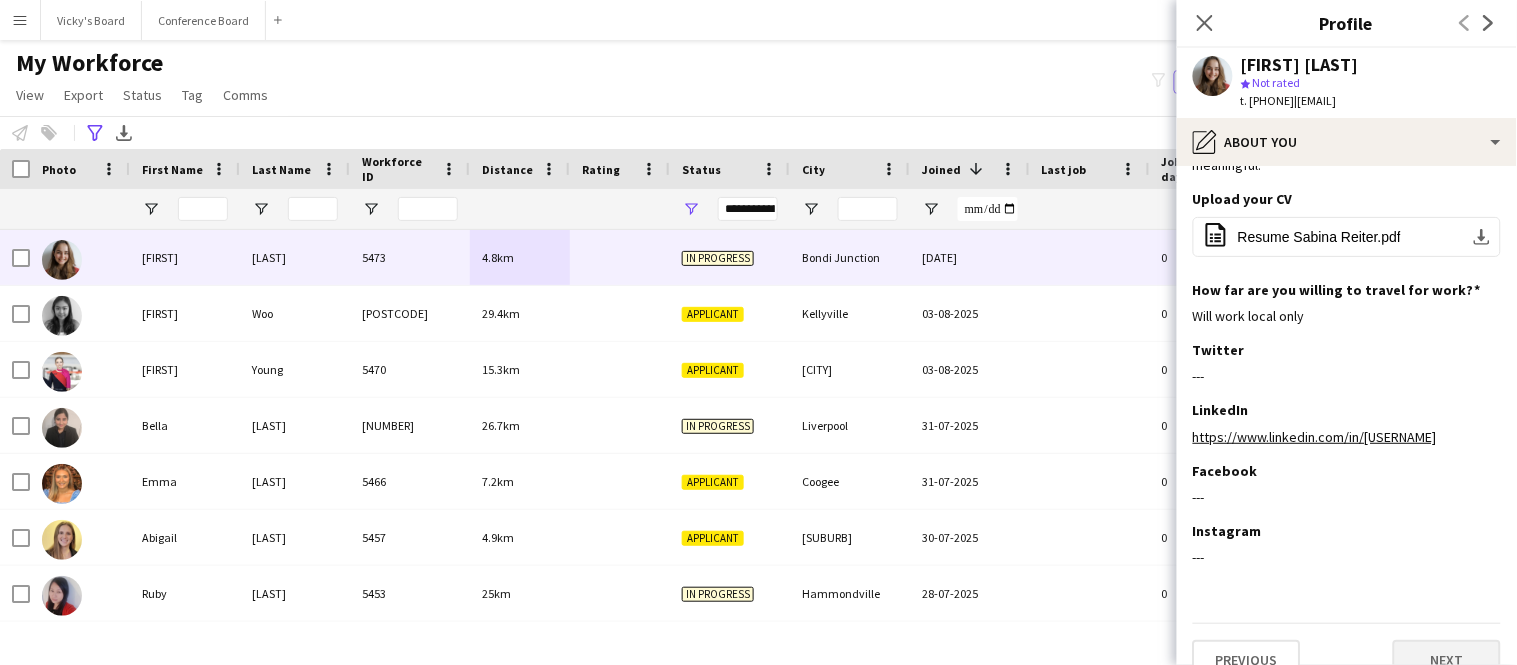scroll, scrollTop: 225, scrollLeft: 0, axis: vertical 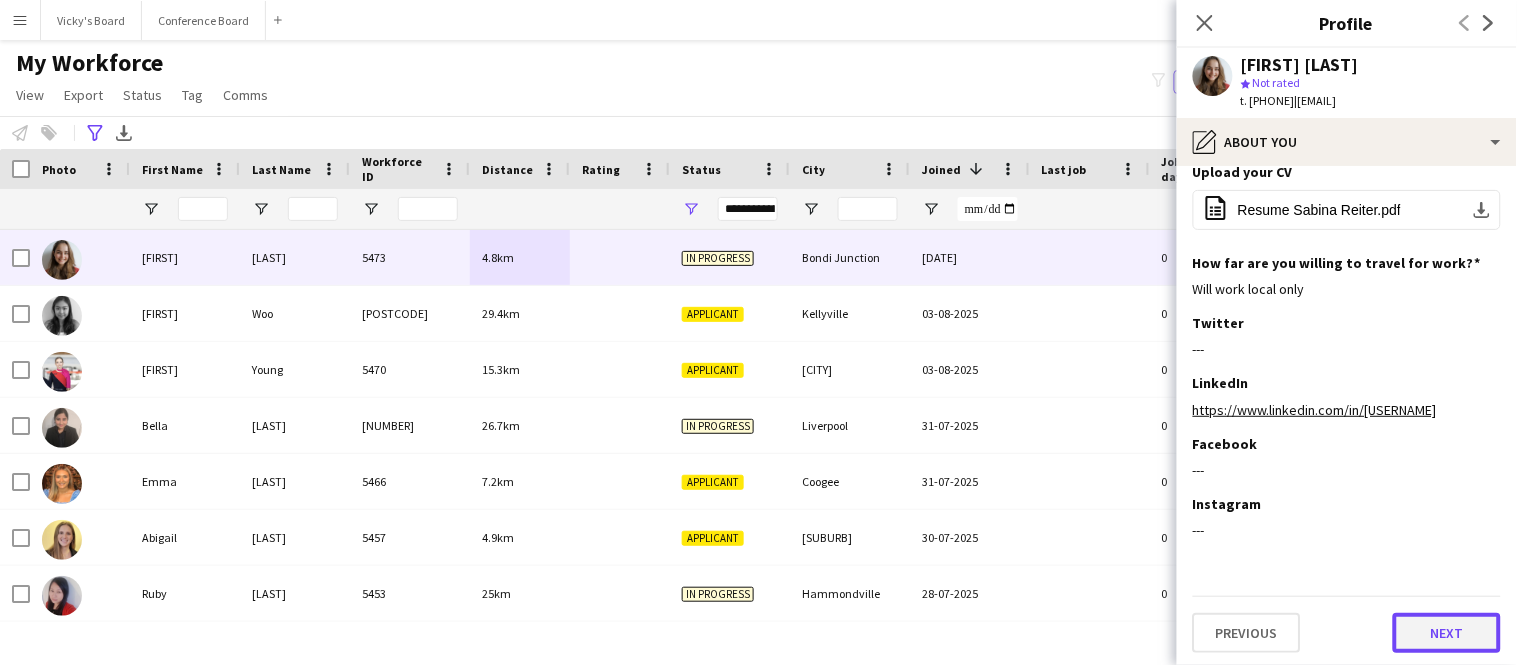 click on "Next" 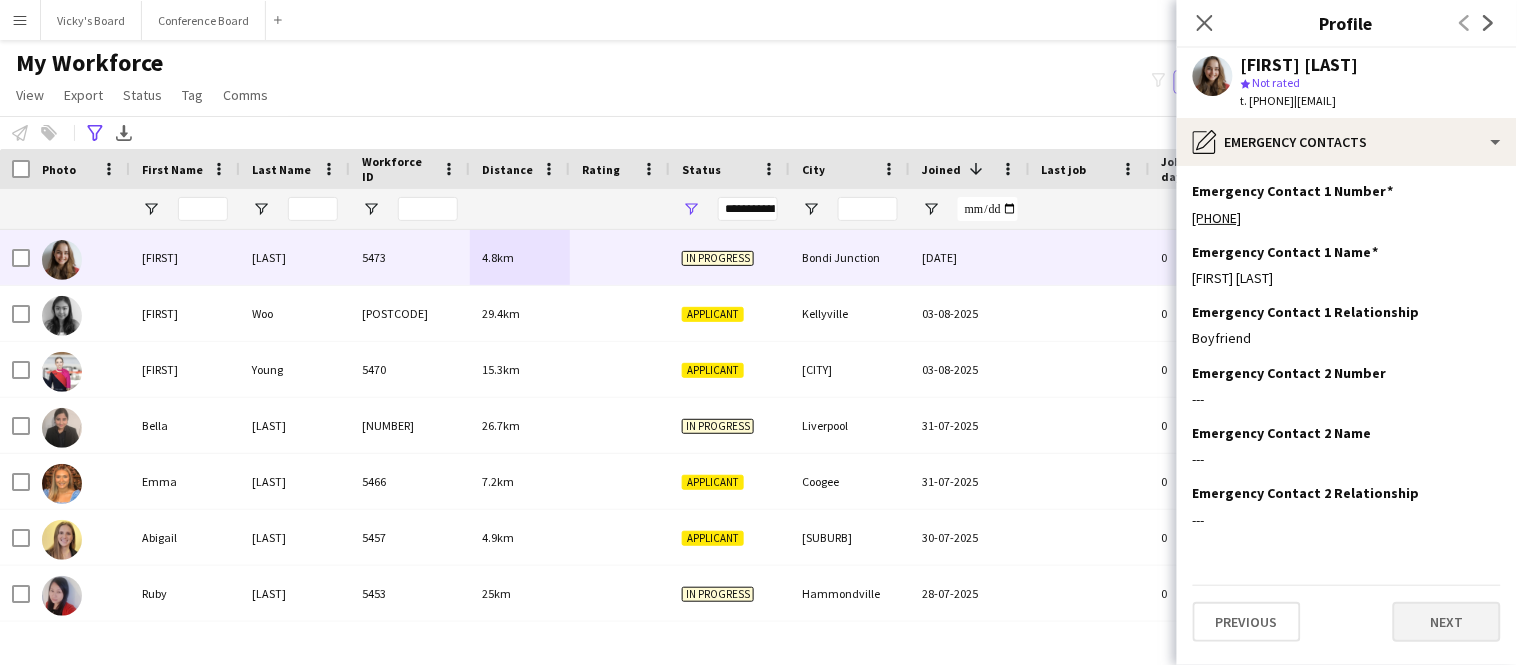scroll, scrollTop: 0, scrollLeft: 0, axis: both 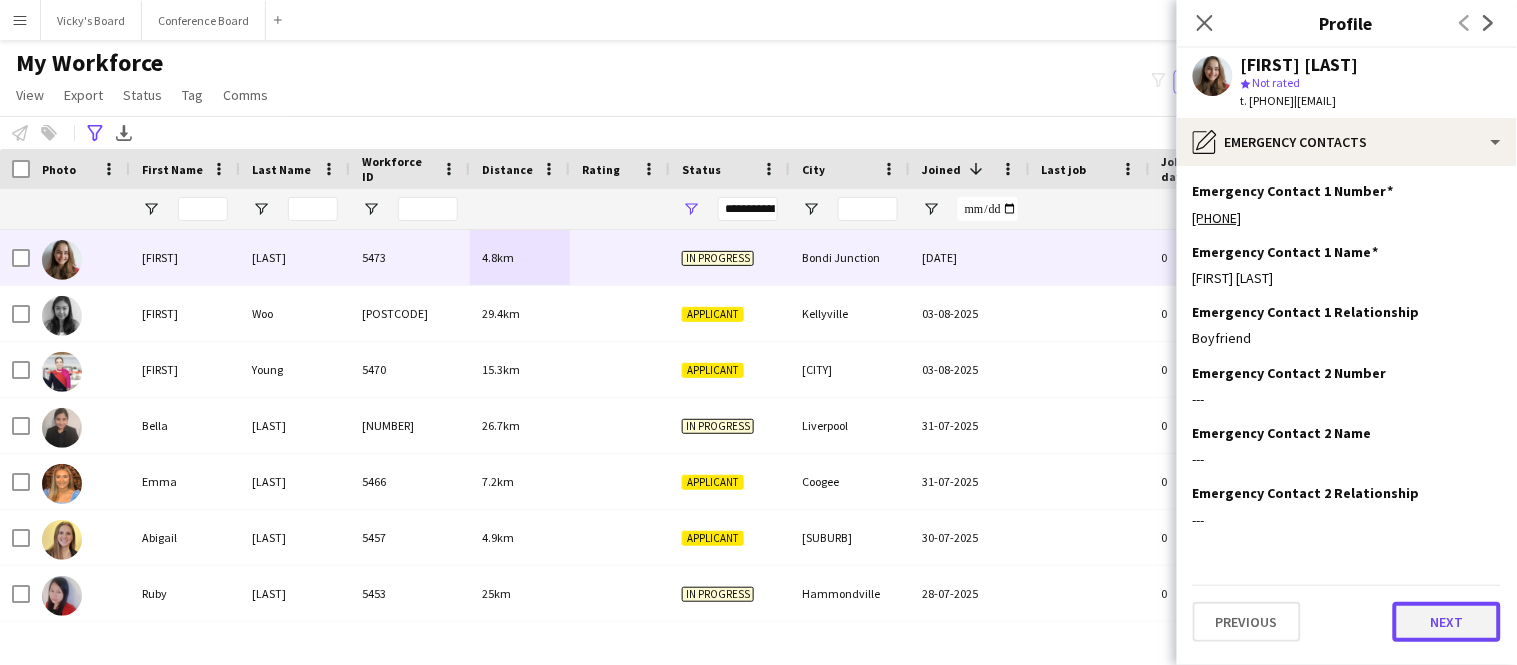 click on "Next" 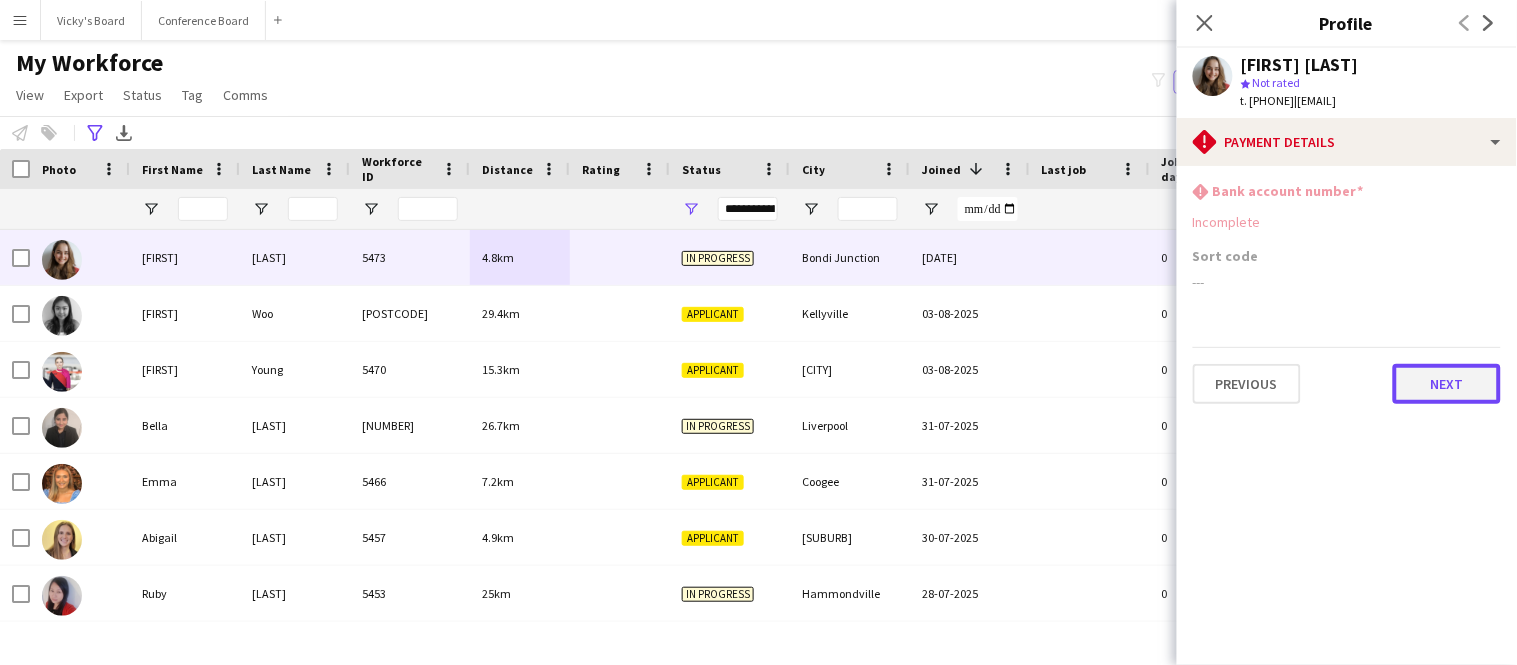 click on "Next" 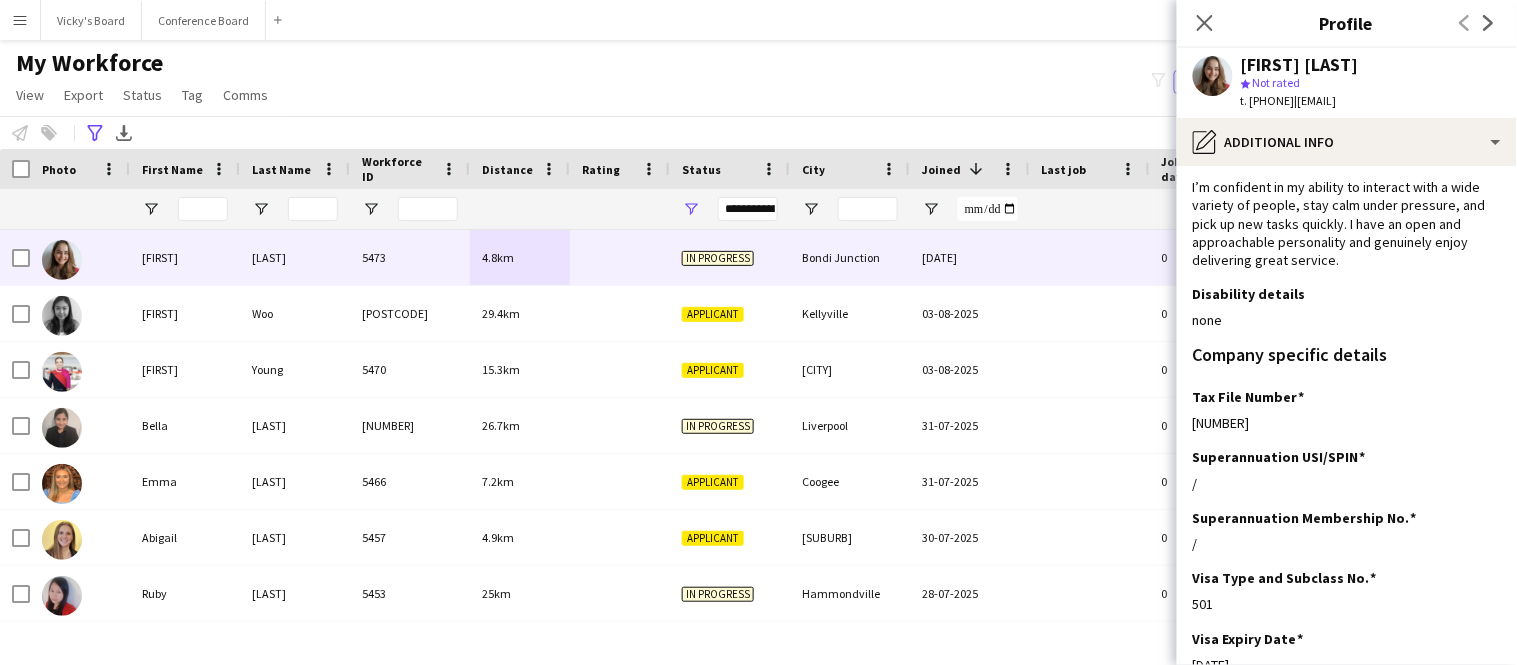 scroll, scrollTop: 498, scrollLeft: 0, axis: vertical 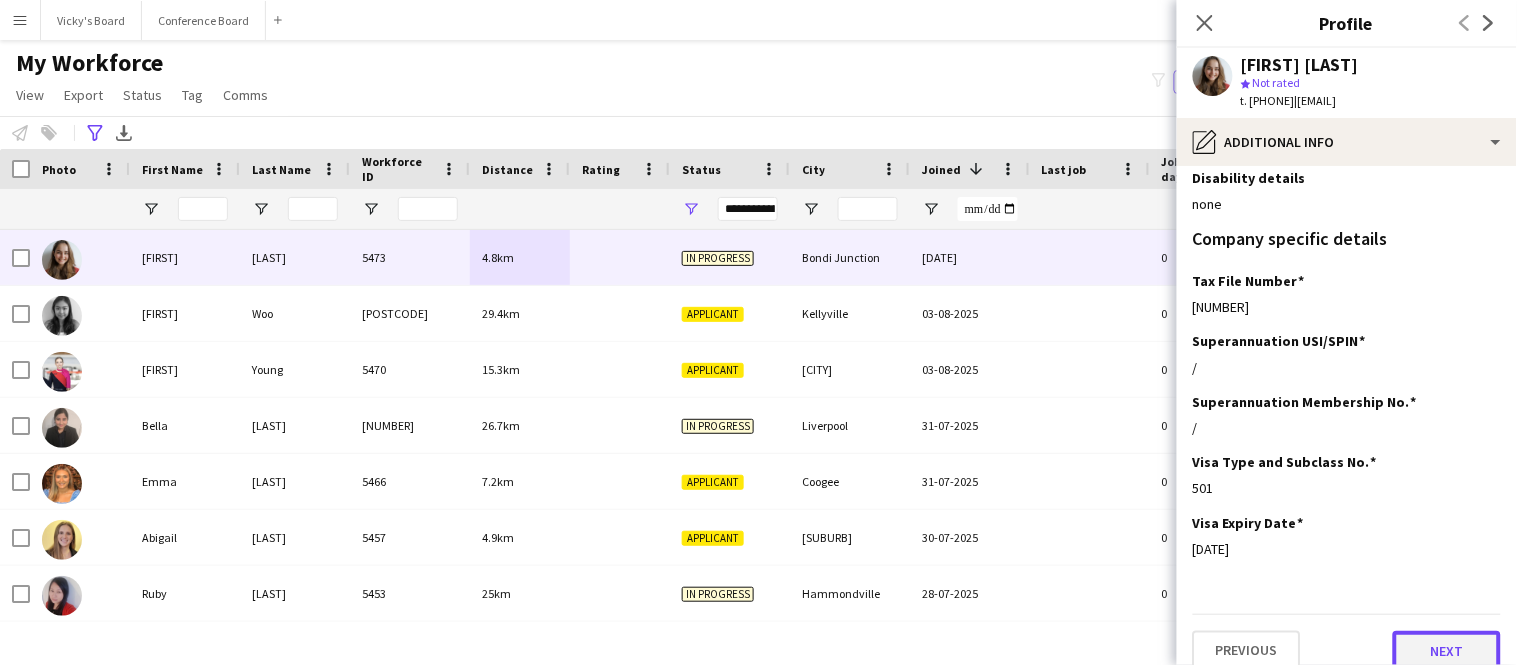click on "Next" 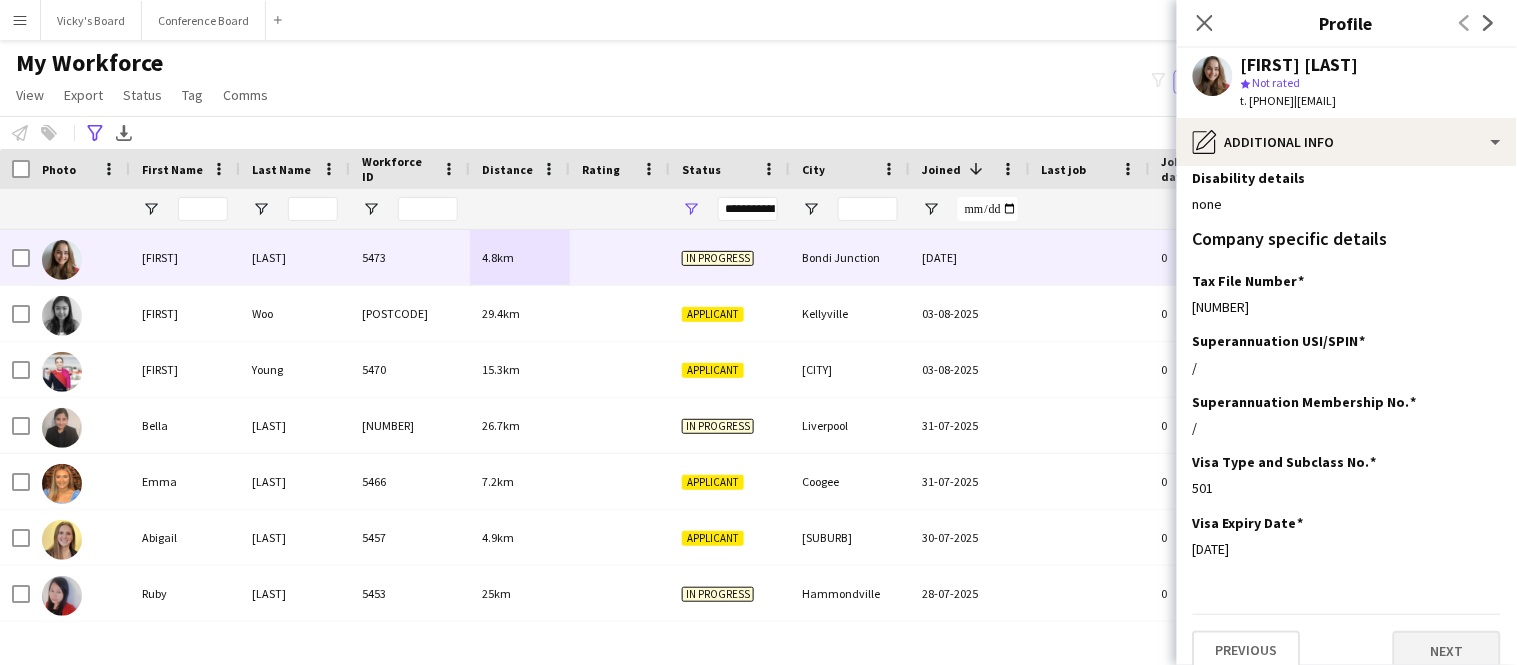 scroll, scrollTop: 0, scrollLeft: 0, axis: both 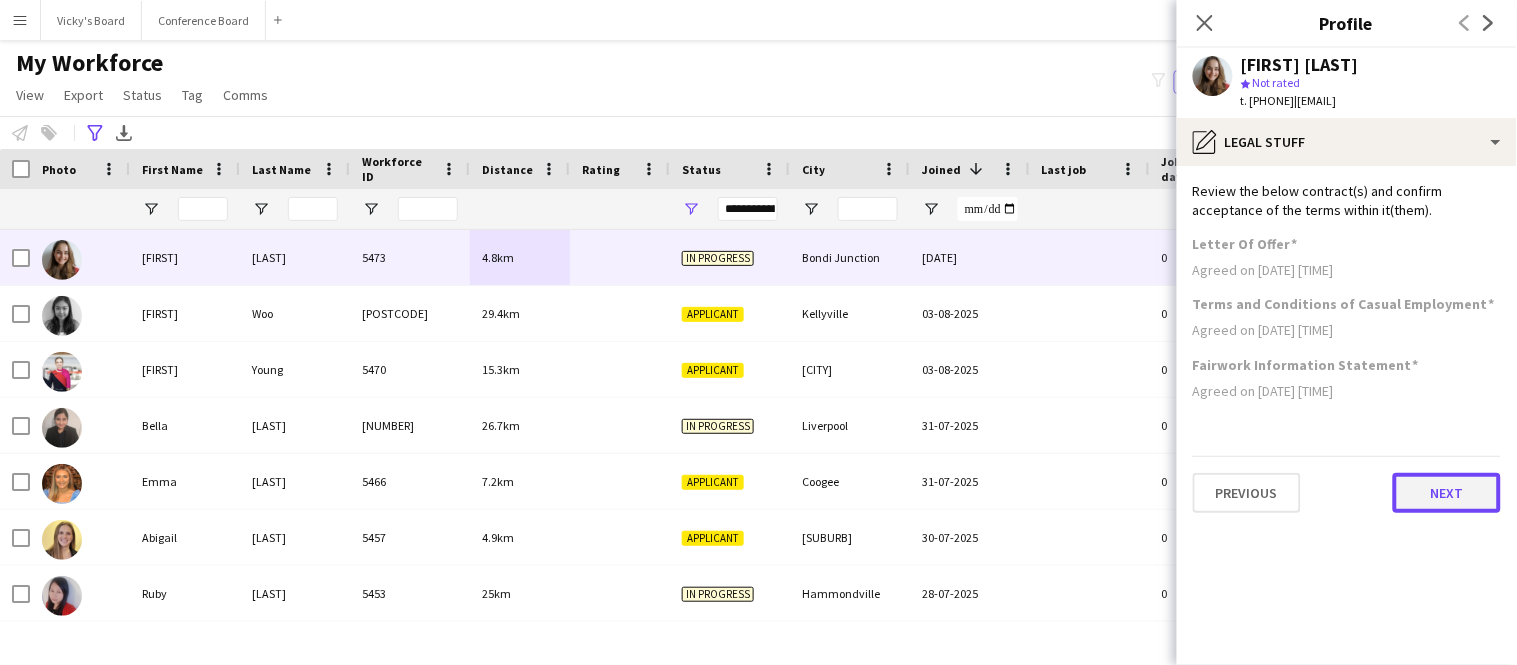 click on "Next" 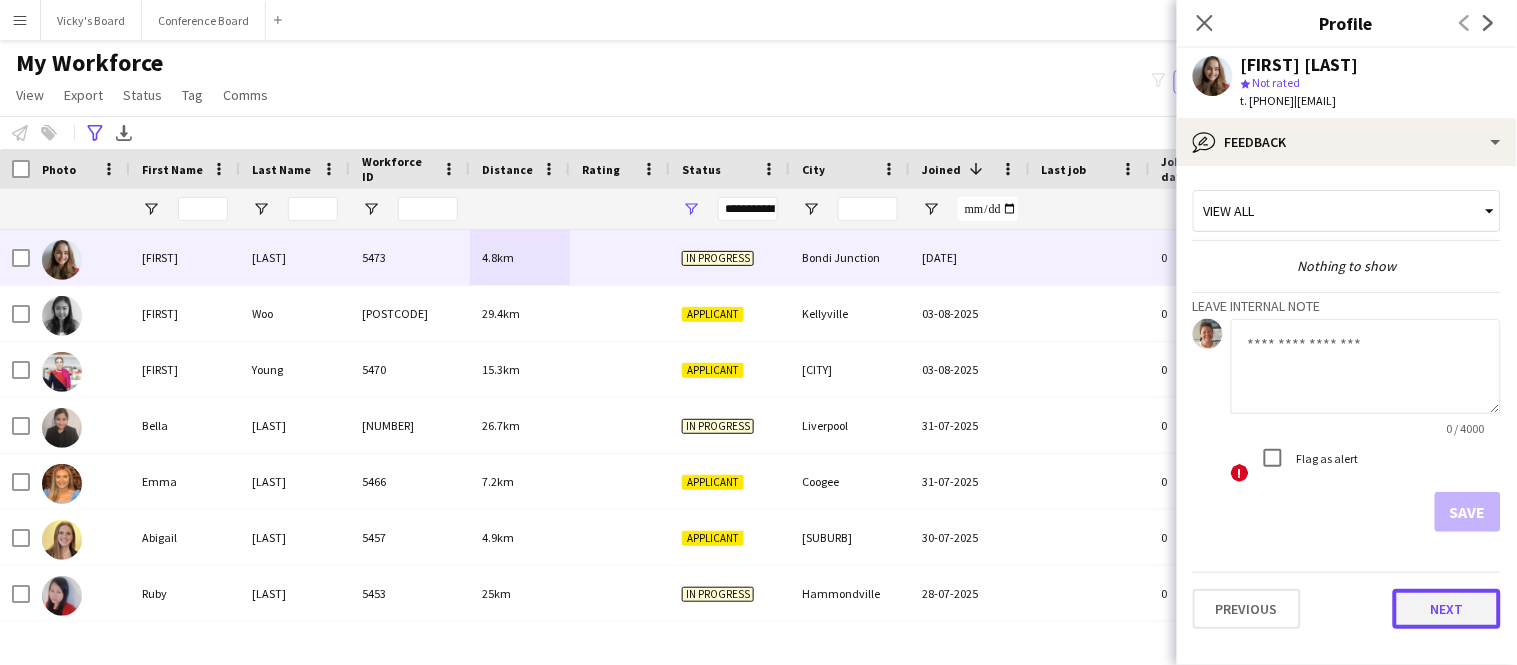 click on "Next" 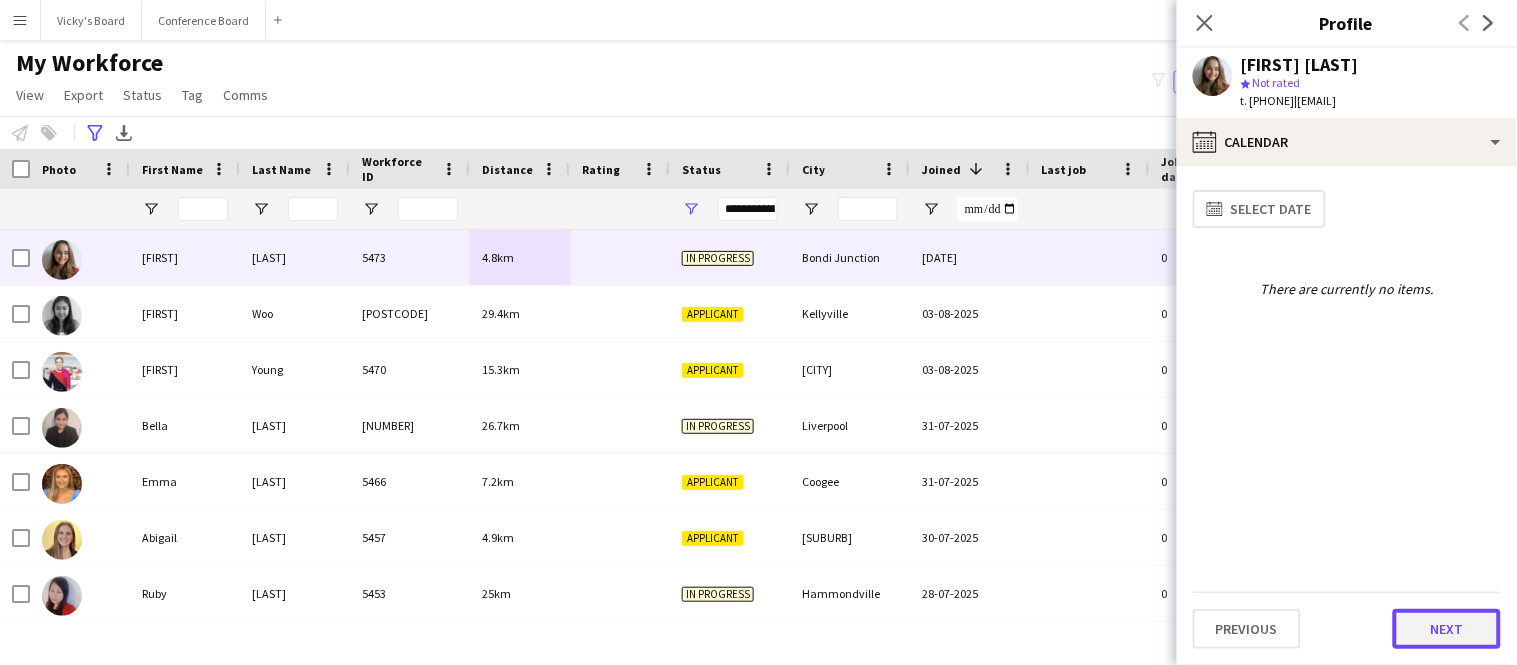 click on "Next" 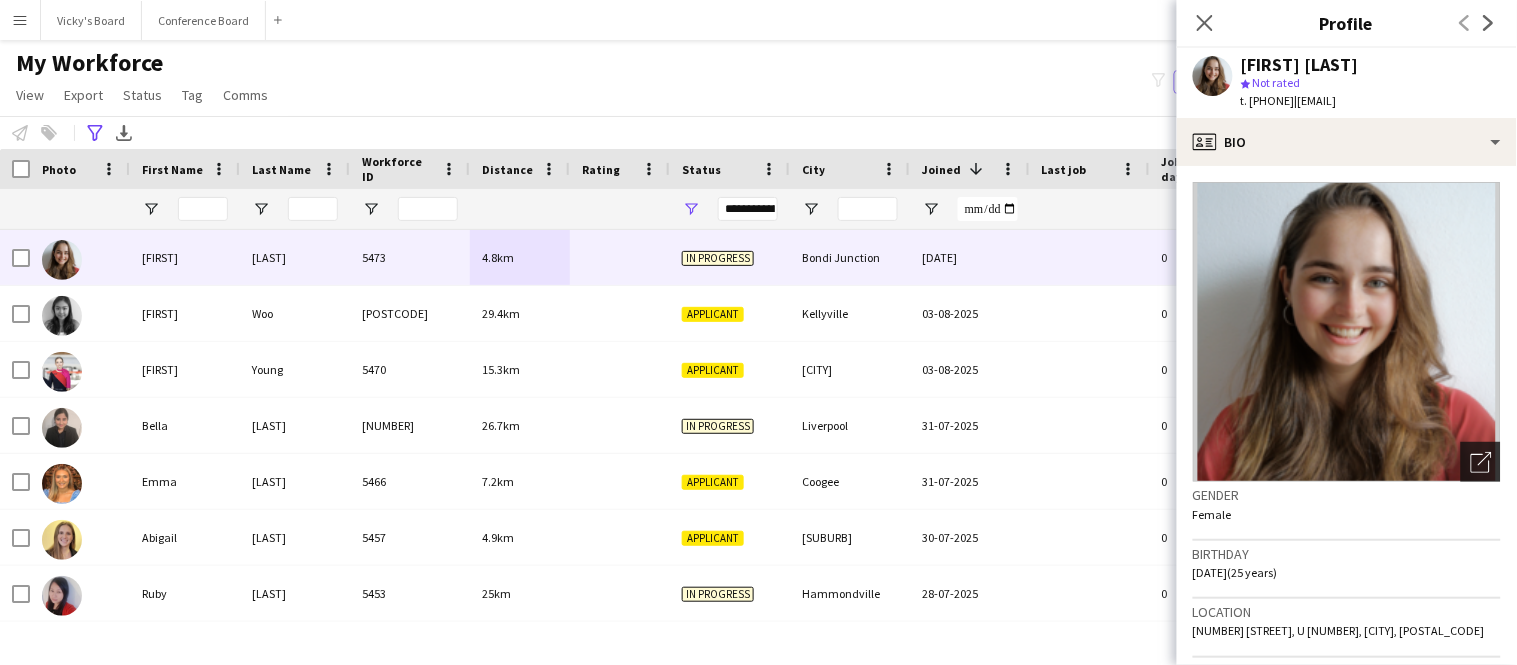 click 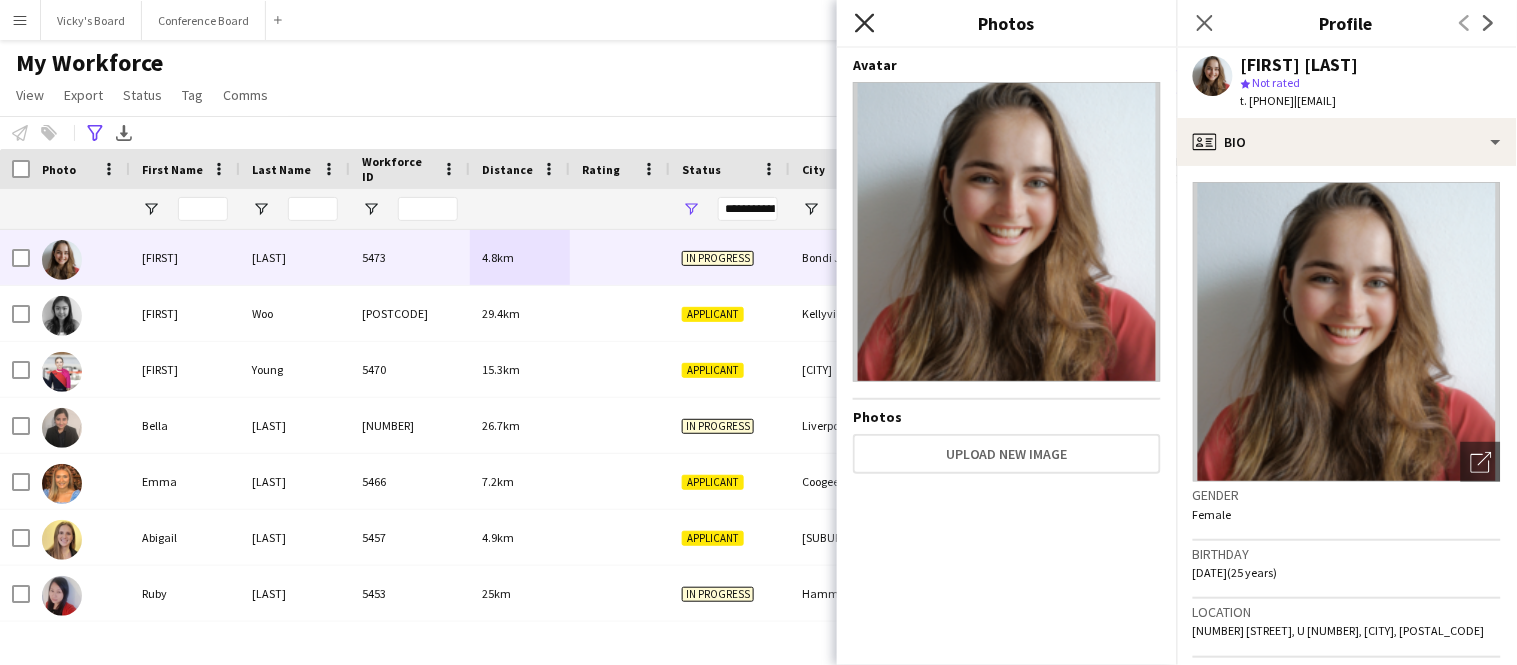 click on "Close pop-in" 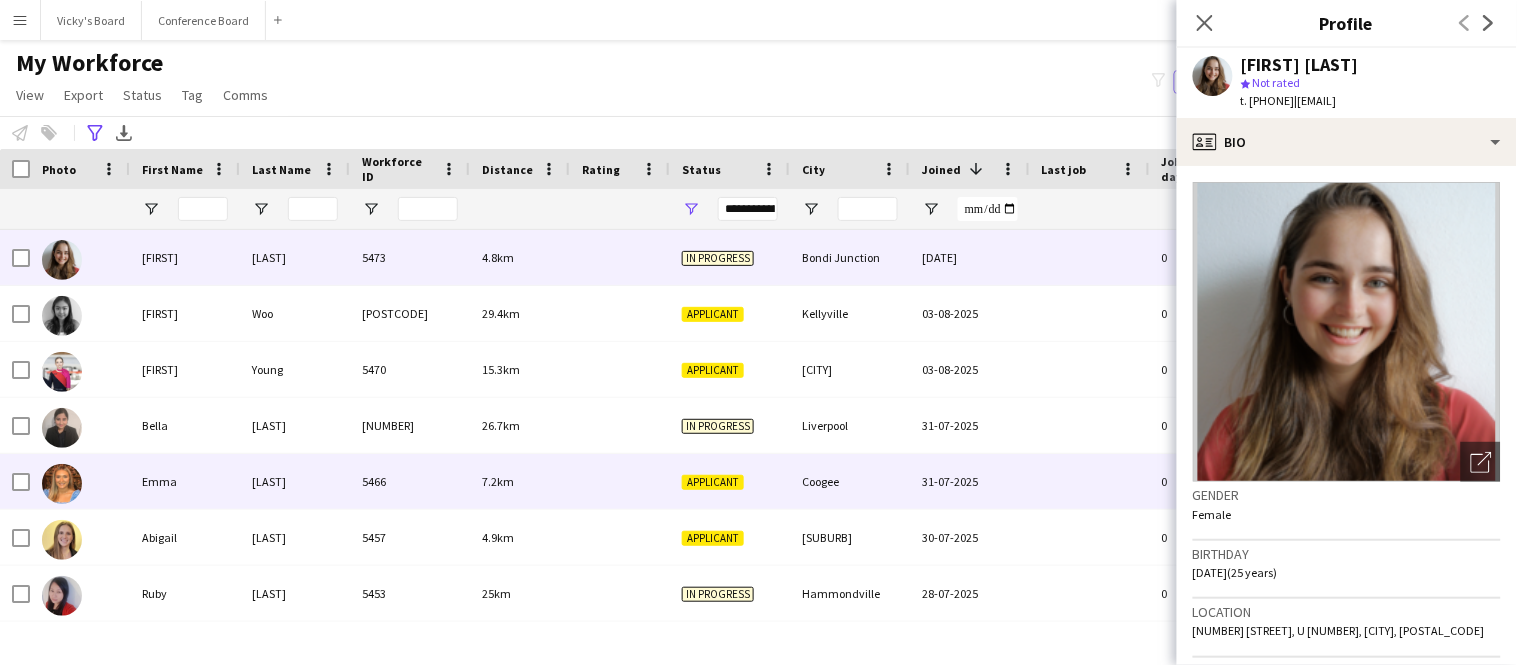 click on "Emma" at bounding box center (185, 481) 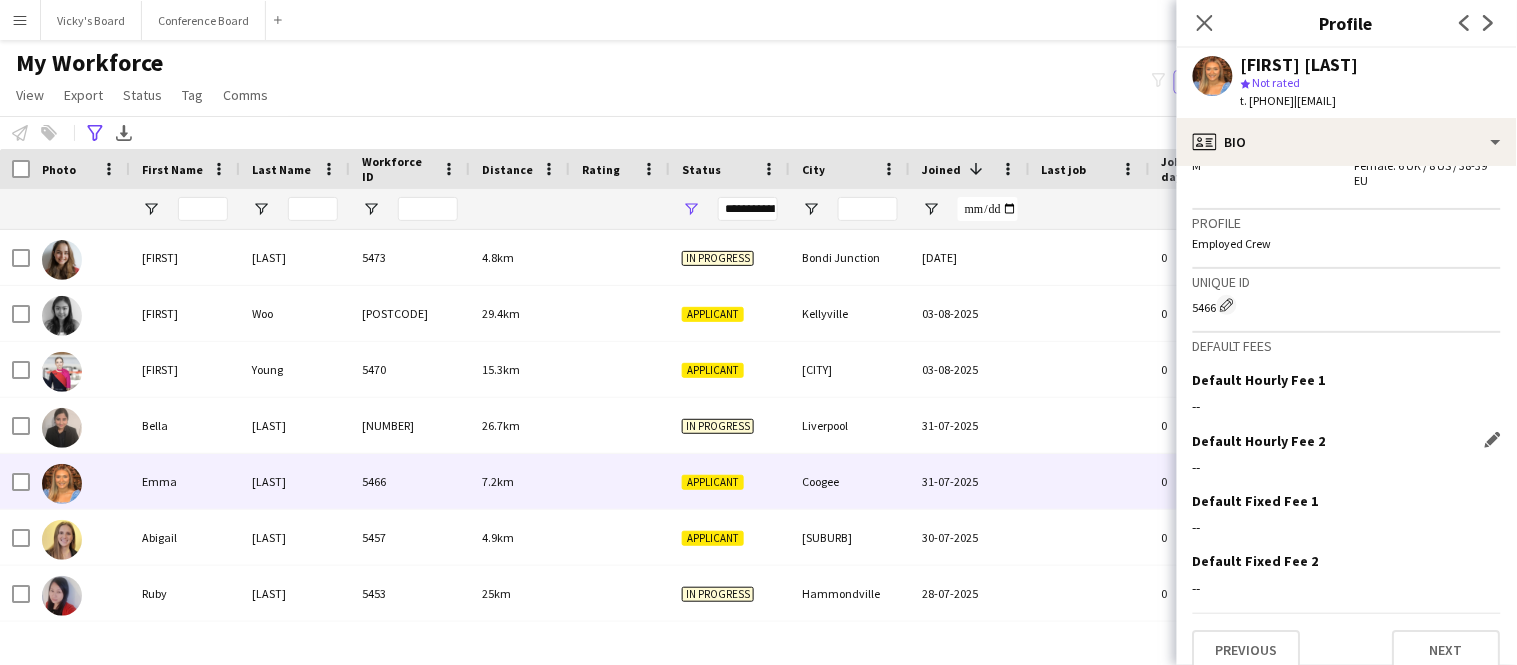 scroll, scrollTop: 1365, scrollLeft: 0, axis: vertical 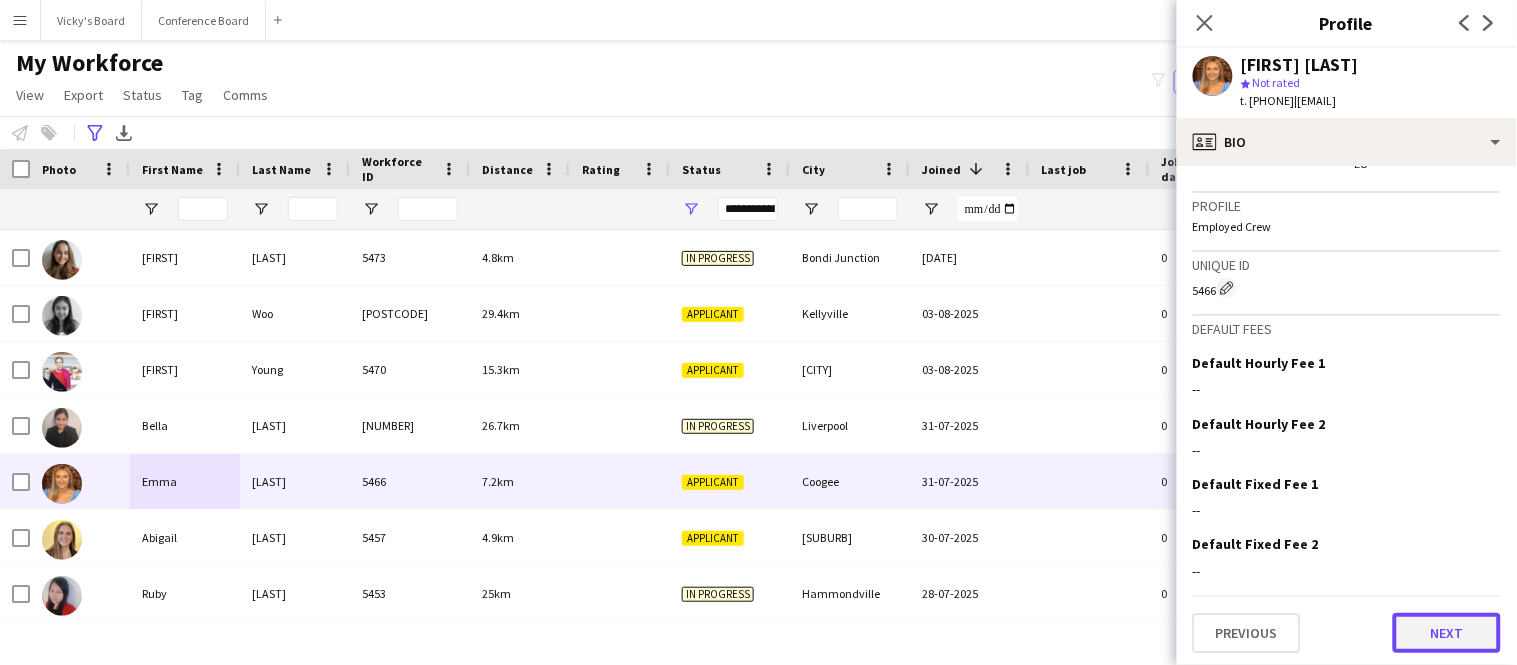 click on "Next" 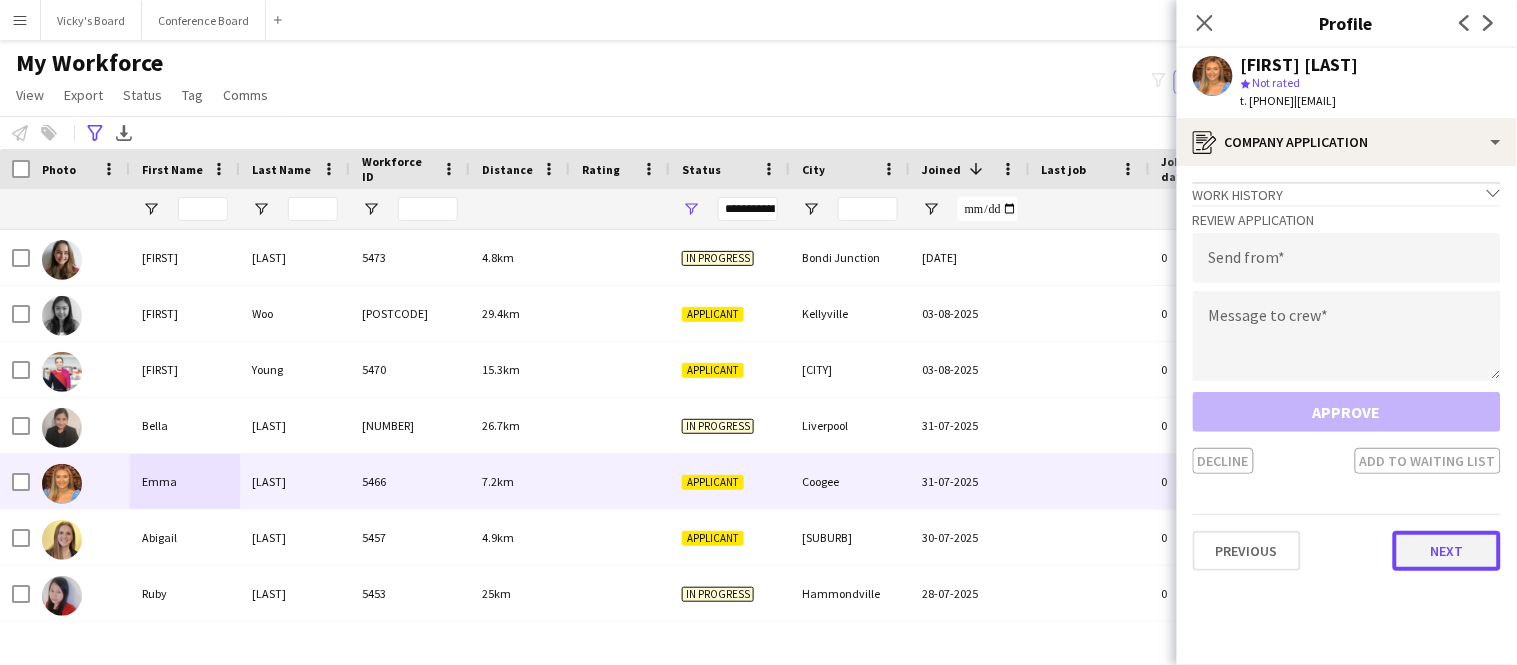 click on "Next" 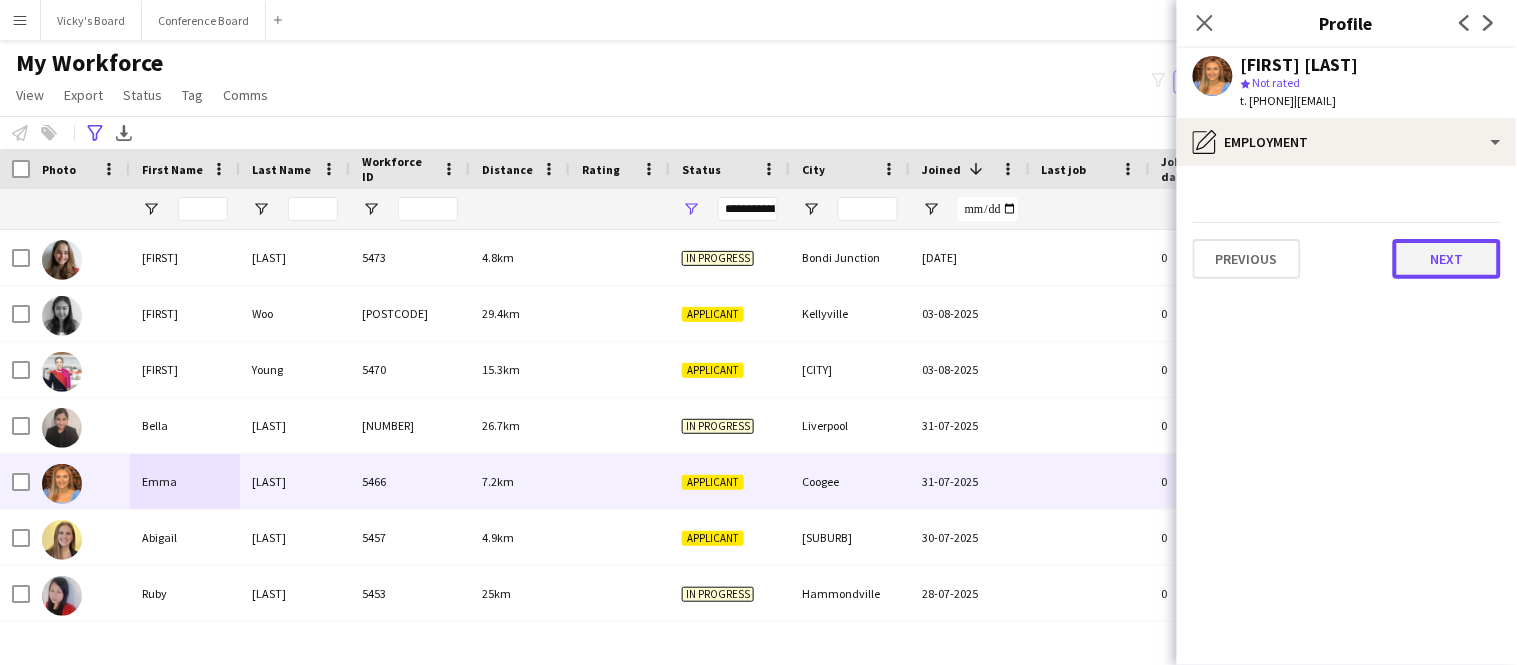 click on "Next" 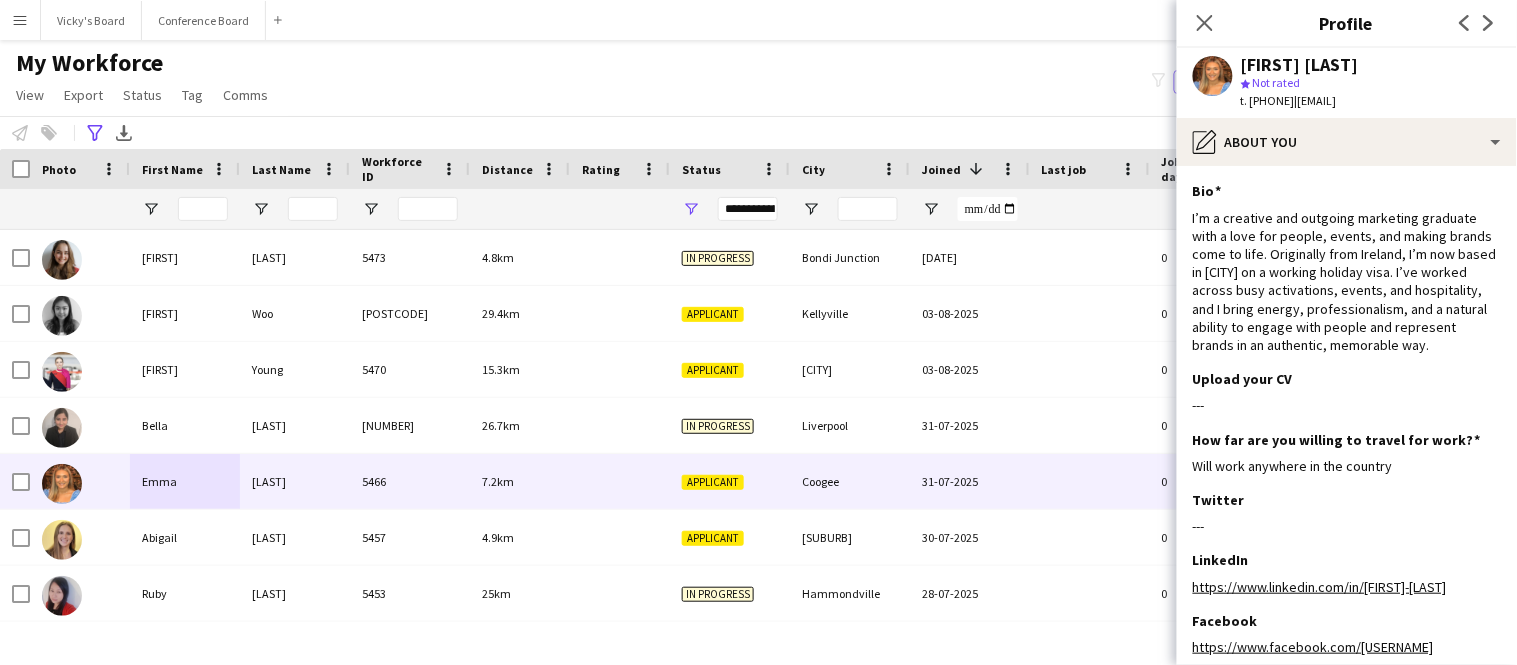 scroll, scrollTop: 196, scrollLeft: 0, axis: vertical 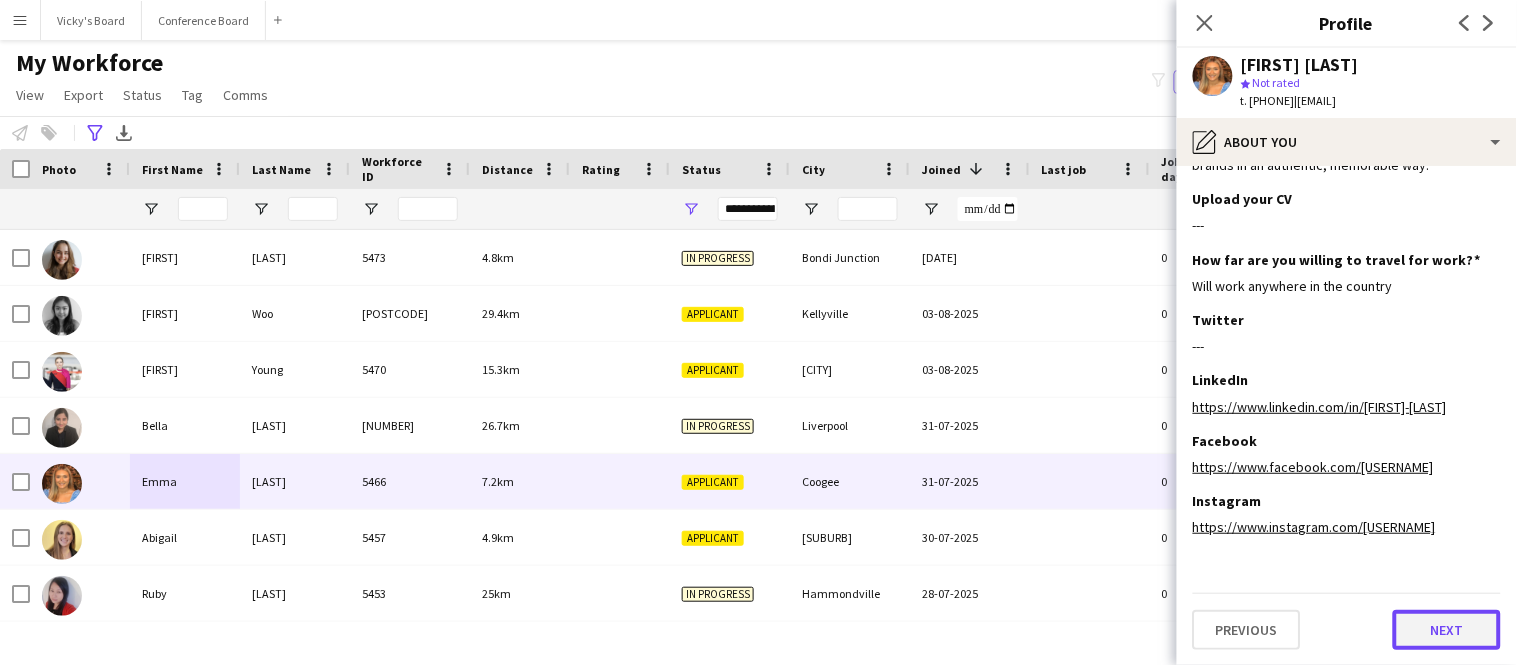 click on "Next" 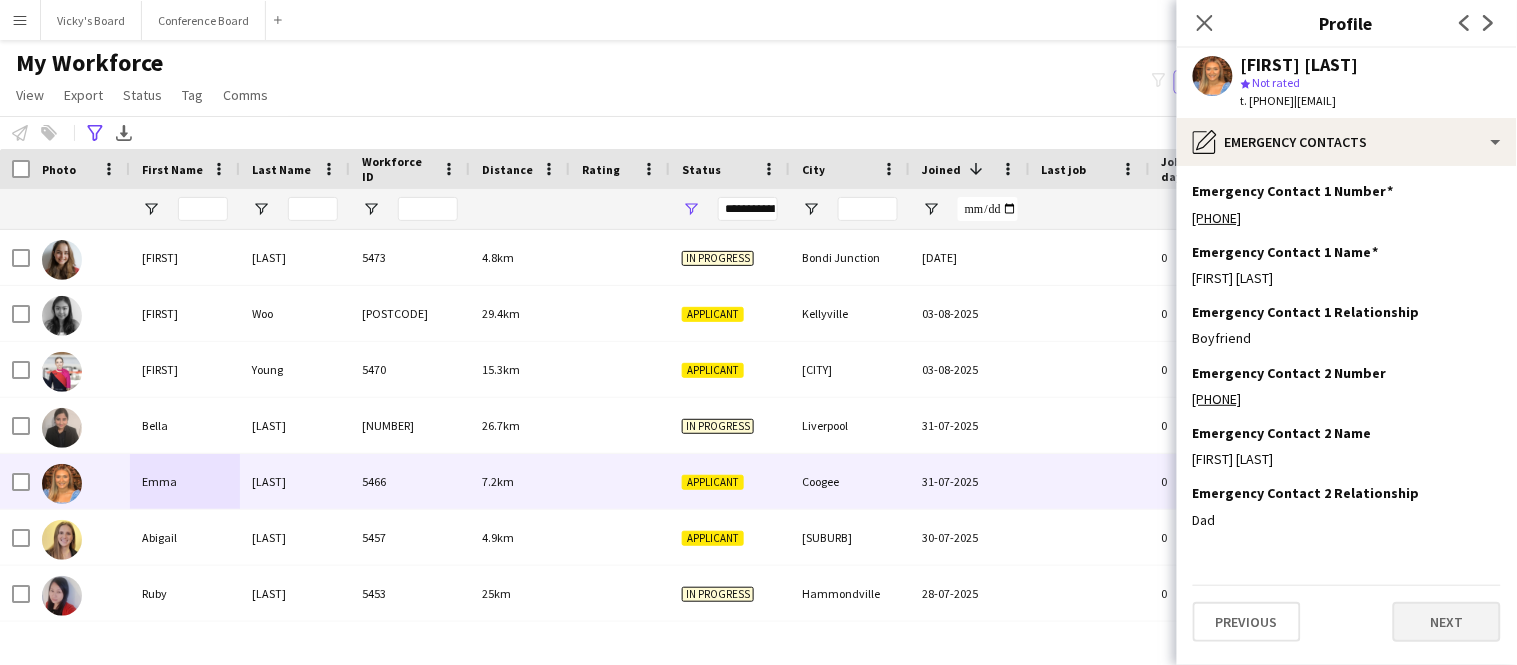 scroll, scrollTop: 0, scrollLeft: 0, axis: both 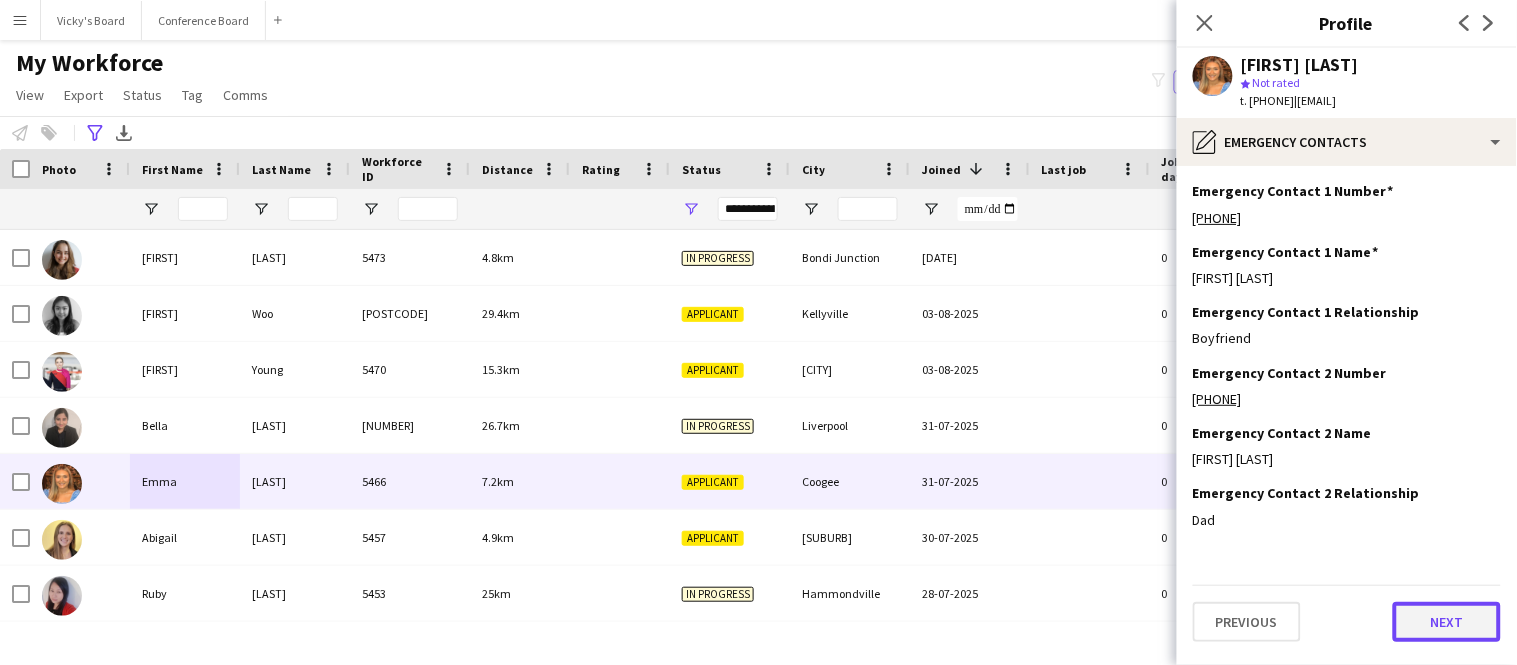 click on "Next" 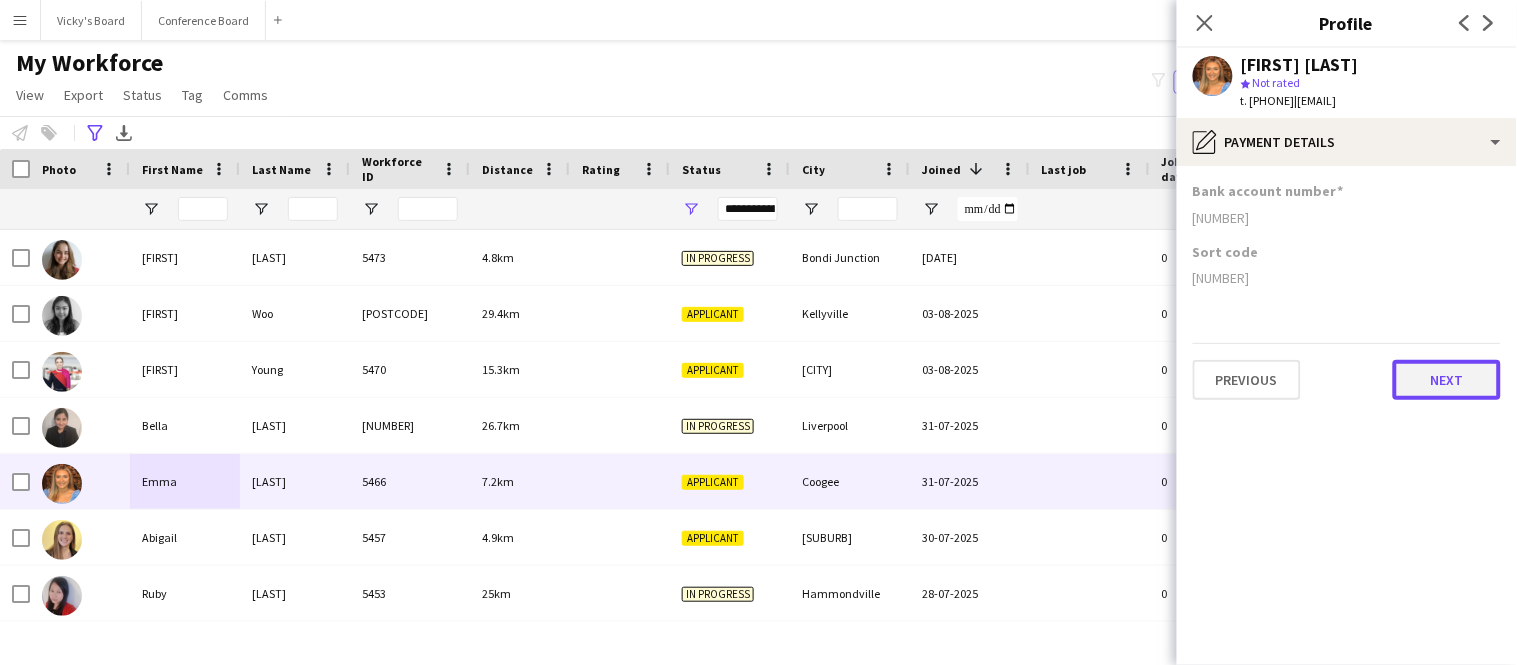click on "Next" 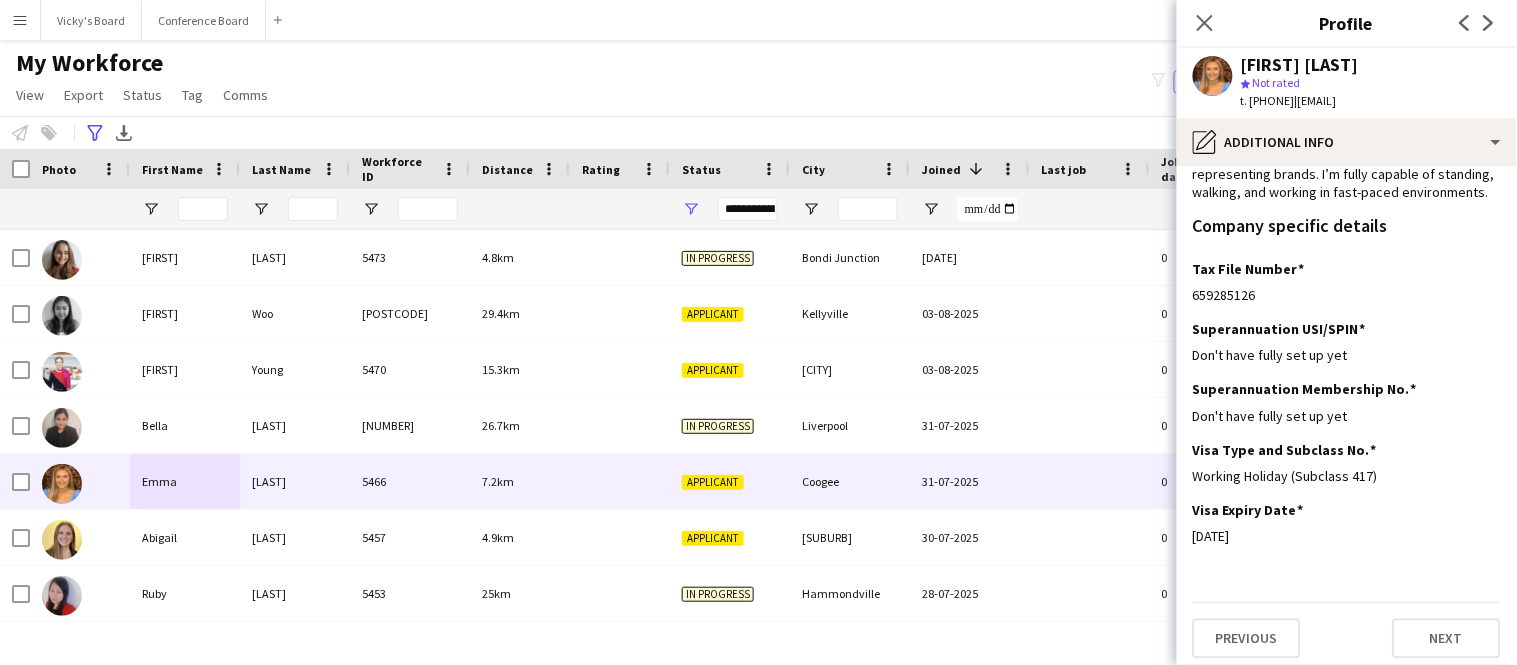 scroll, scrollTop: 862, scrollLeft: 0, axis: vertical 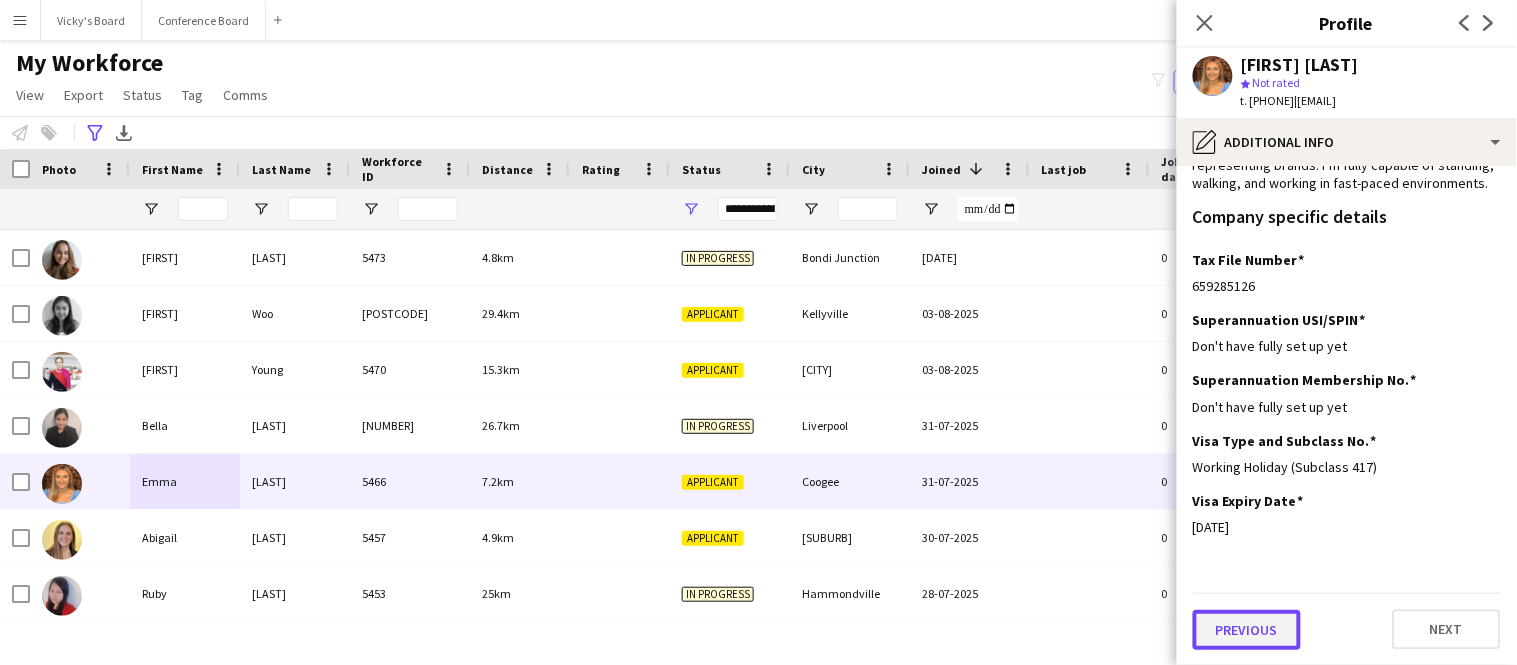 click on "Previous" 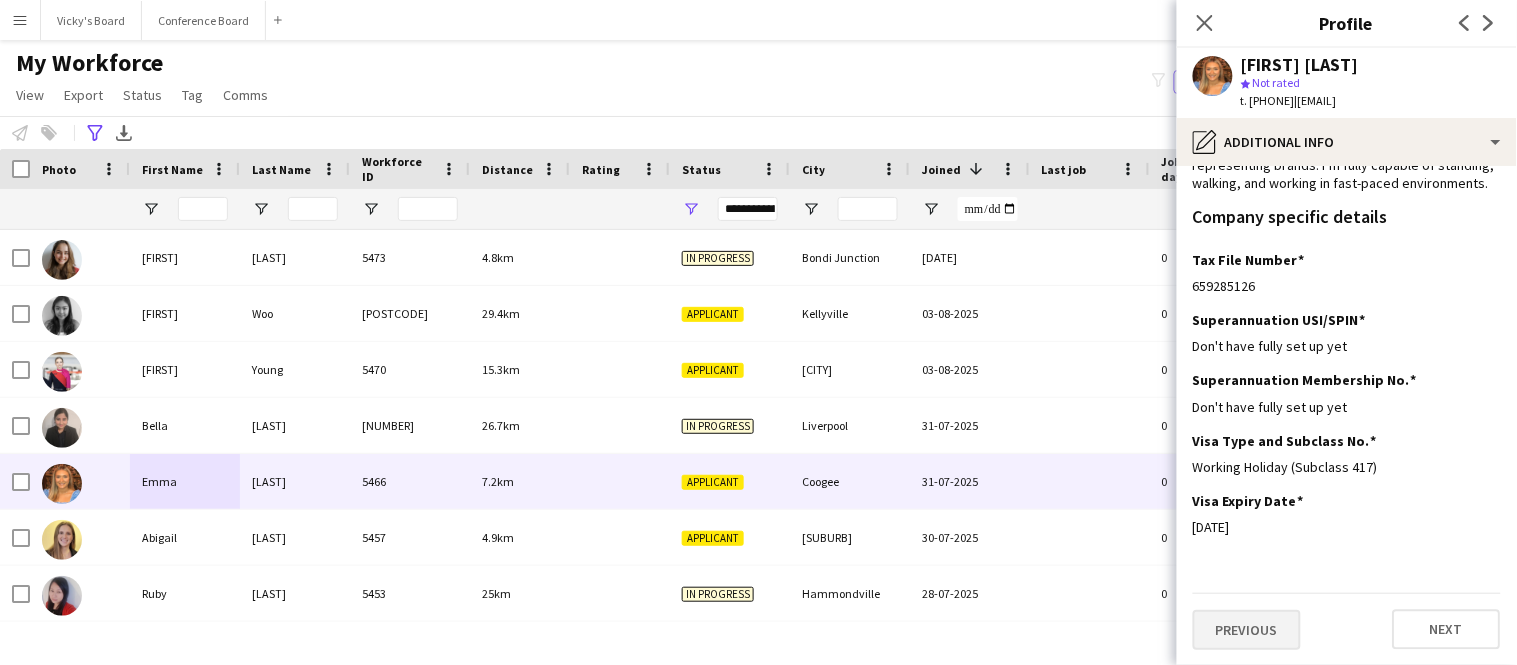 scroll, scrollTop: 0, scrollLeft: 0, axis: both 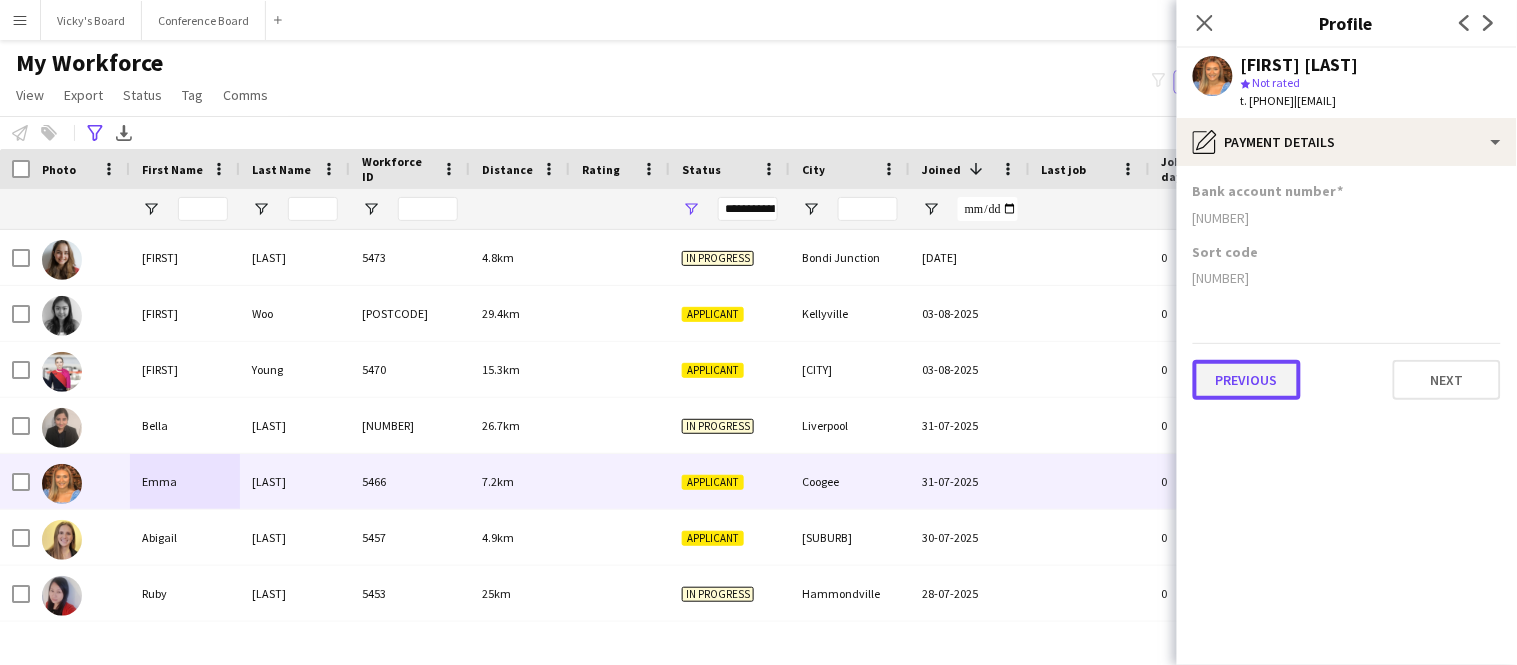 click on "Previous" 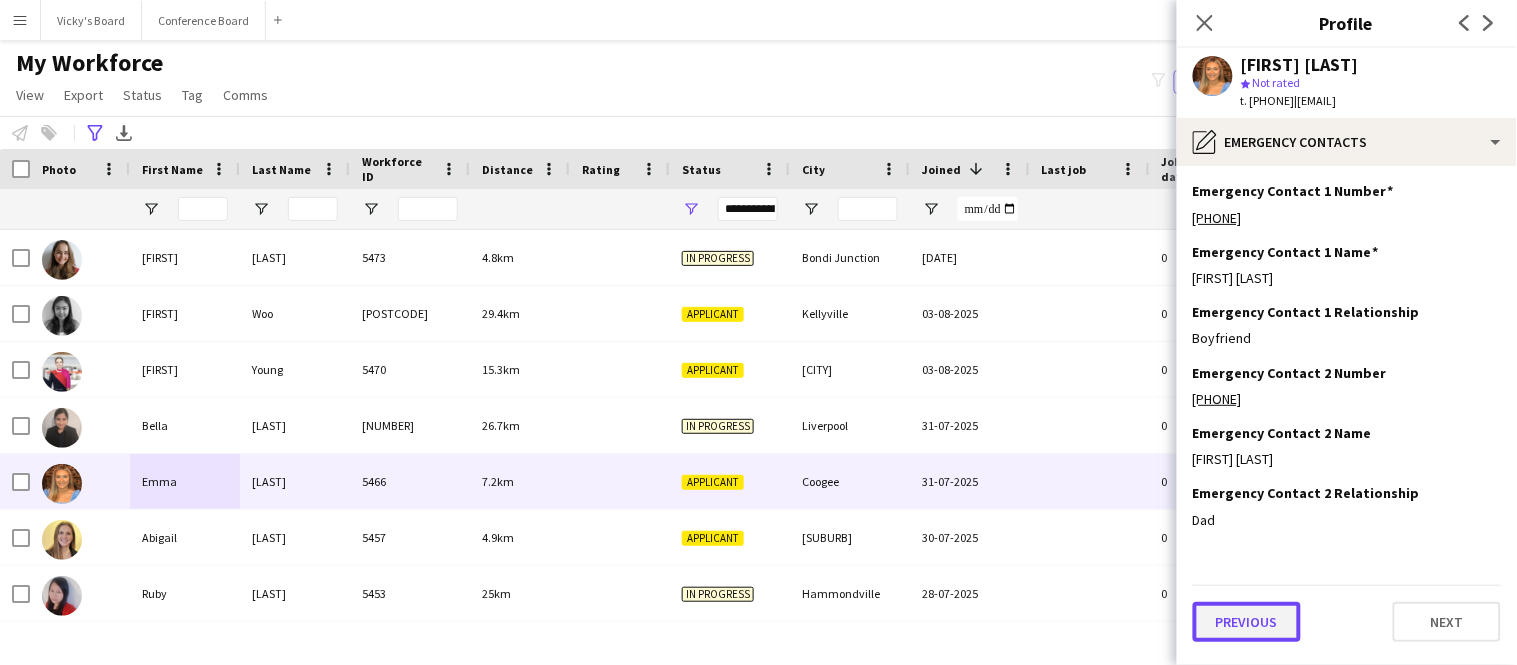 click on "Previous" 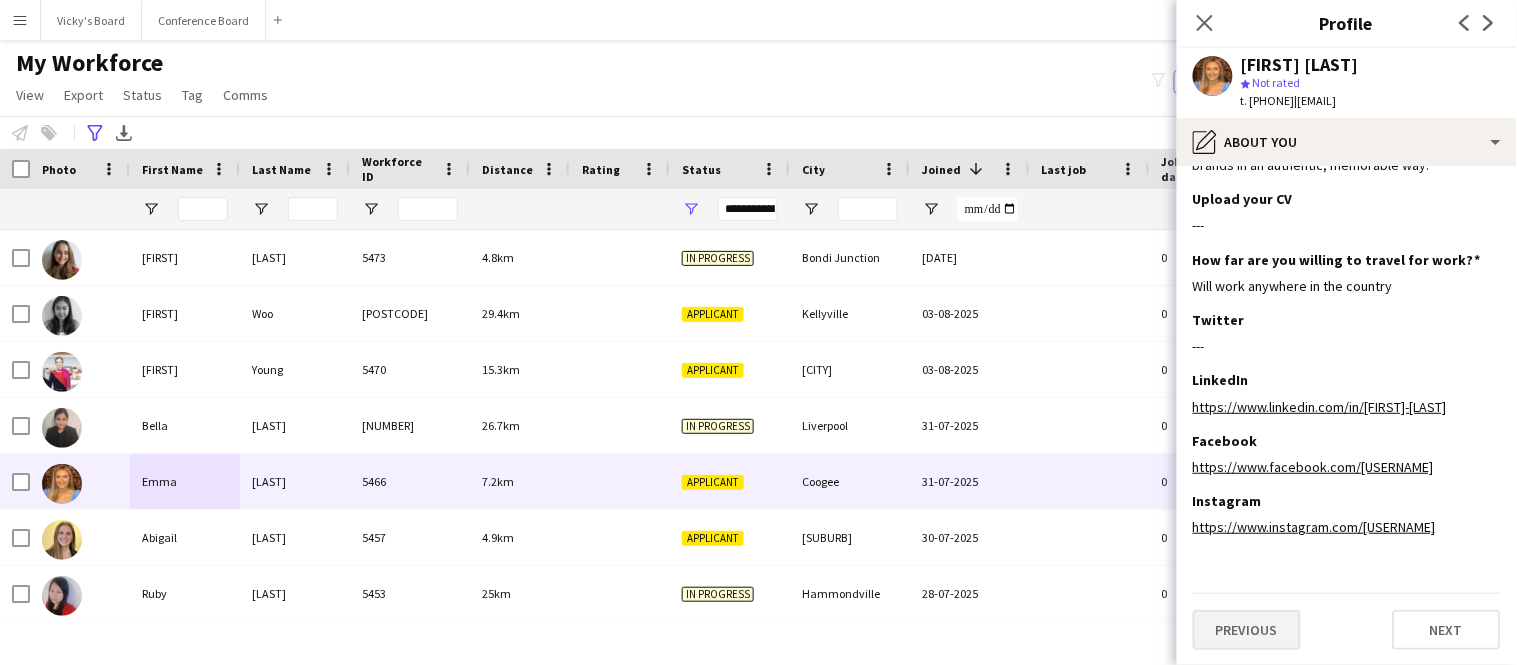 scroll, scrollTop: 196, scrollLeft: 0, axis: vertical 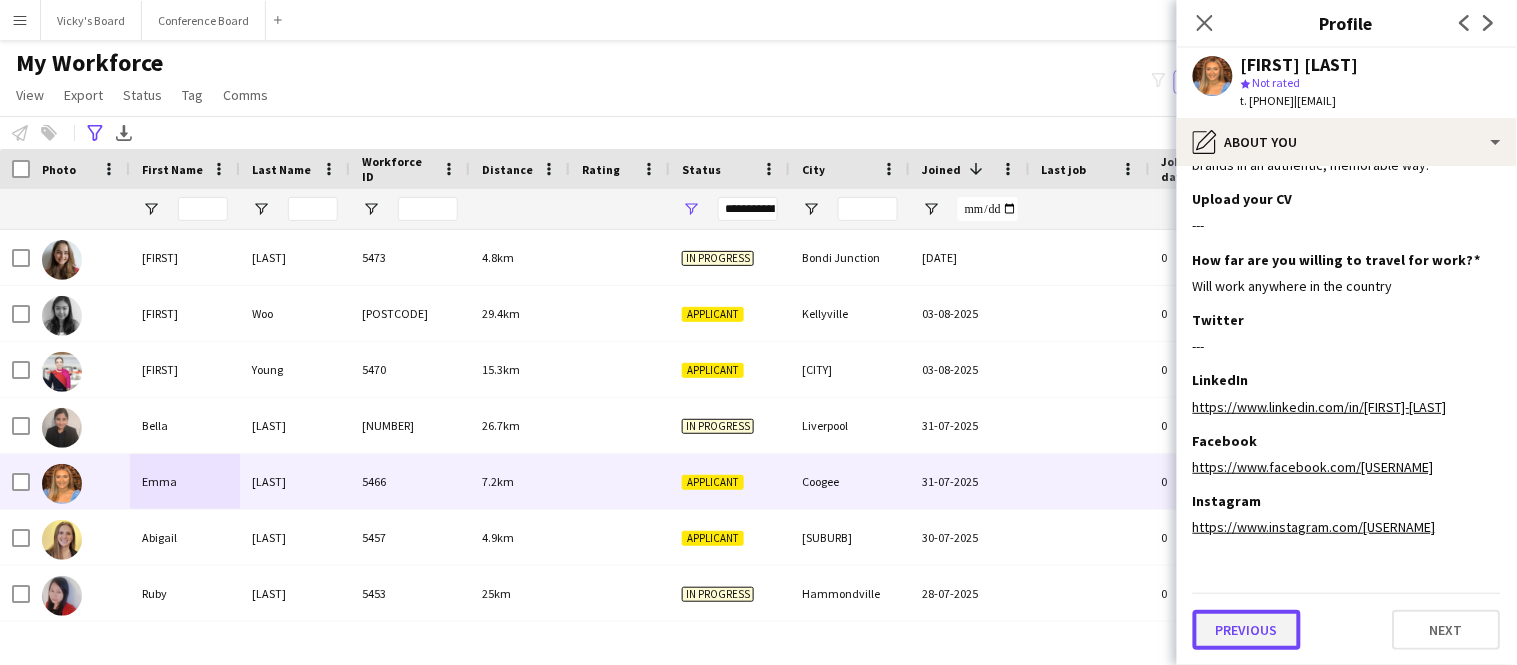 click on "Previous" 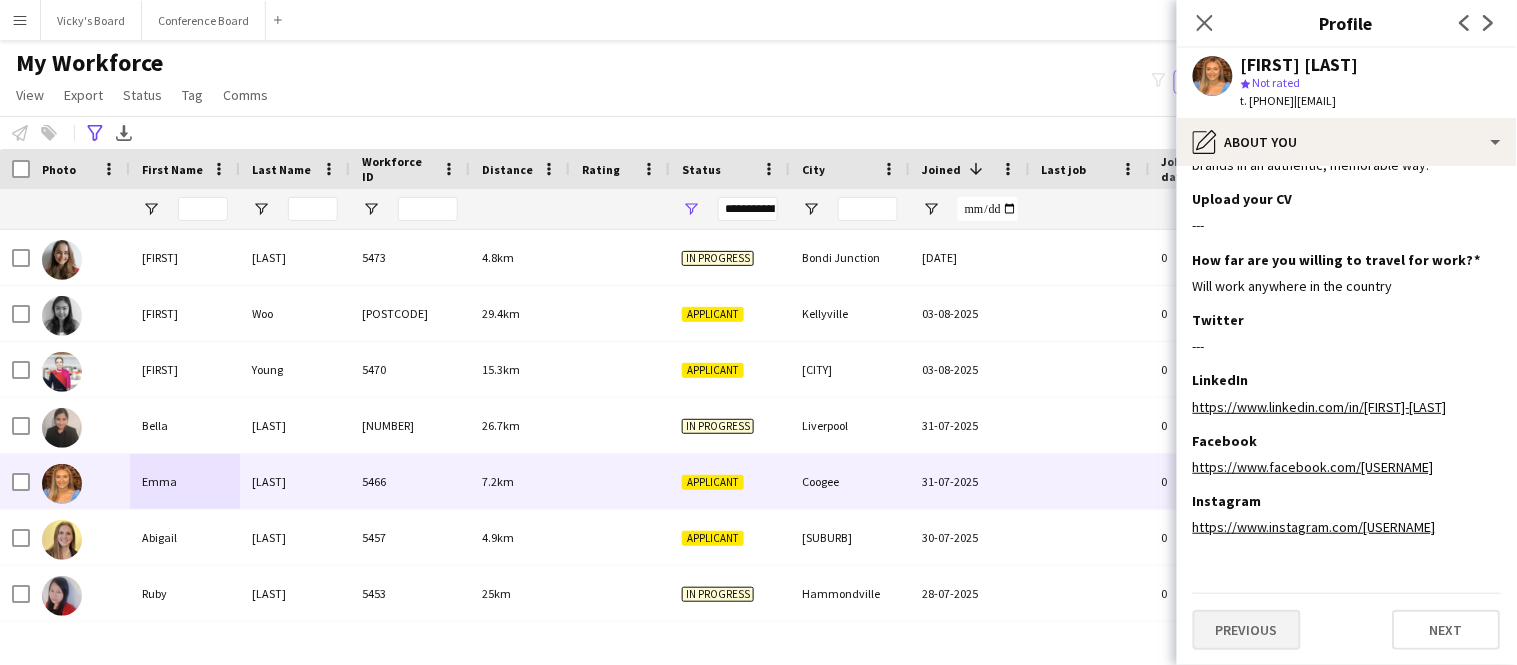 scroll, scrollTop: 0, scrollLeft: 0, axis: both 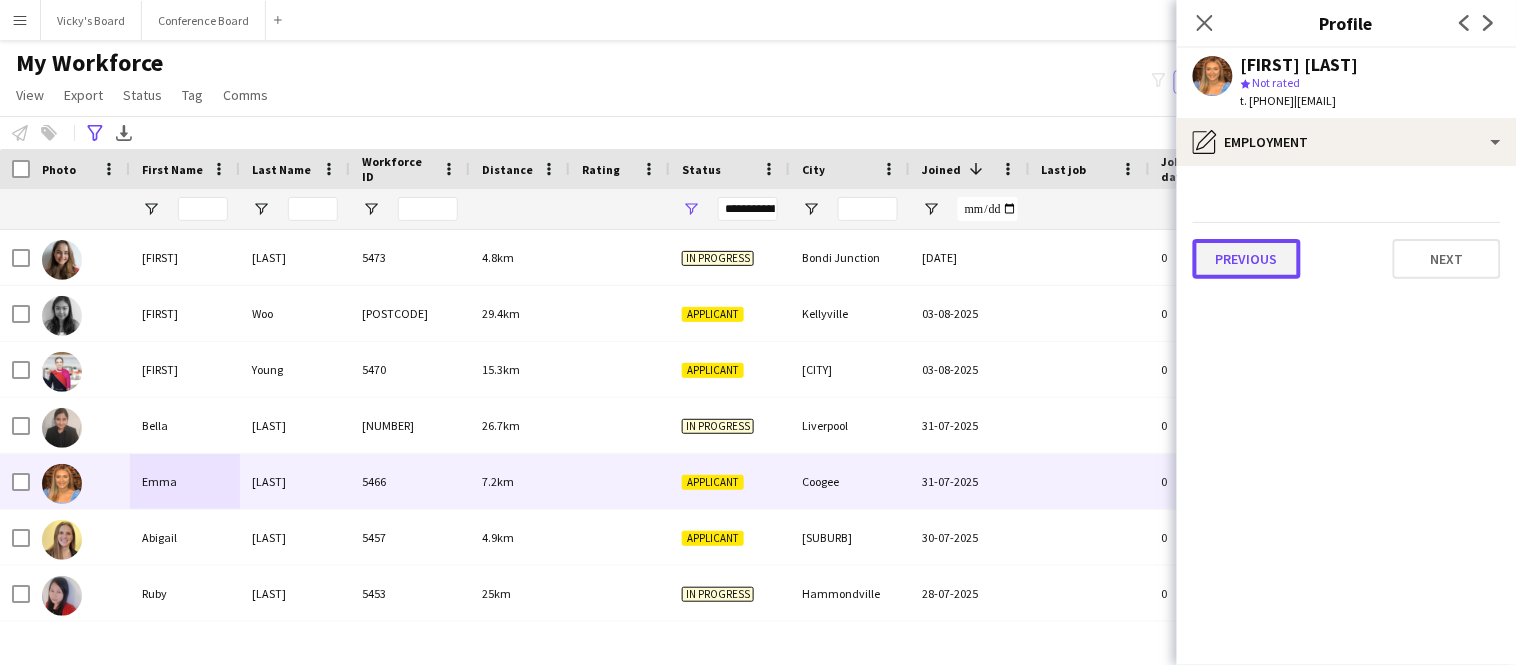 click on "Previous" 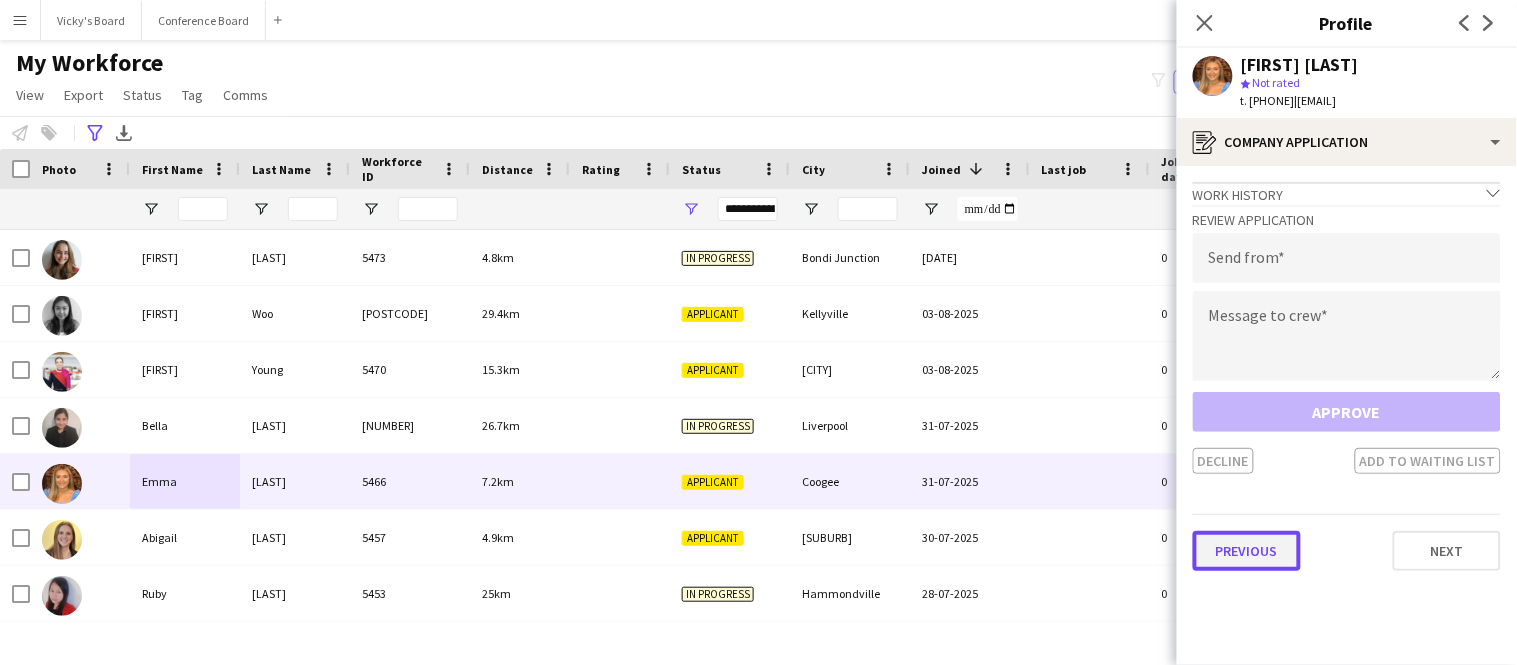 click on "Previous" 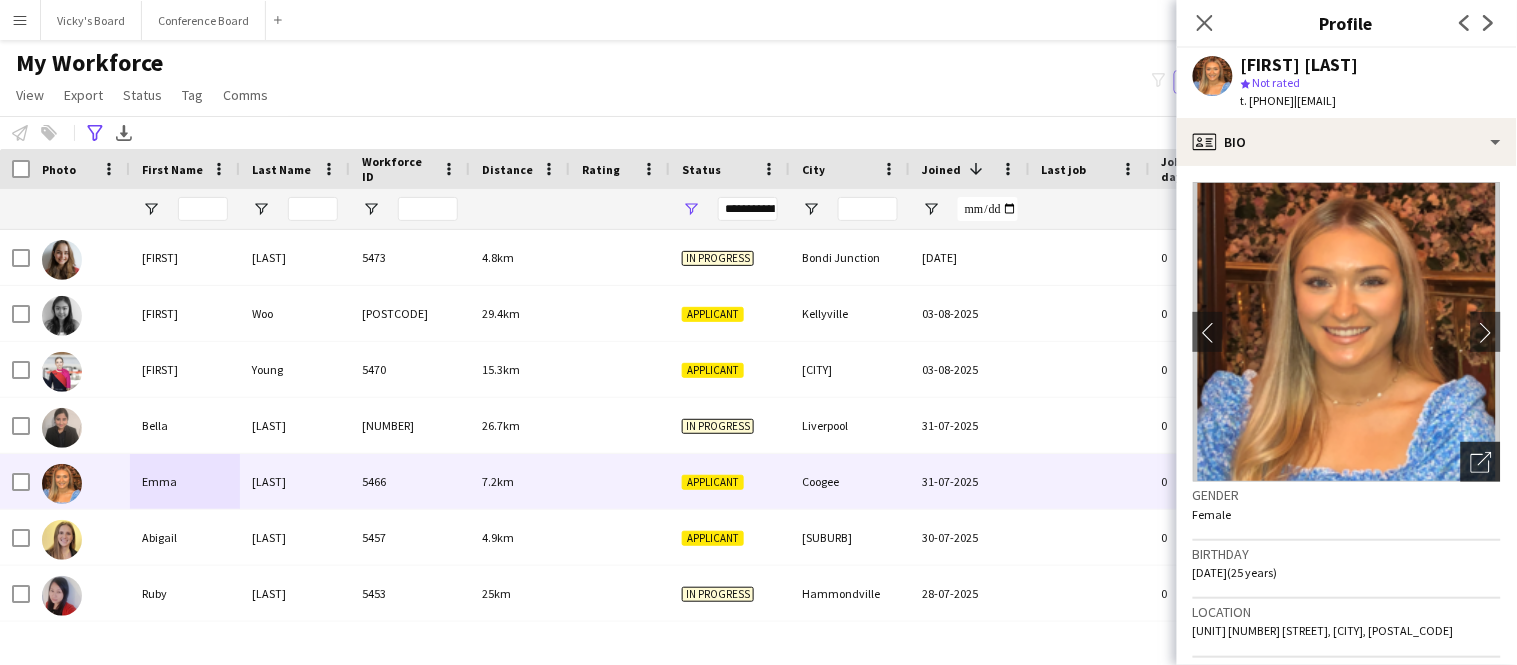 click on "Open photos pop-in" 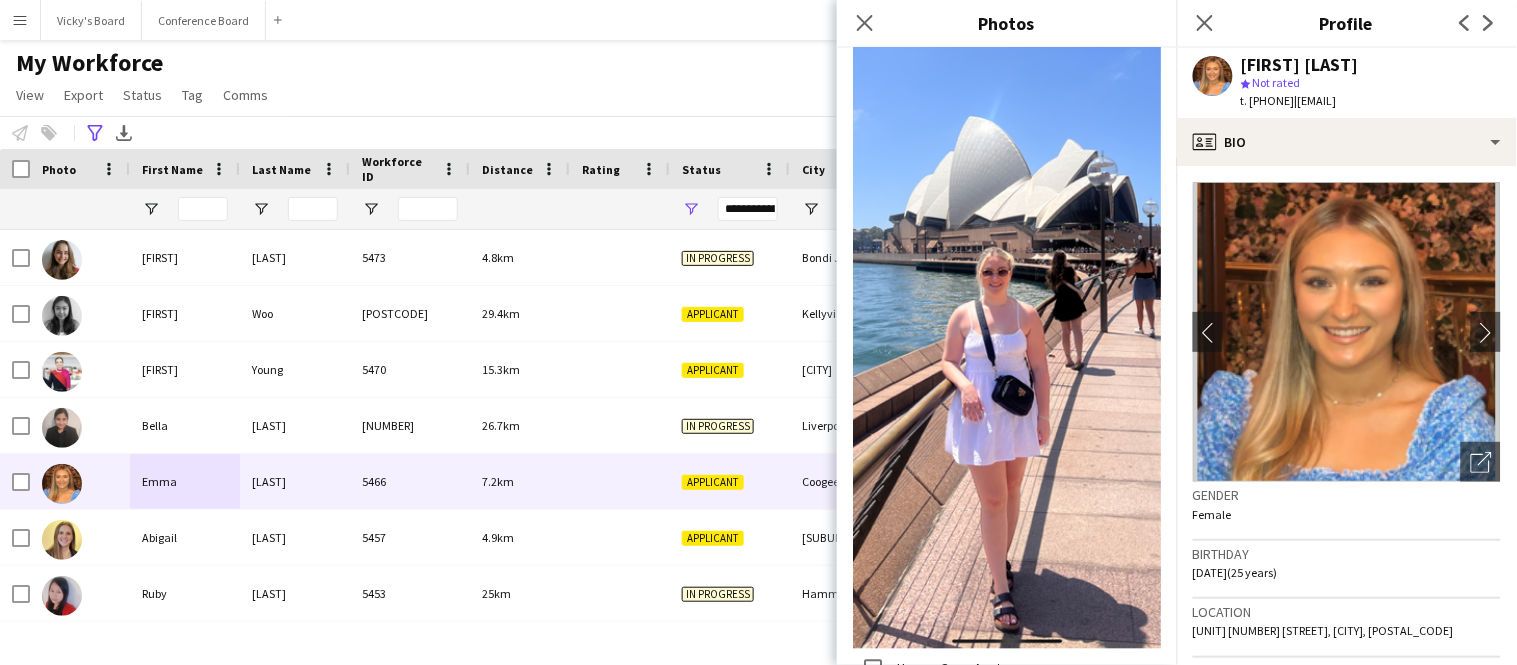 scroll, scrollTop: 2681, scrollLeft: 0, axis: vertical 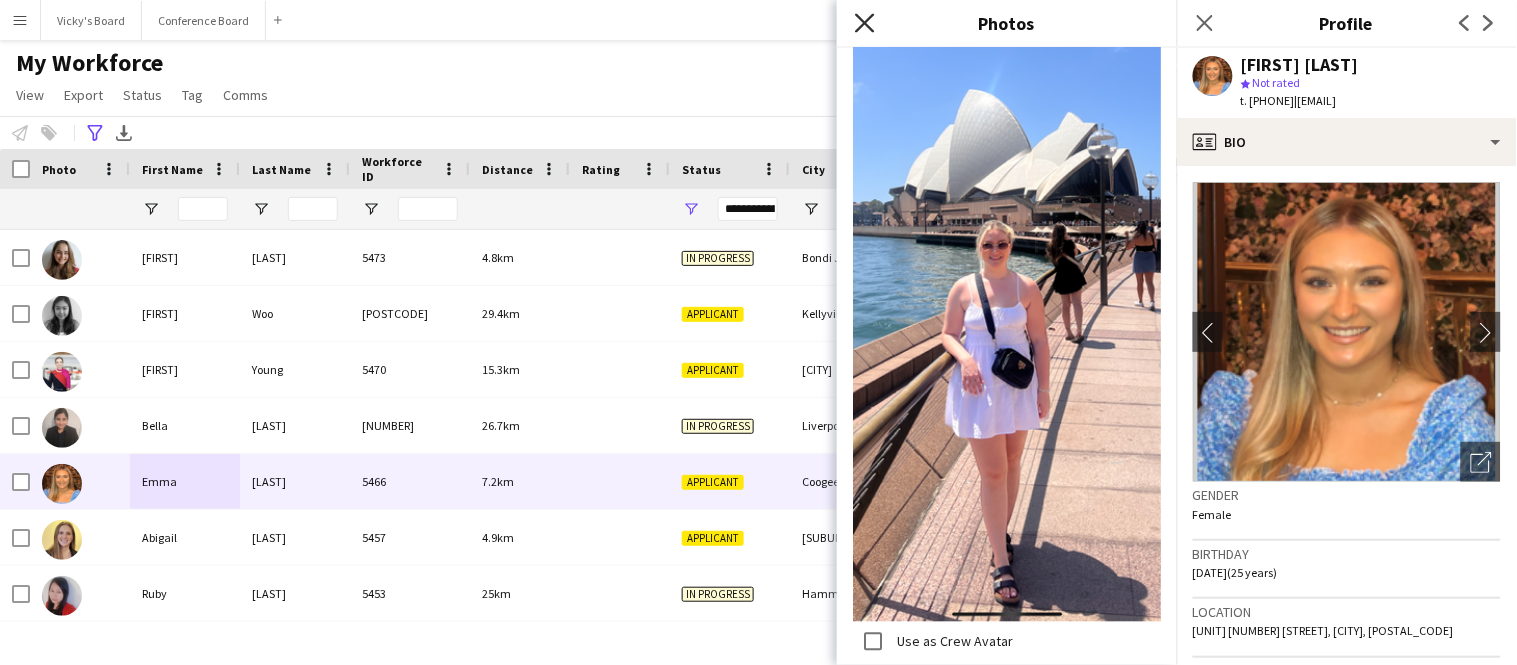 click on "Close pop-in" 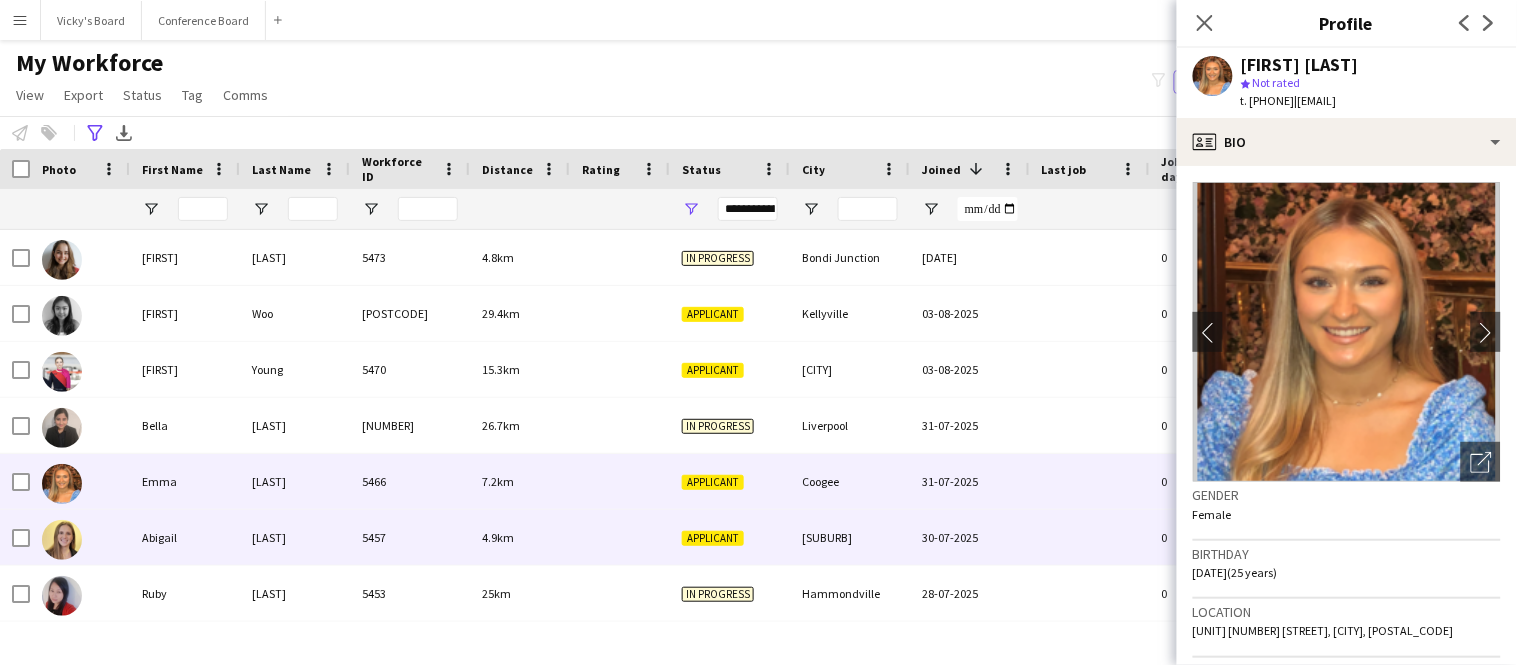 click on "[LAST]" at bounding box center [295, 537] 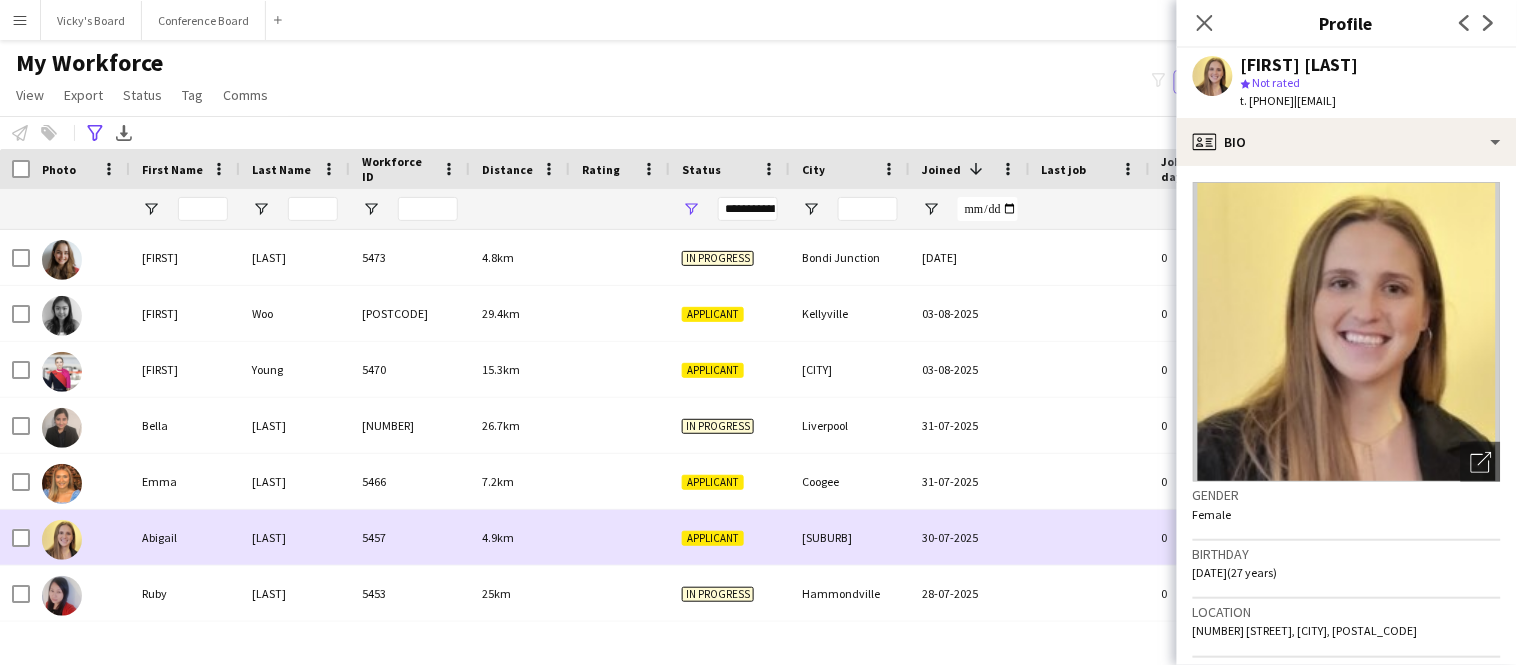 scroll, scrollTop: 91, scrollLeft: 0, axis: vertical 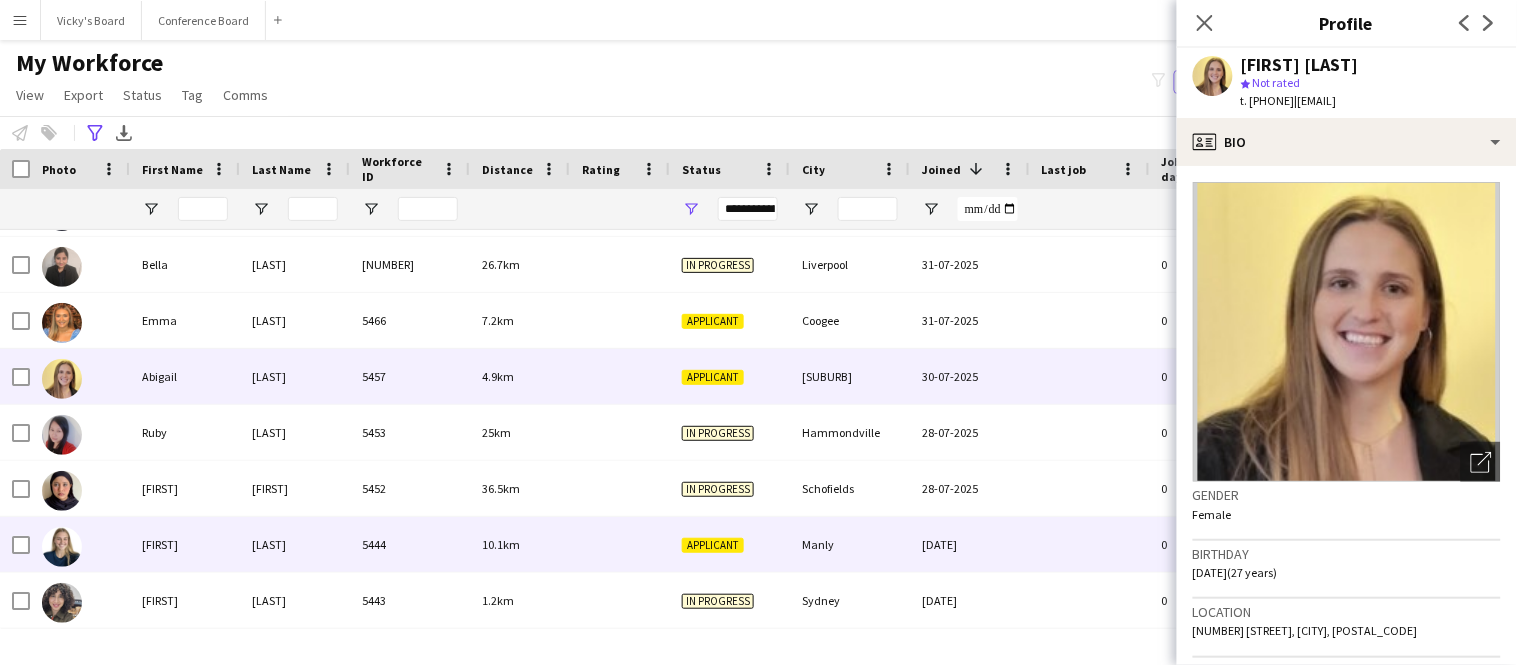 click on "Hedley" at bounding box center [295, 544] 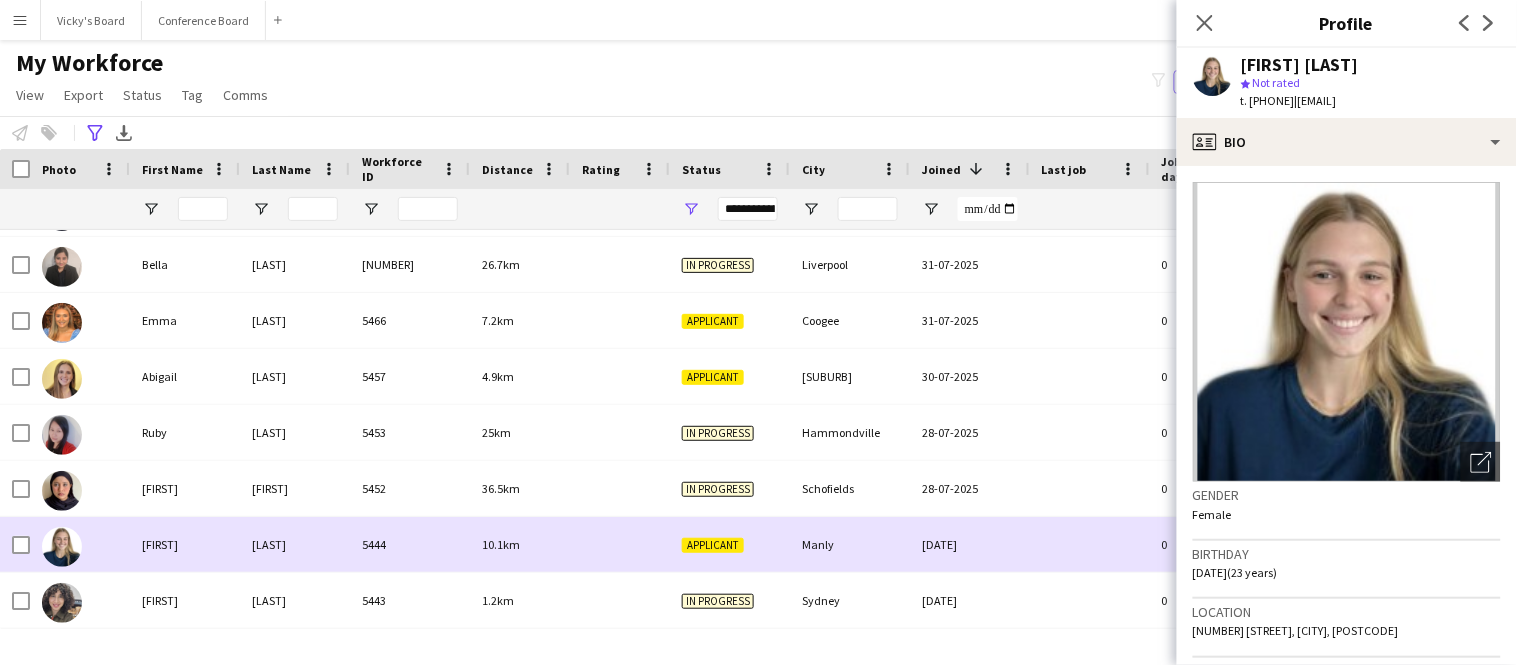 scroll, scrollTop: 184, scrollLeft: 0, axis: vertical 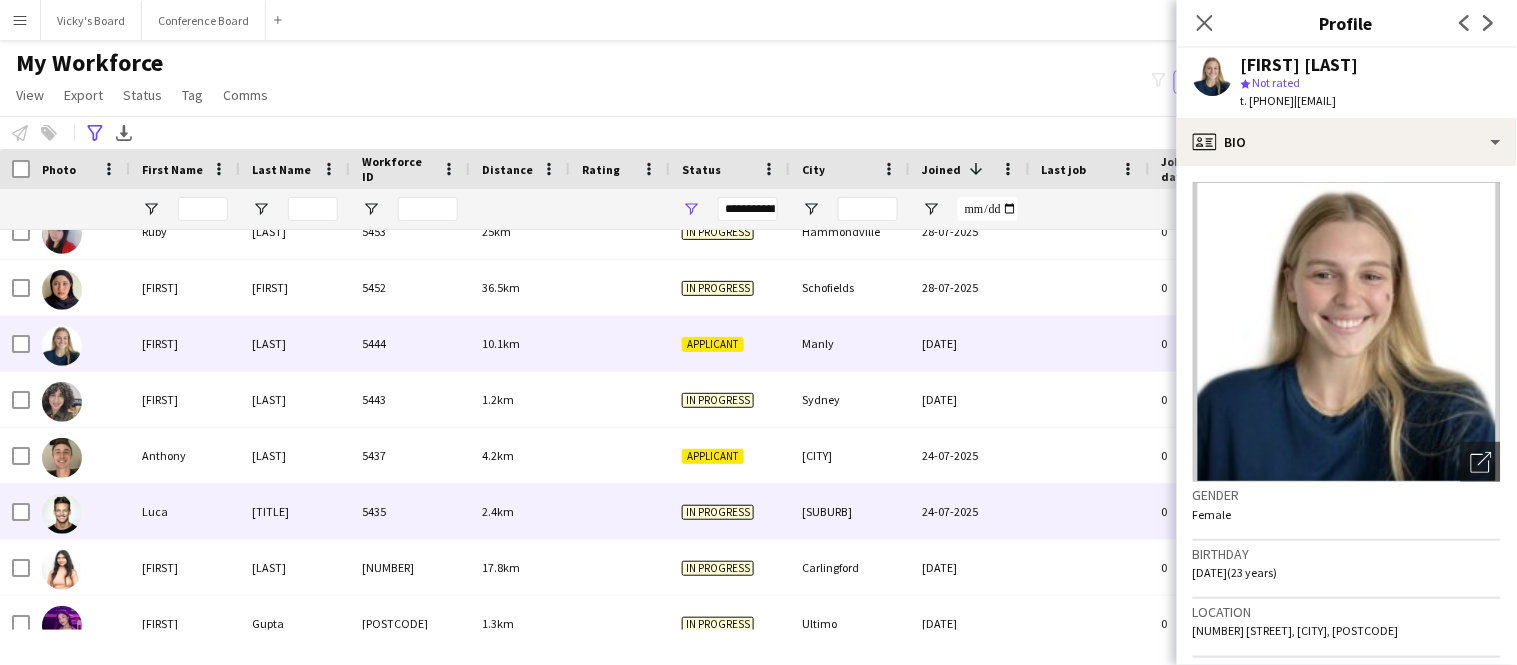 click on "Fasnacht Pastor" at bounding box center [295, 511] 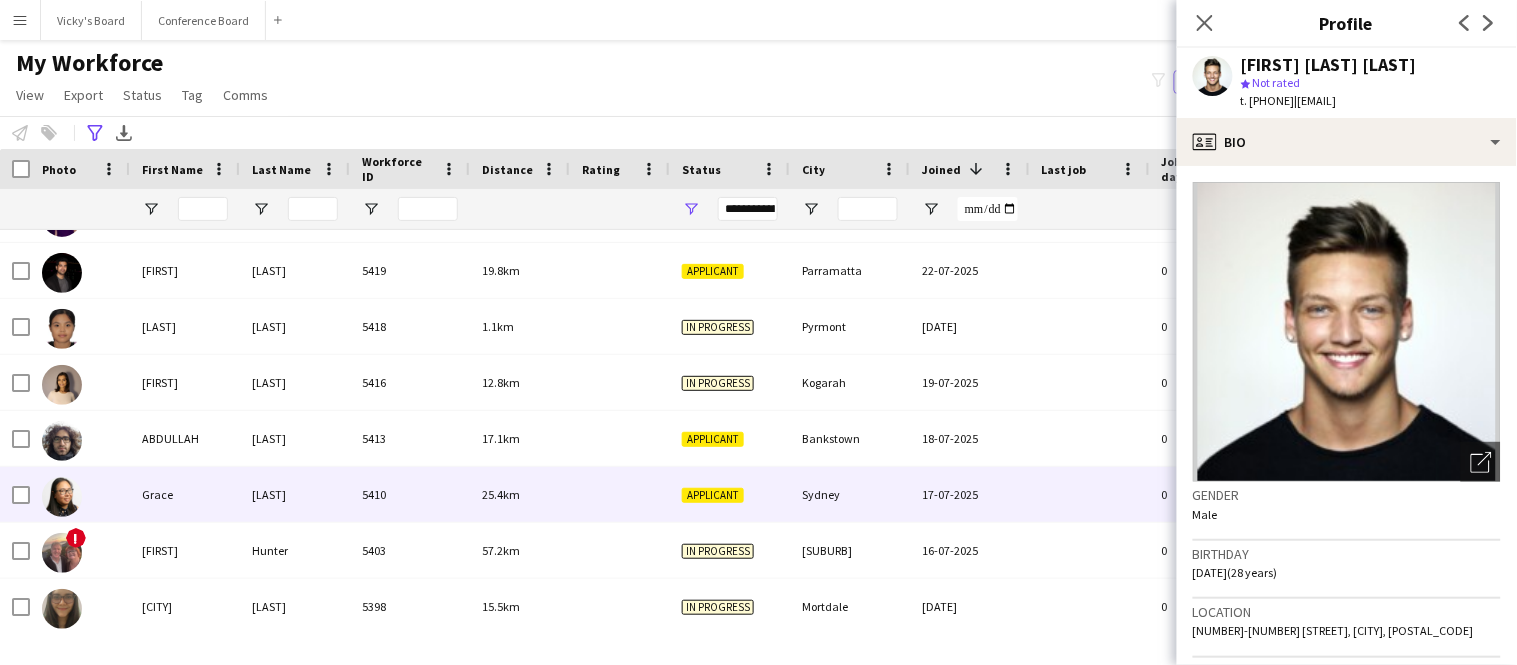click on "[LAST]" at bounding box center (295, 494) 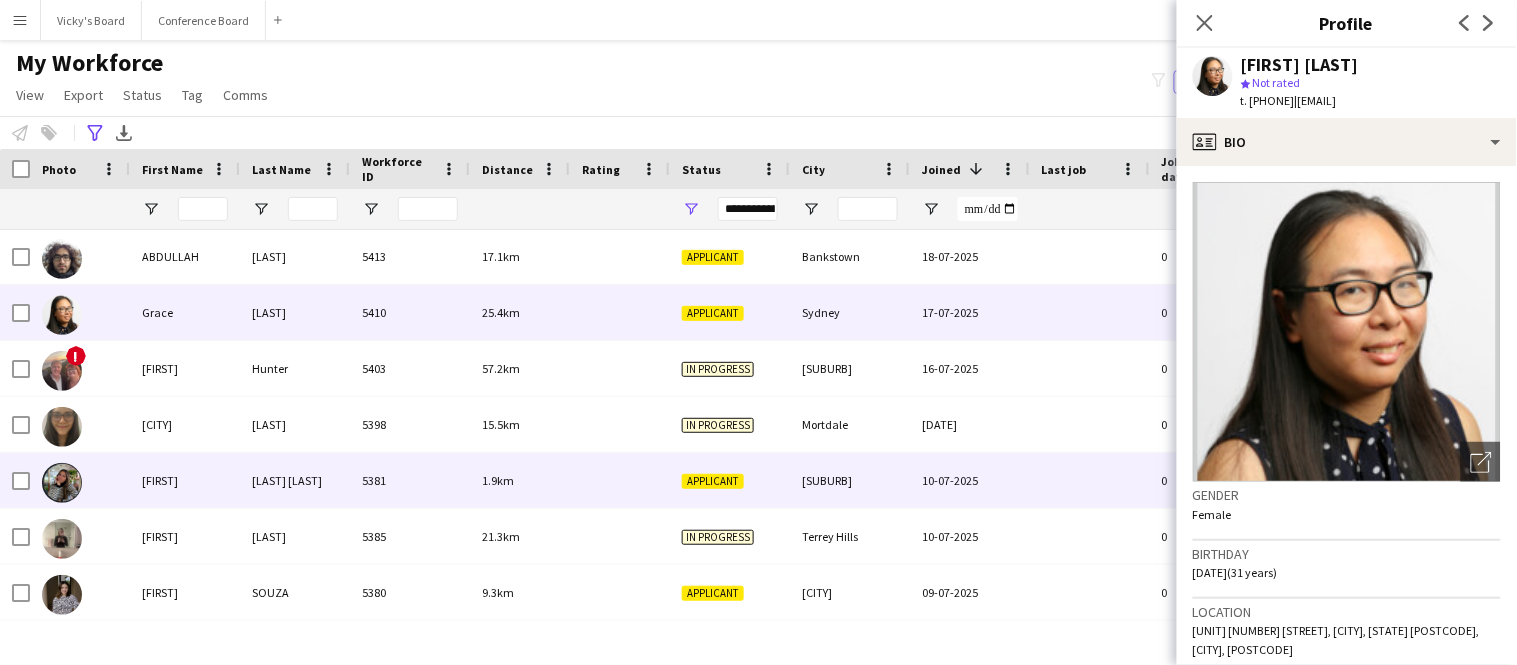 click on "[LAST] [LAST]" at bounding box center (295, 480) 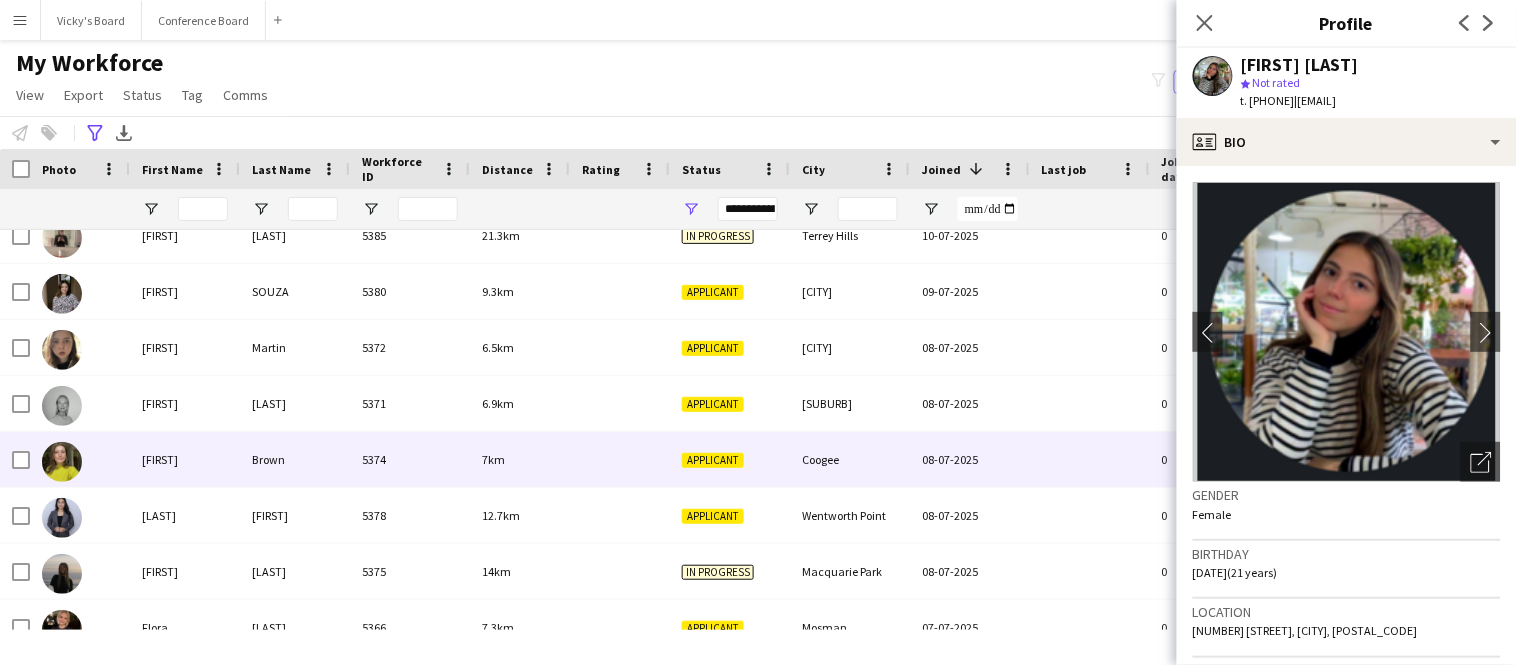 click on "Brown" at bounding box center [295, 459] 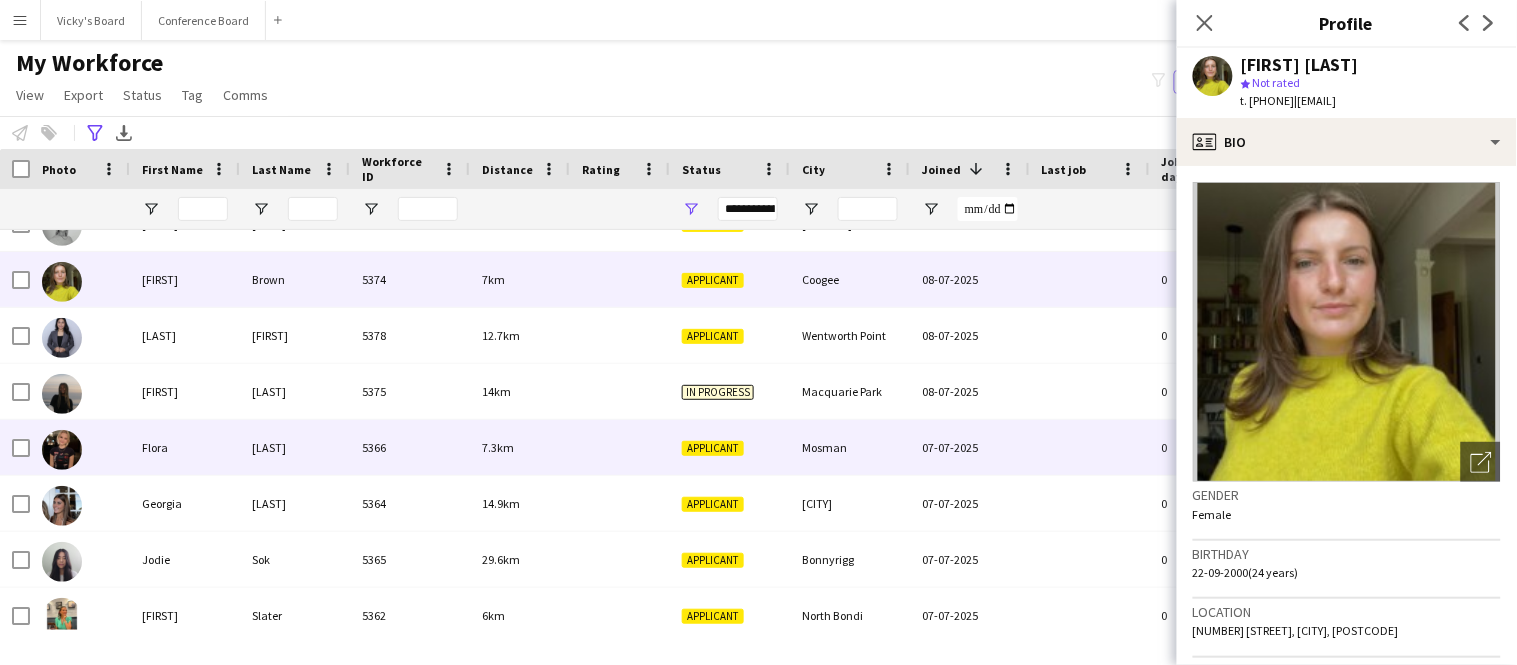 click on "[LAST]" at bounding box center [295, 447] 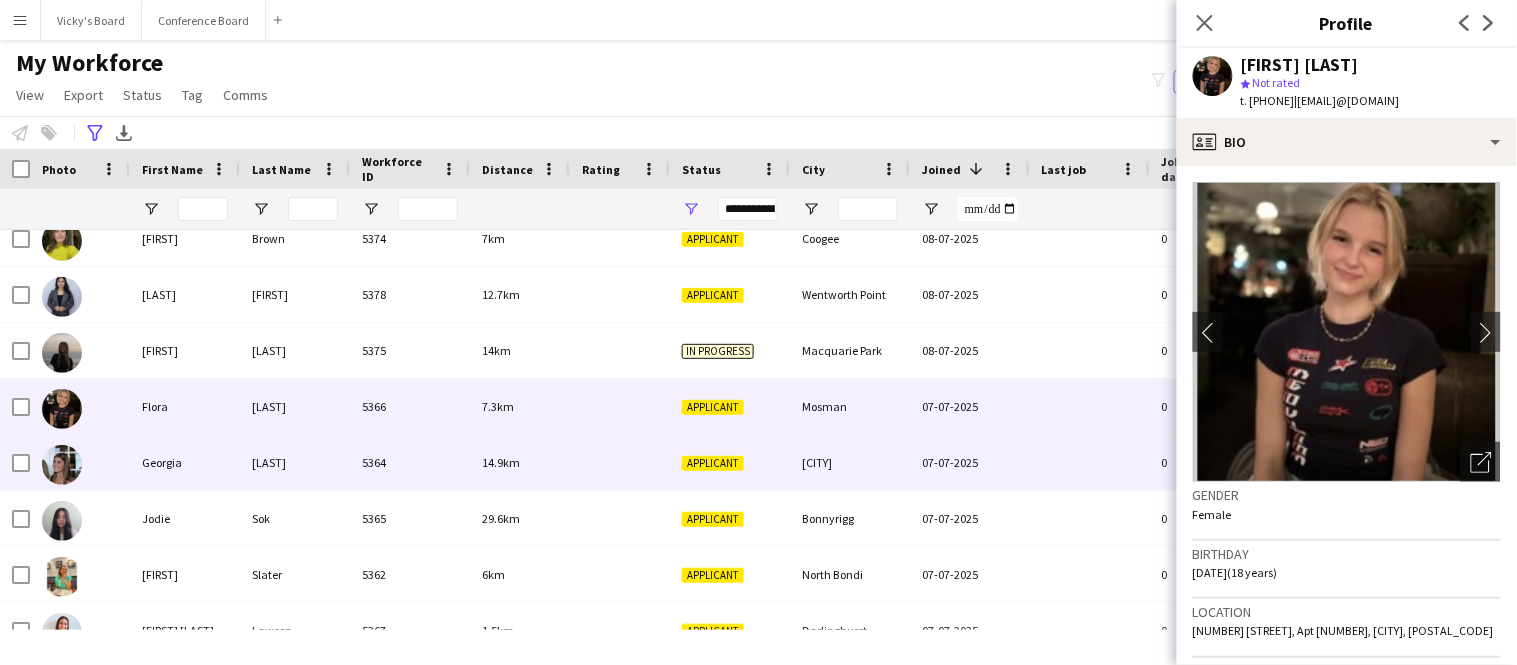 click on "[LAST]" at bounding box center (295, 462) 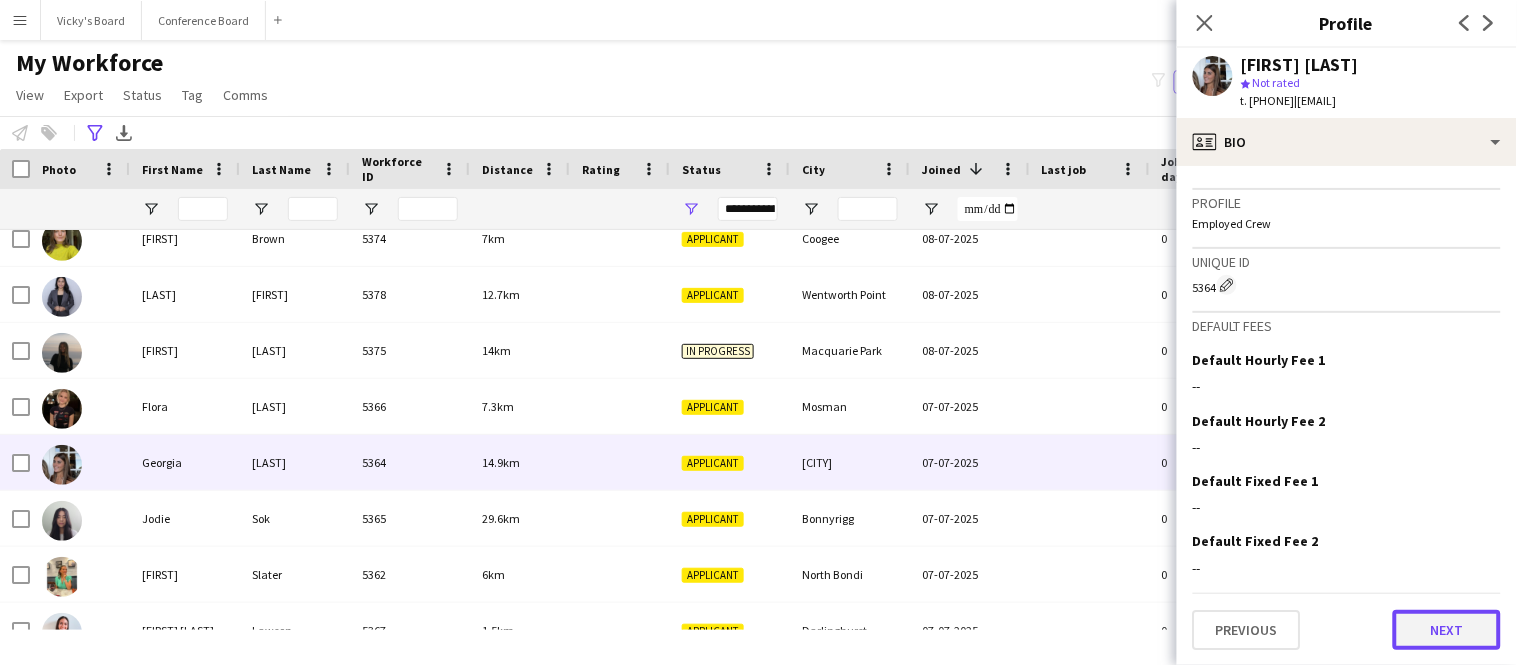 click on "Next" 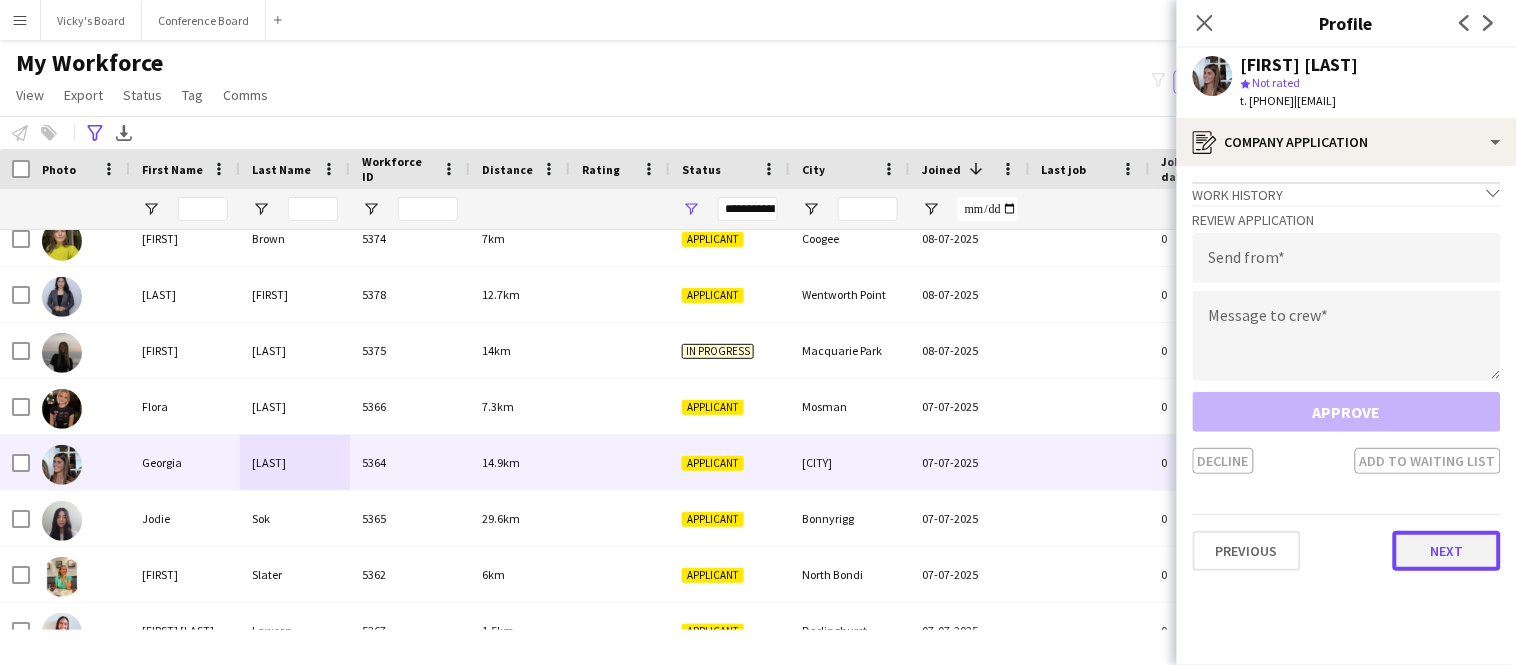 click on "Next" 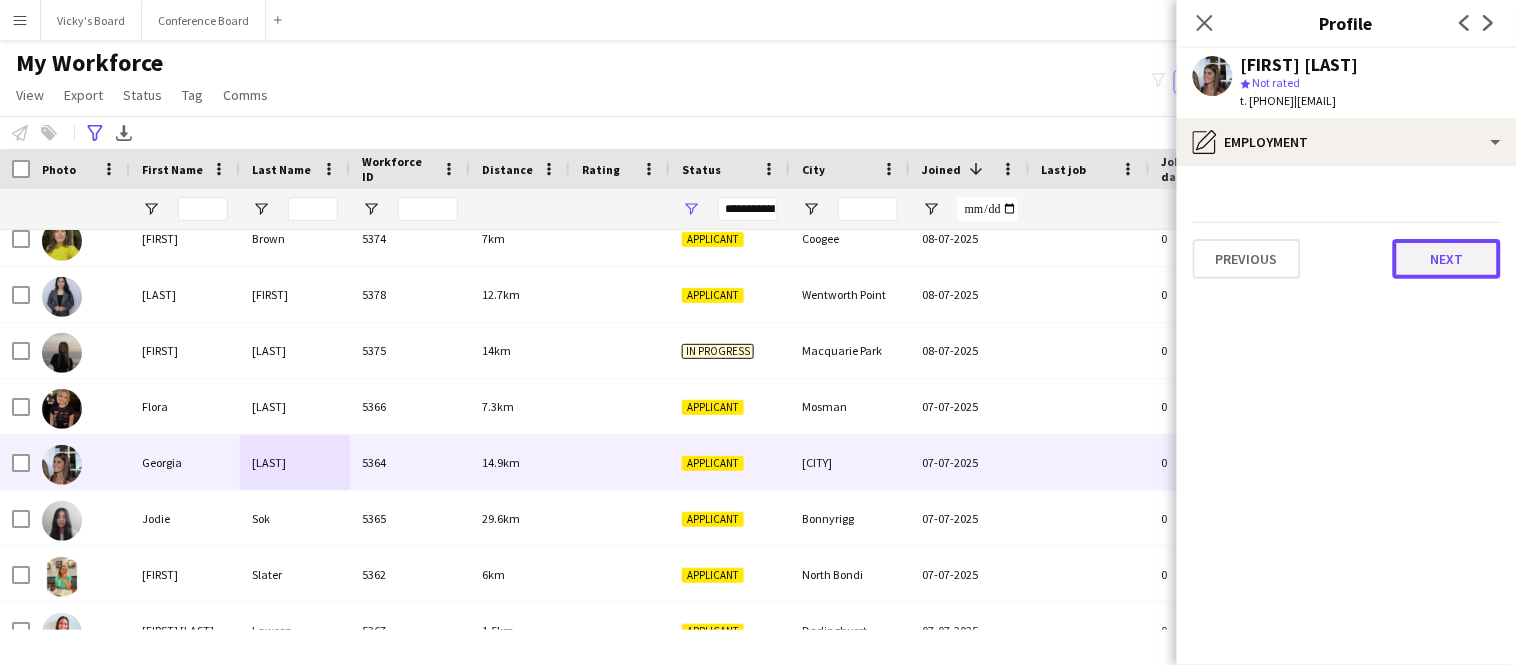 click on "Next" 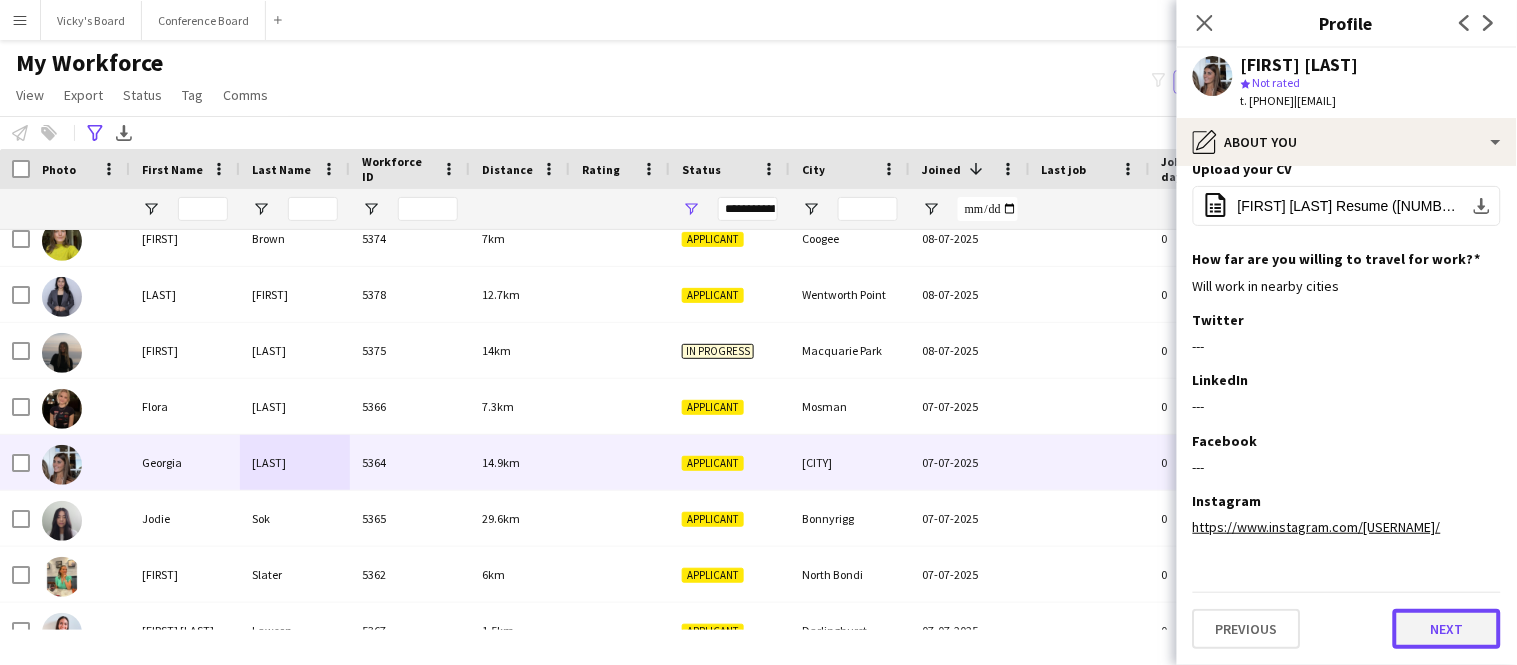 click on "Next" 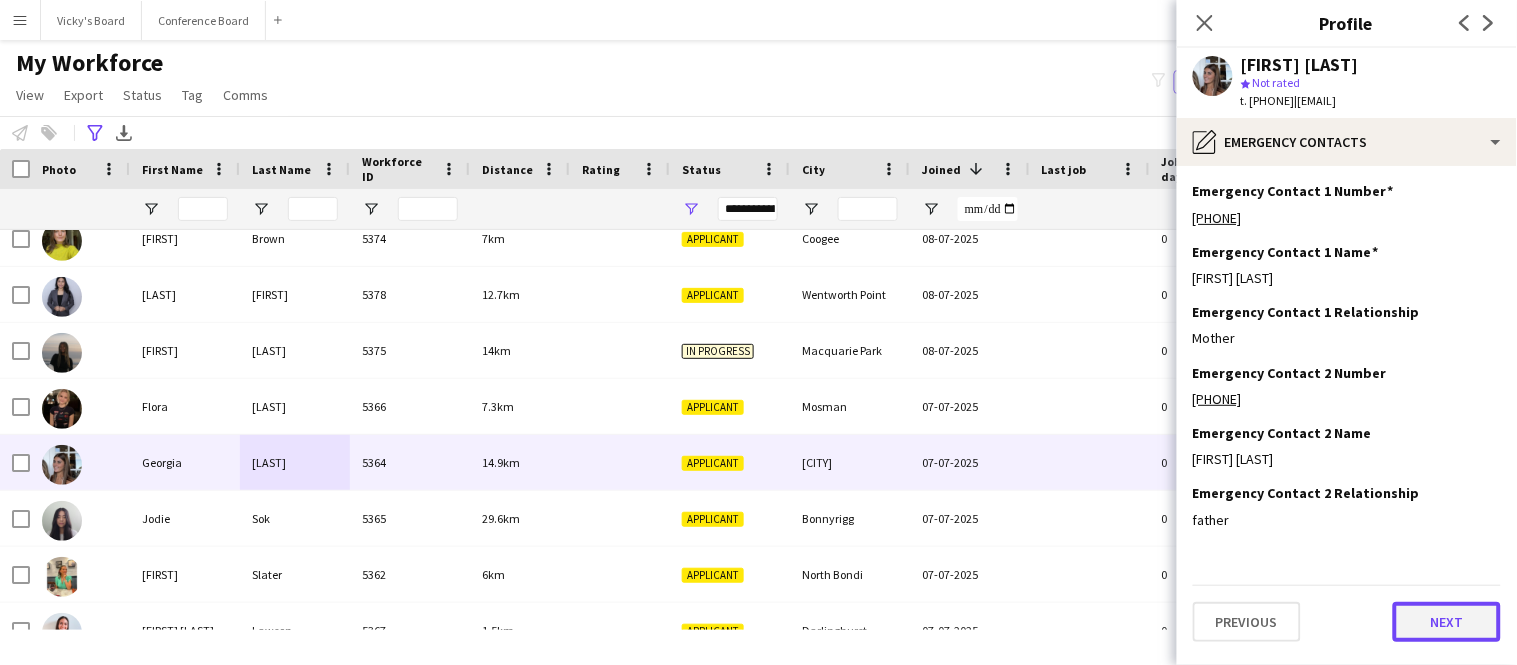 click on "Next" 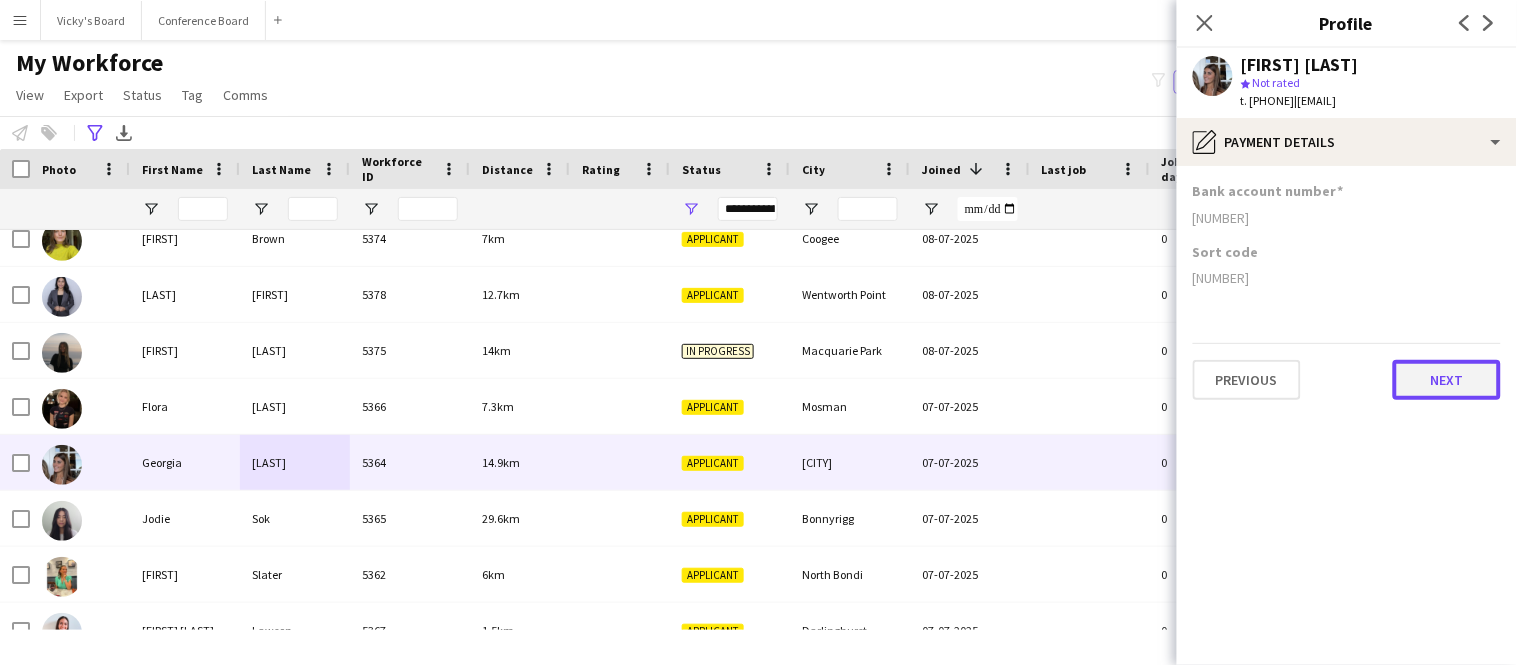 click on "Next" 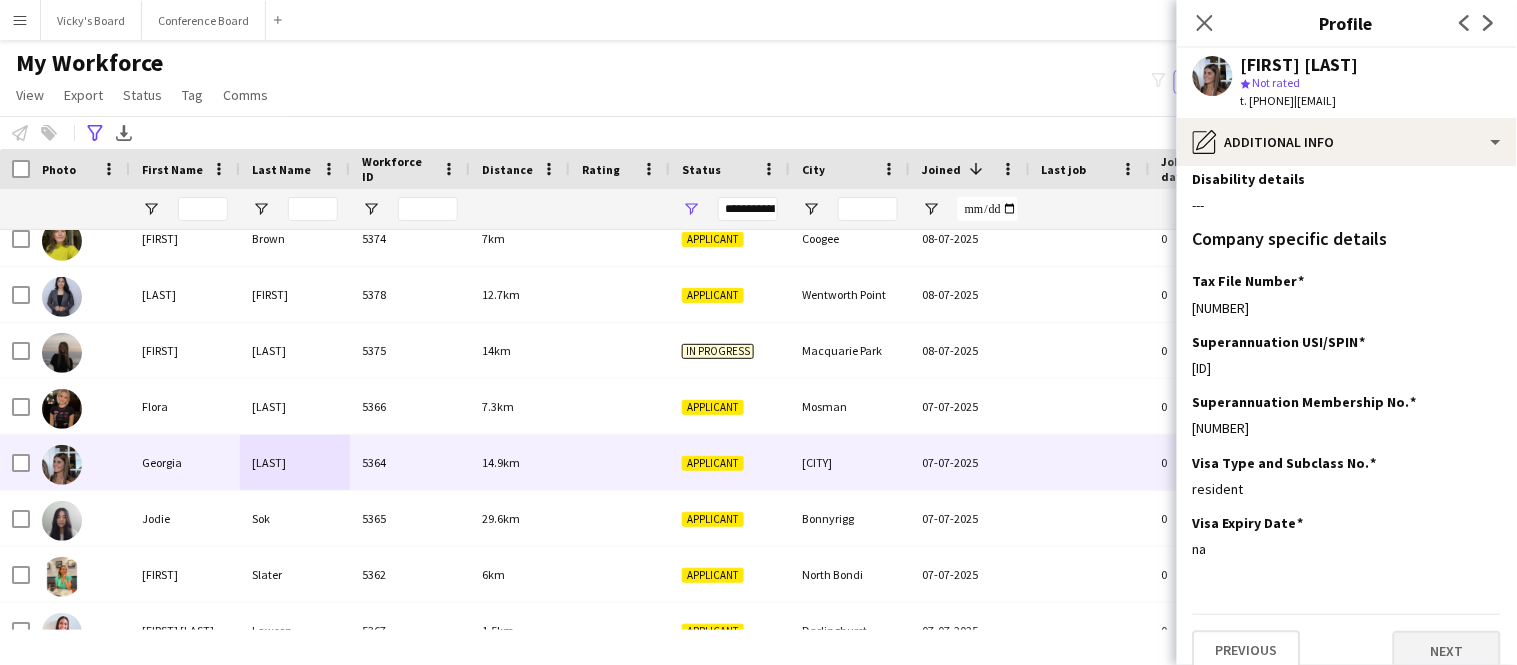 scroll, scrollTop: 897, scrollLeft: 0, axis: vertical 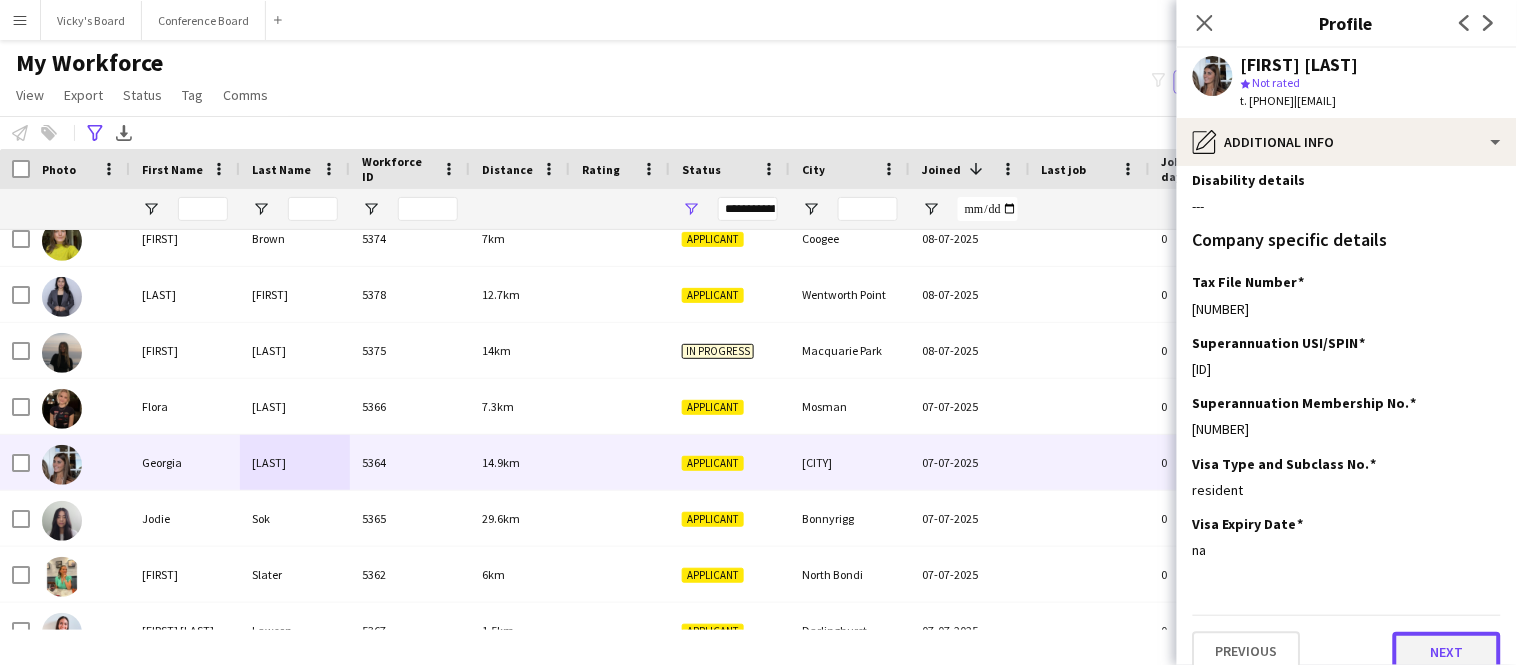 click on "Next" 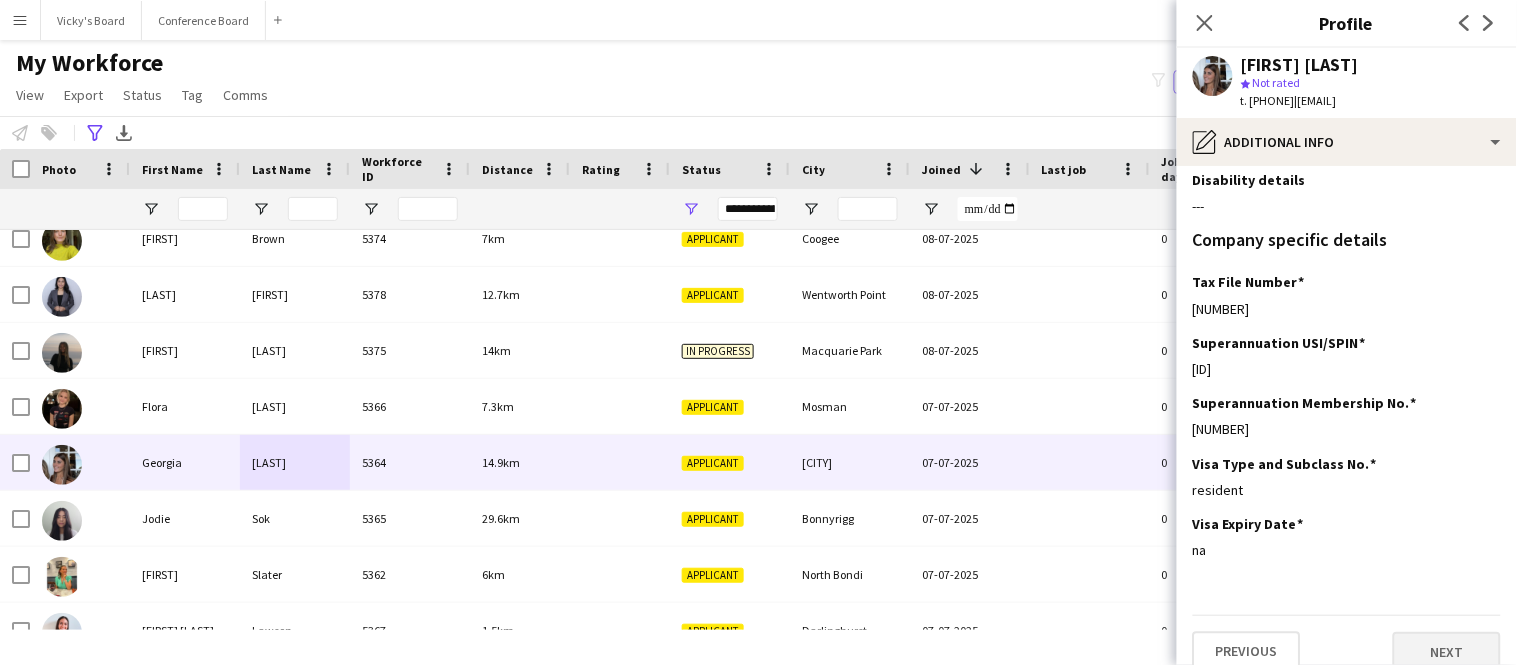 scroll, scrollTop: 0, scrollLeft: 0, axis: both 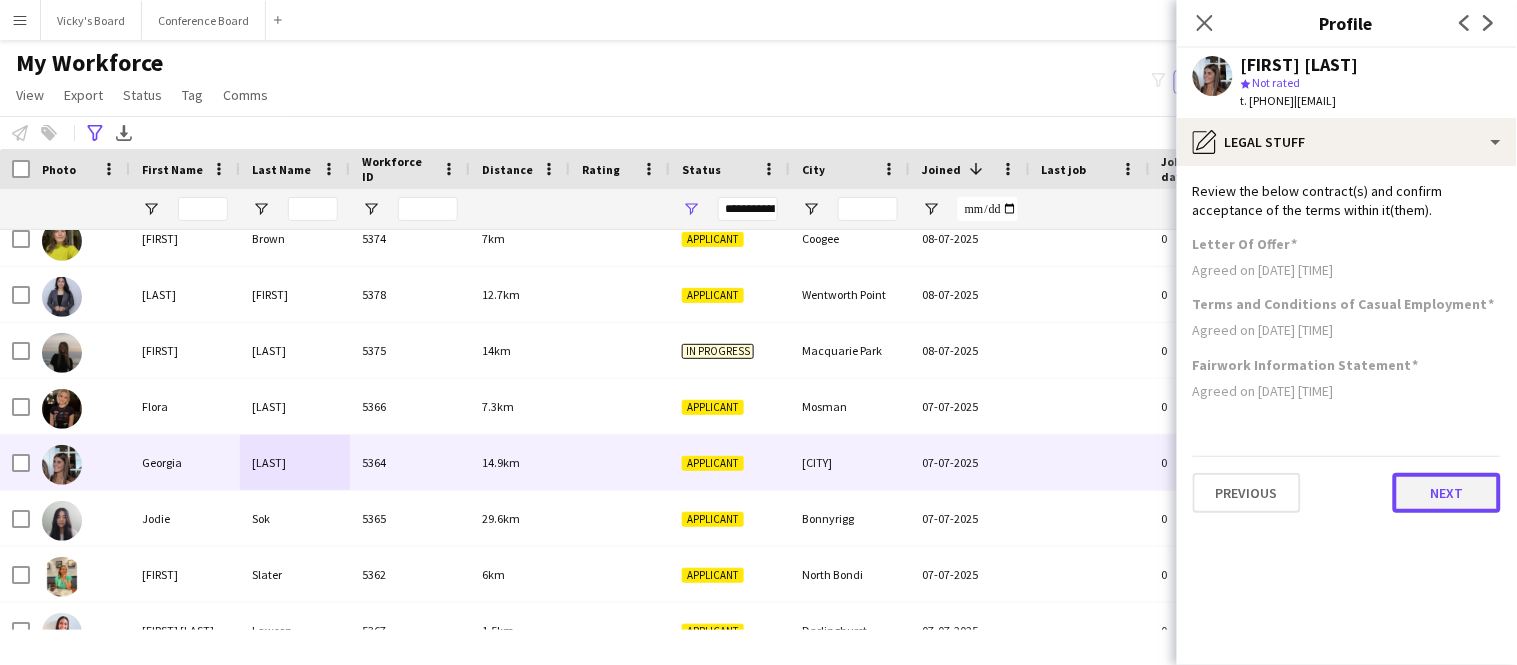 click on "Next" 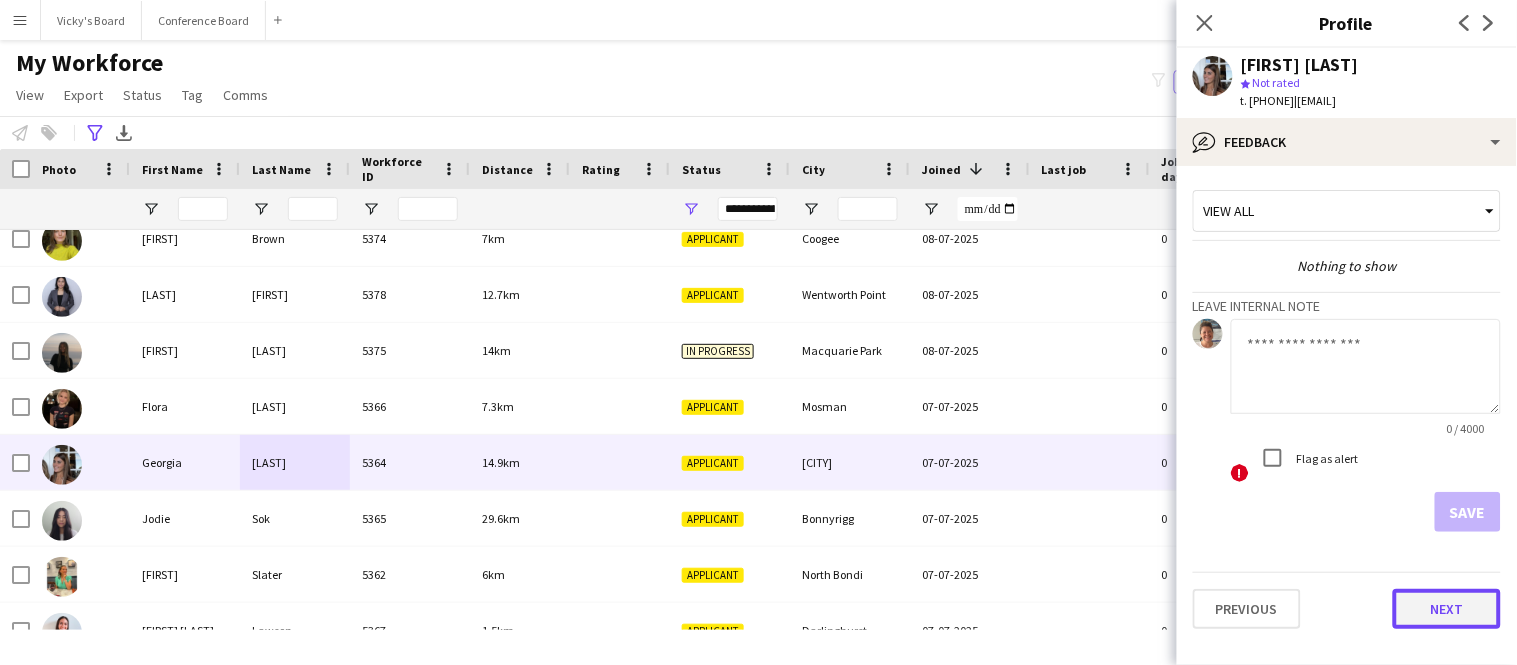 click on "Next" 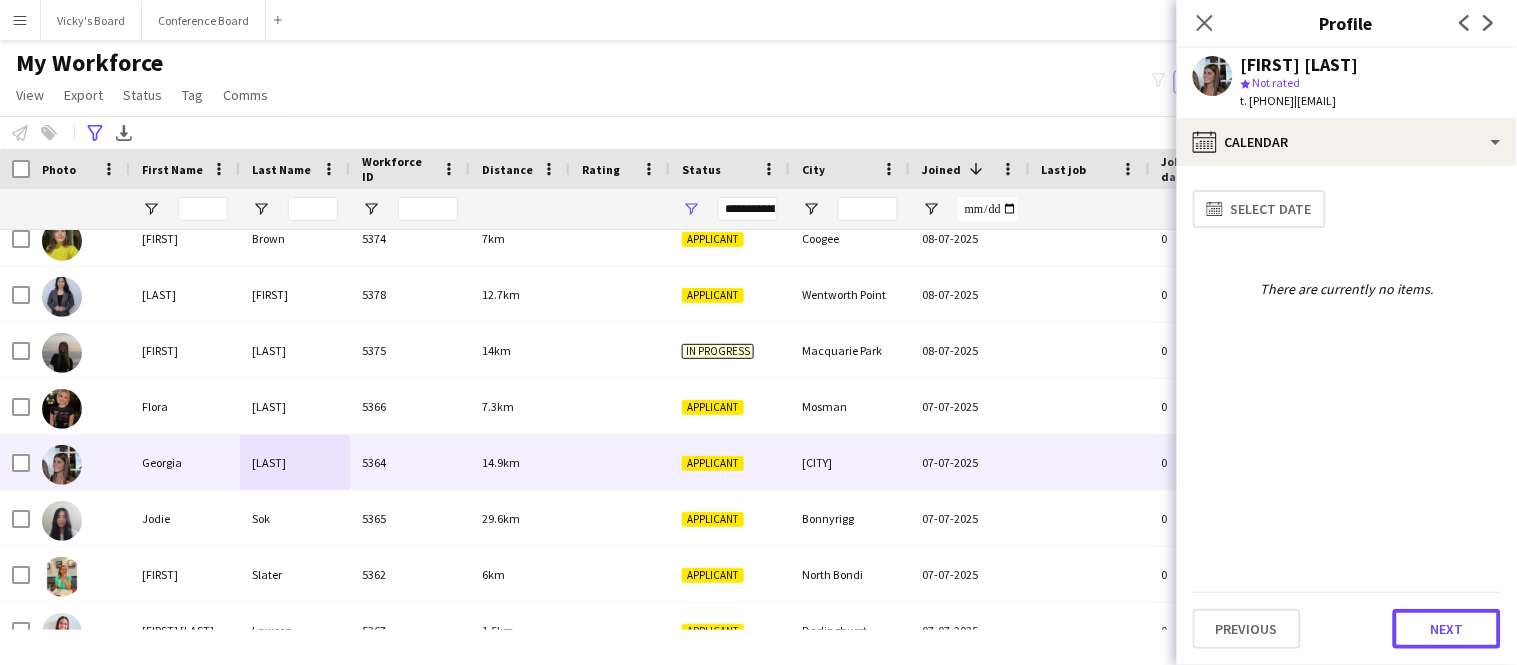 click on "Next" 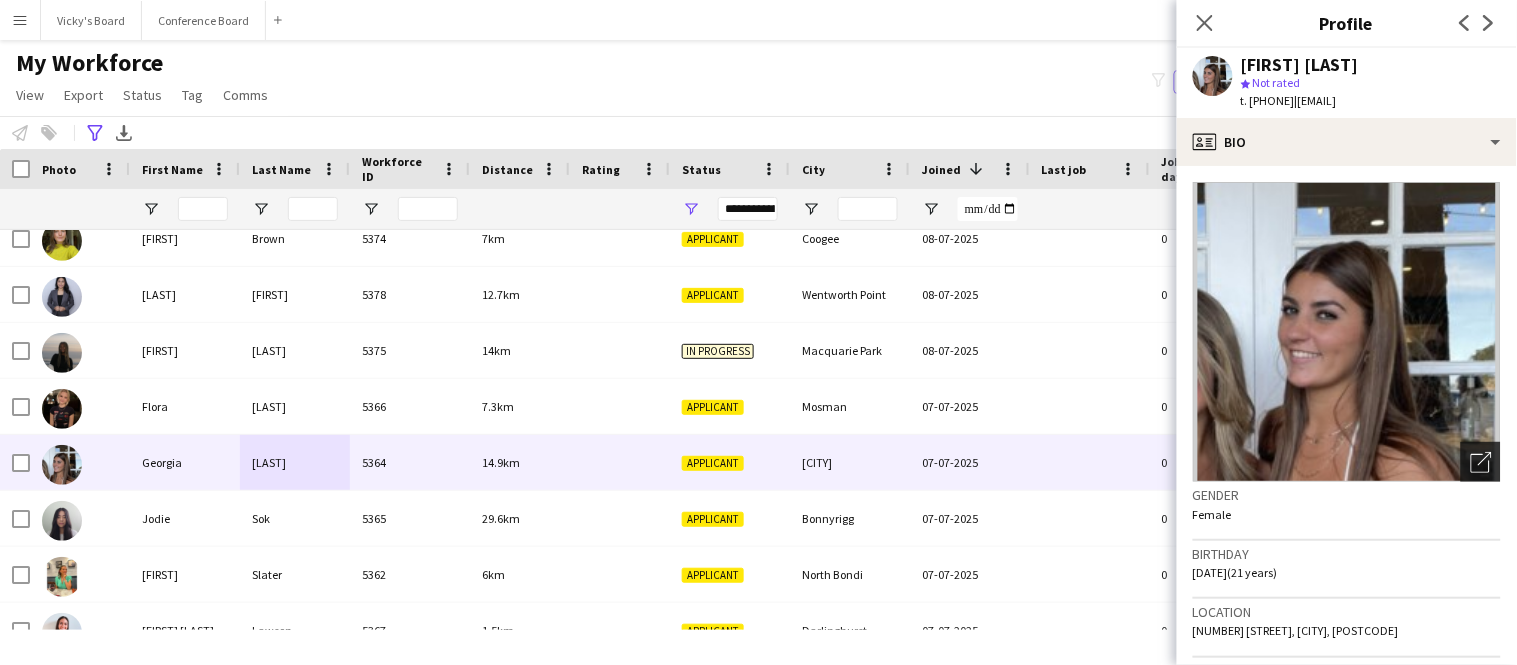 click 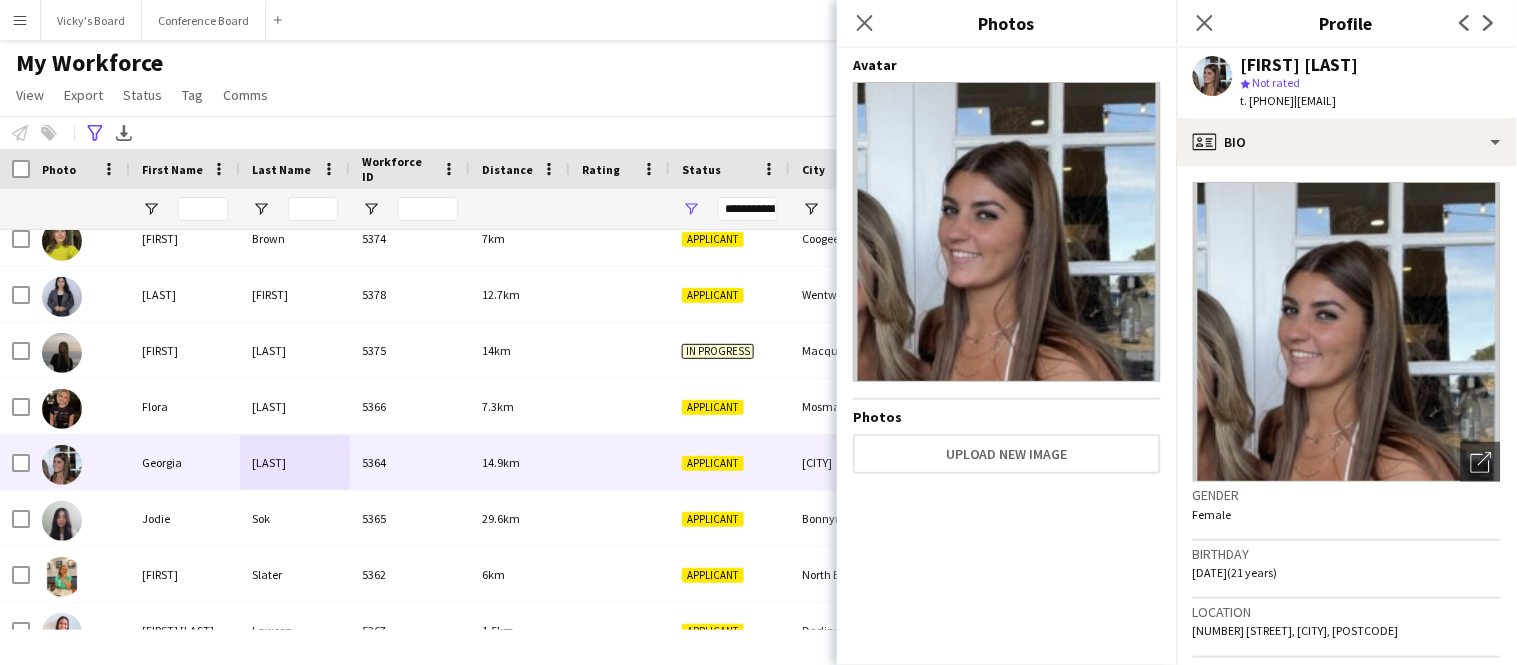 drag, startPoint x: 1335, startPoint y: 101, endPoint x: 1468, endPoint y: 109, distance: 133.24039 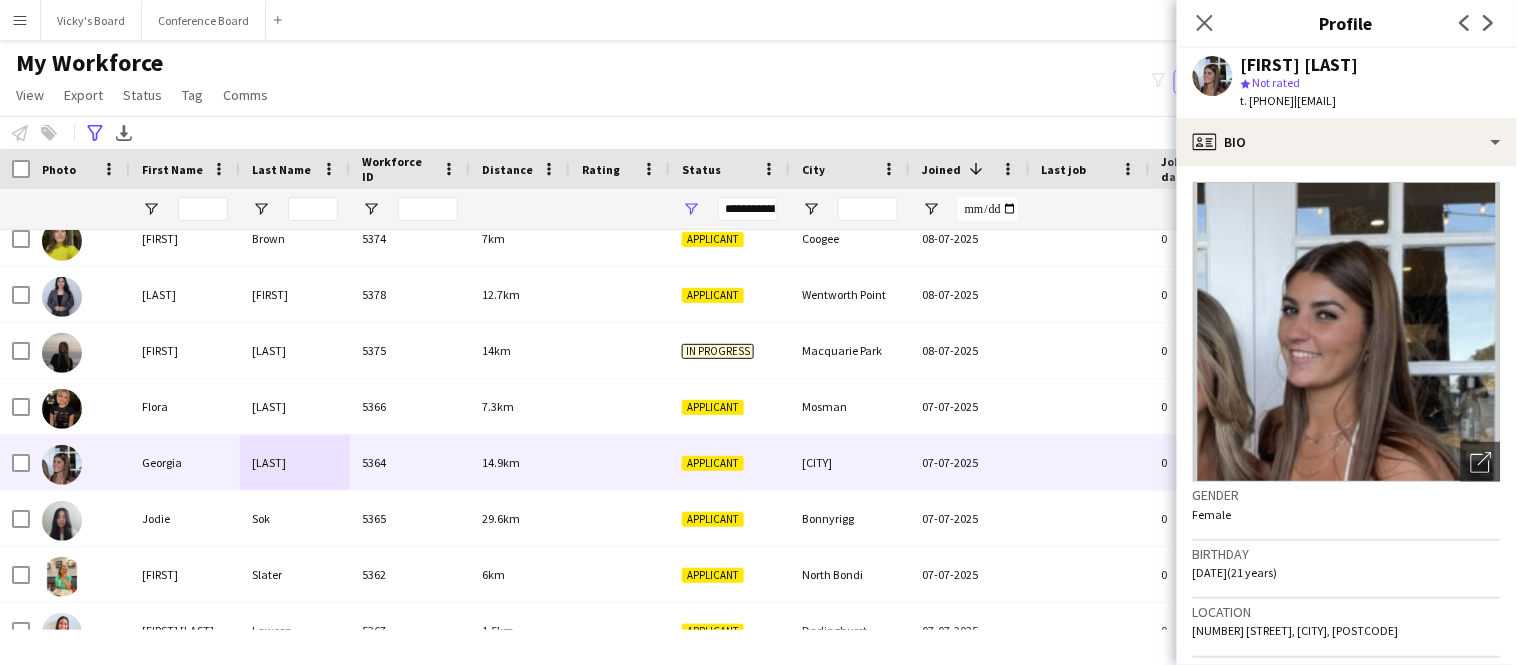 copy on "georgiaw@example.com" 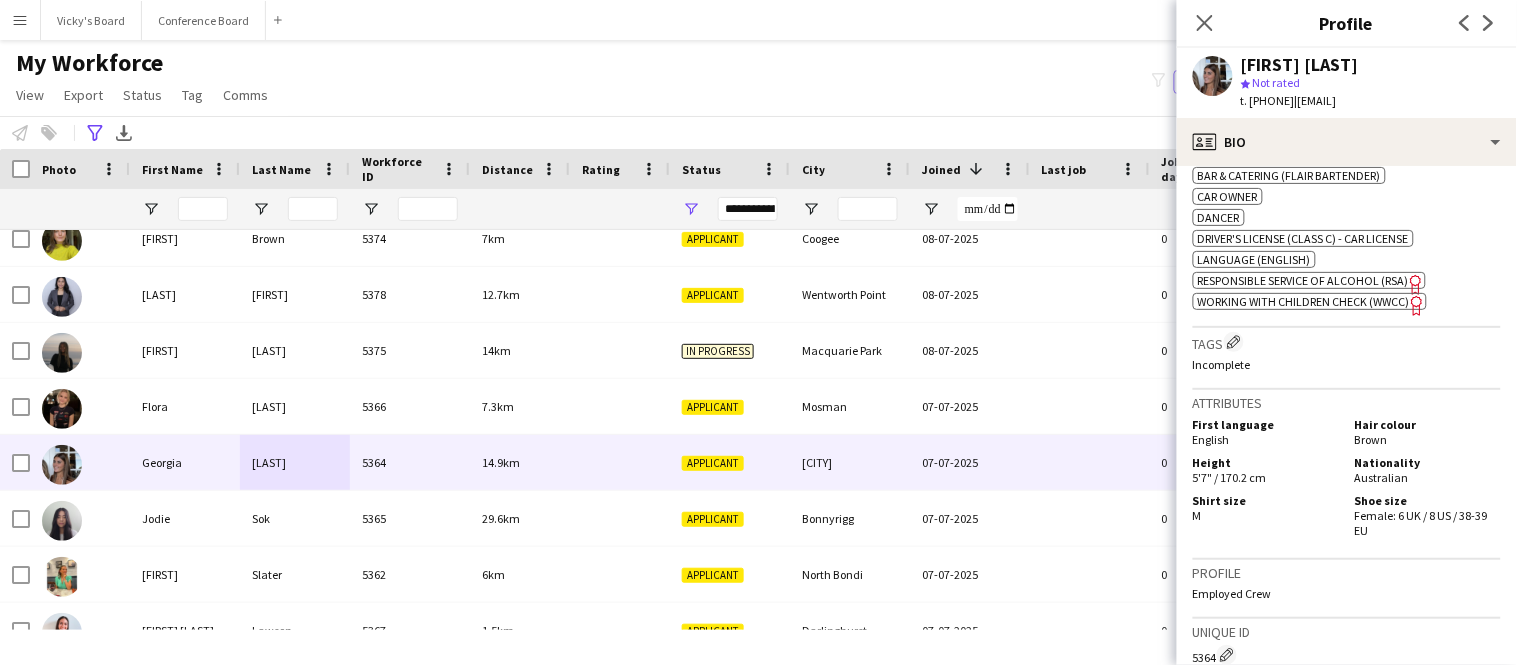 scroll, scrollTop: 1274, scrollLeft: 0, axis: vertical 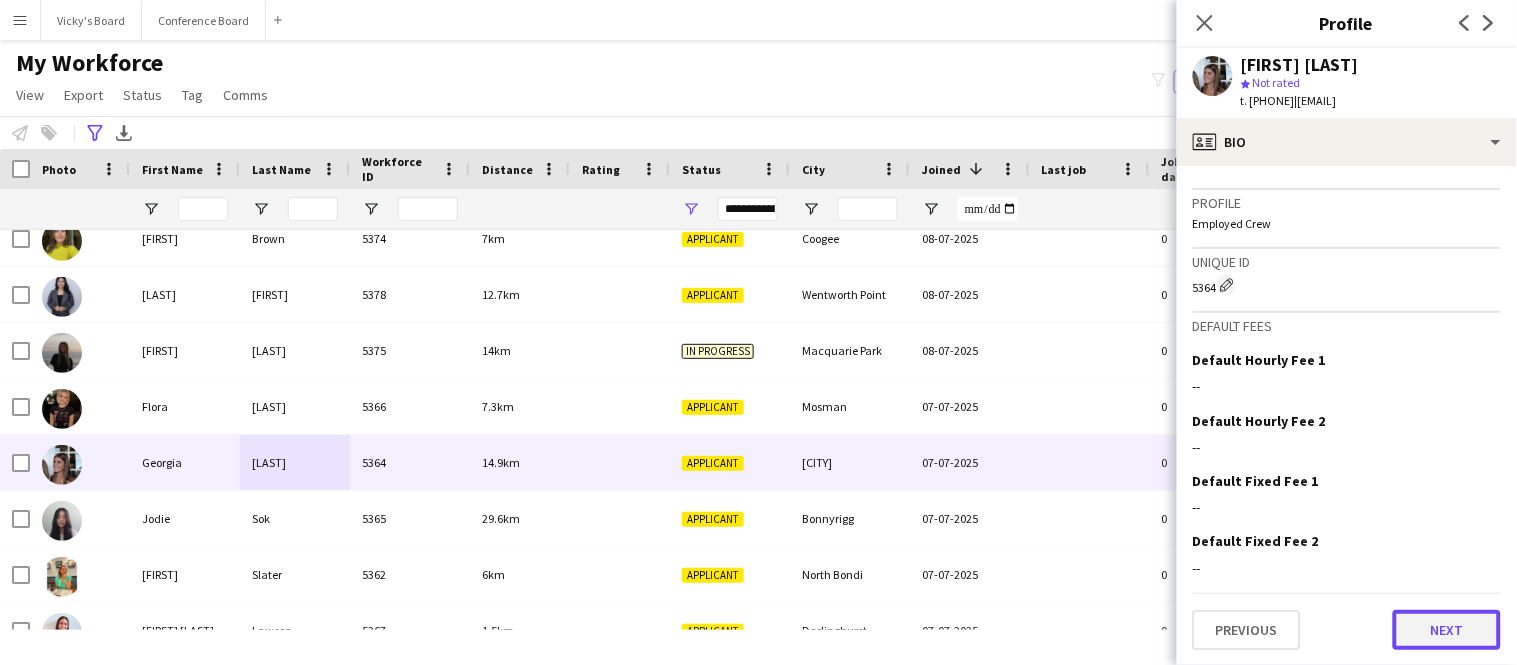 click on "Next" 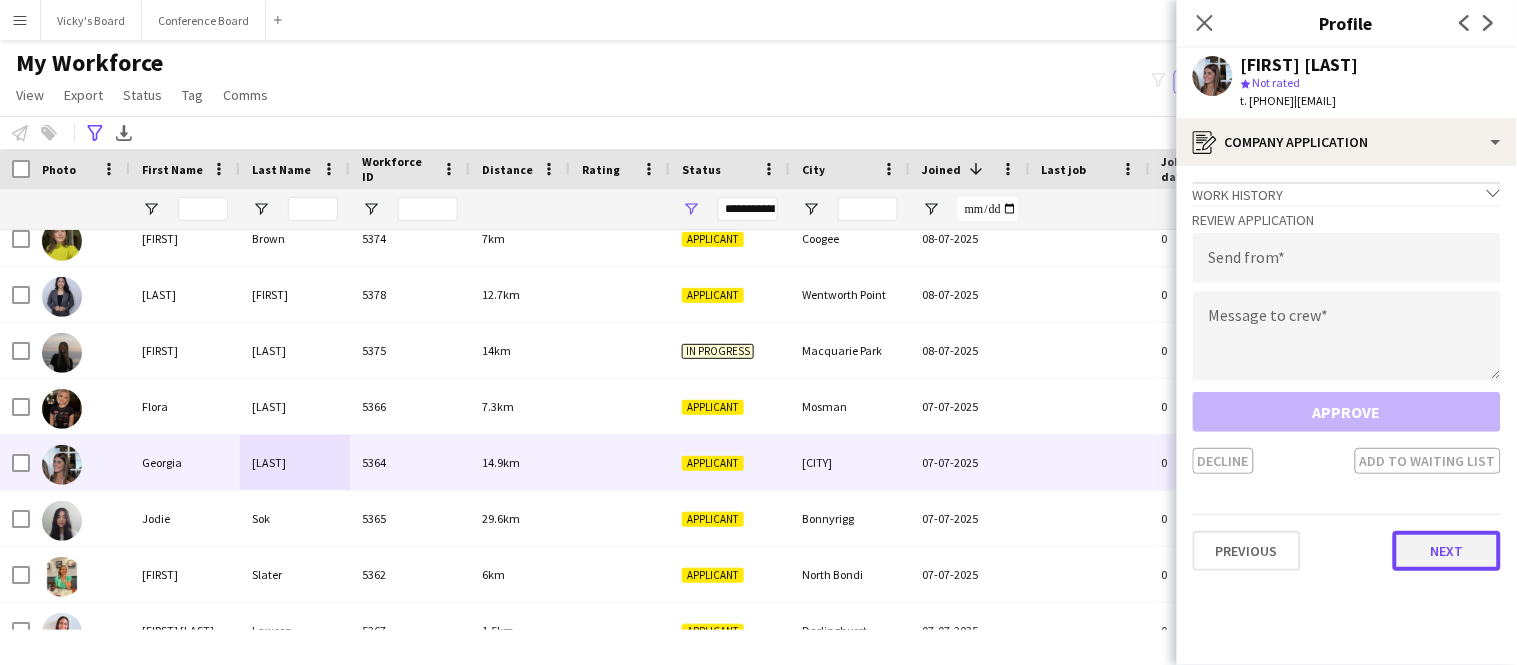 click on "Next" 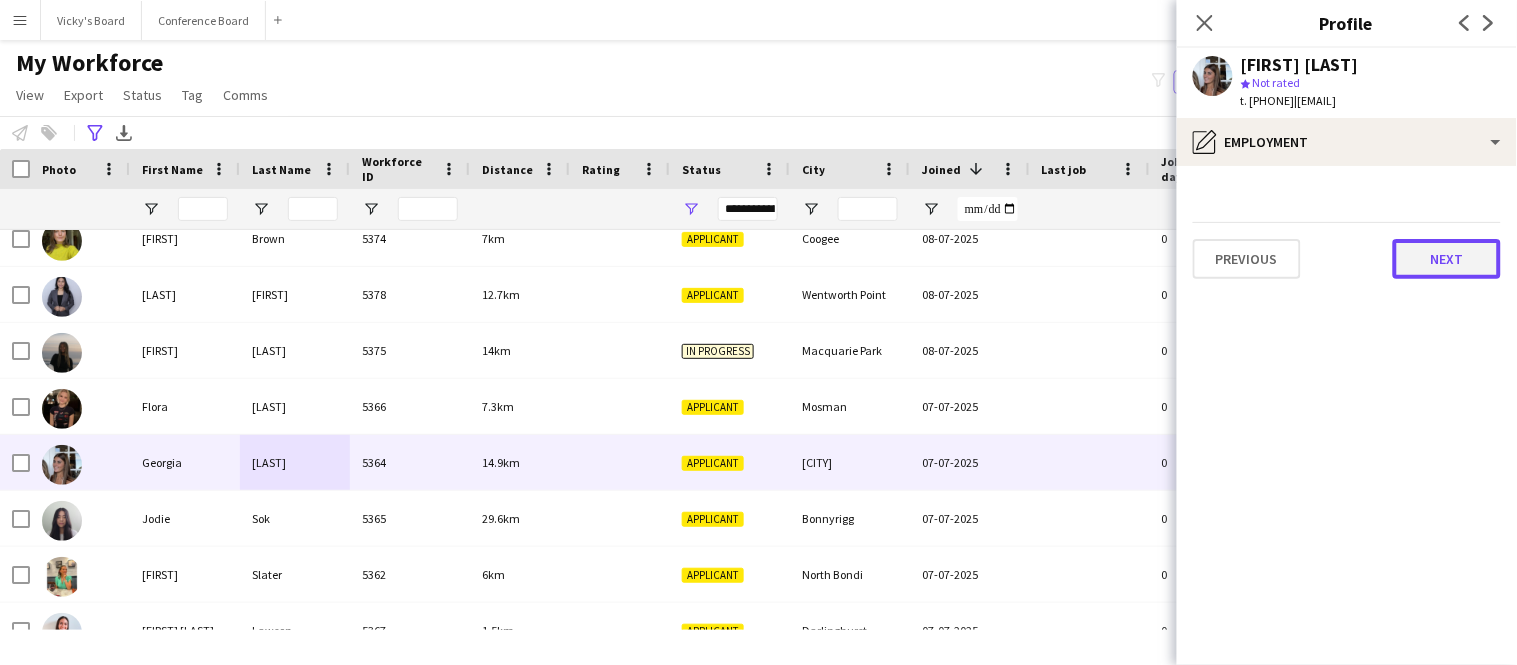 click on "Next" 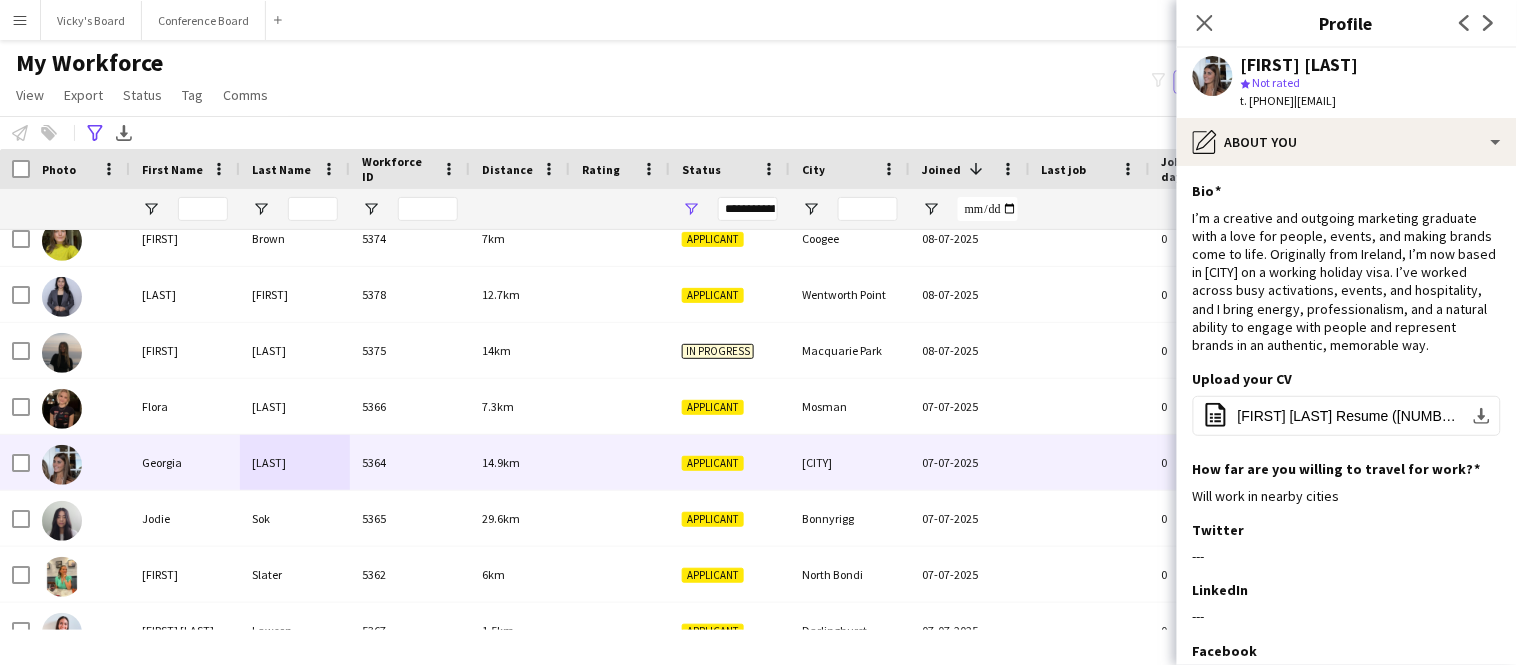 scroll, scrollTop: 262, scrollLeft: 0, axis: vertical 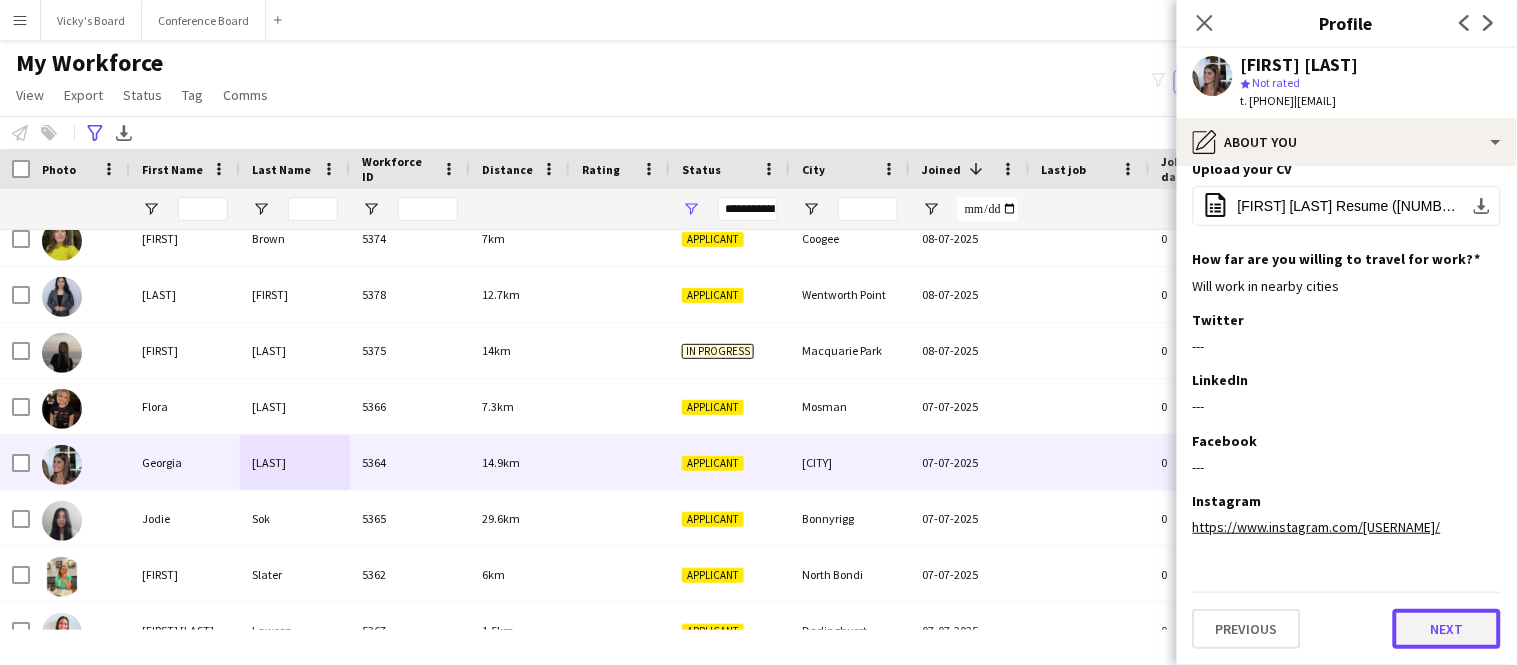 click on "Next" 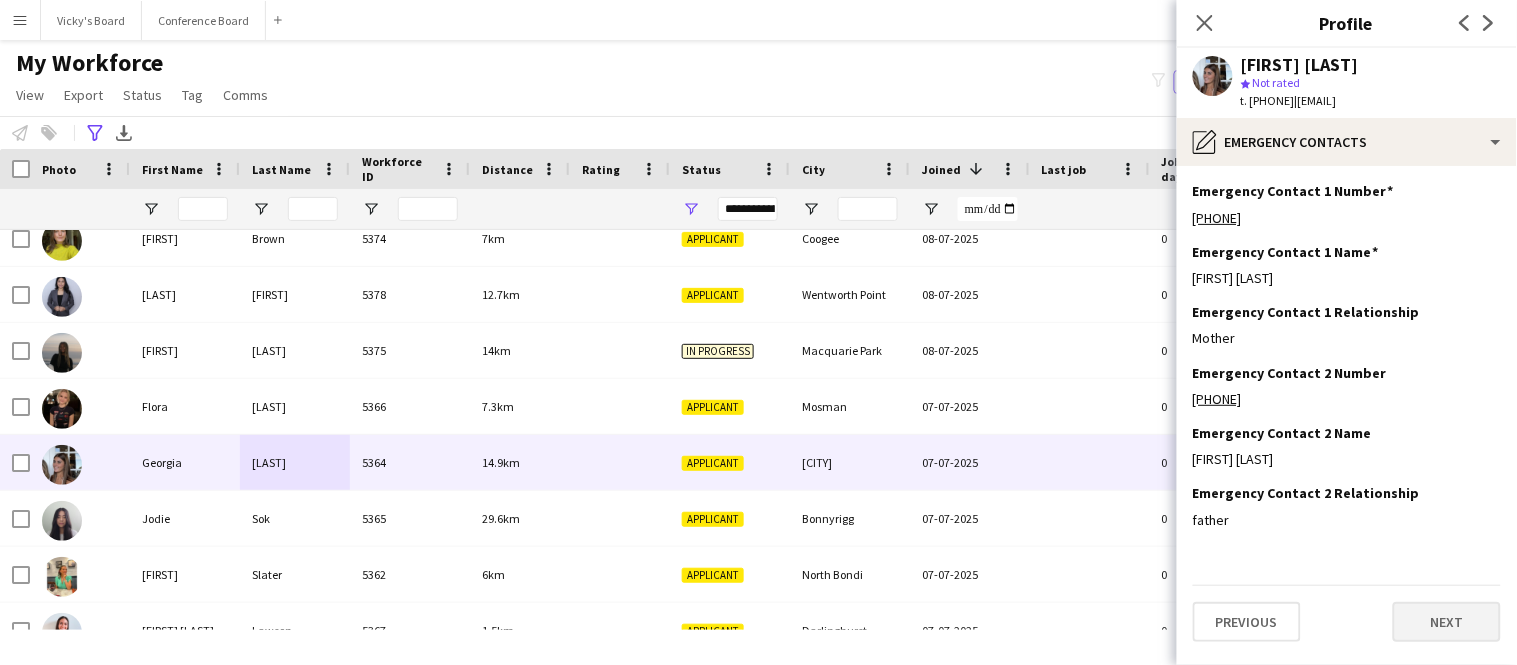 scroll, scrollTop: 0, scrollLeft: 0, axis: both 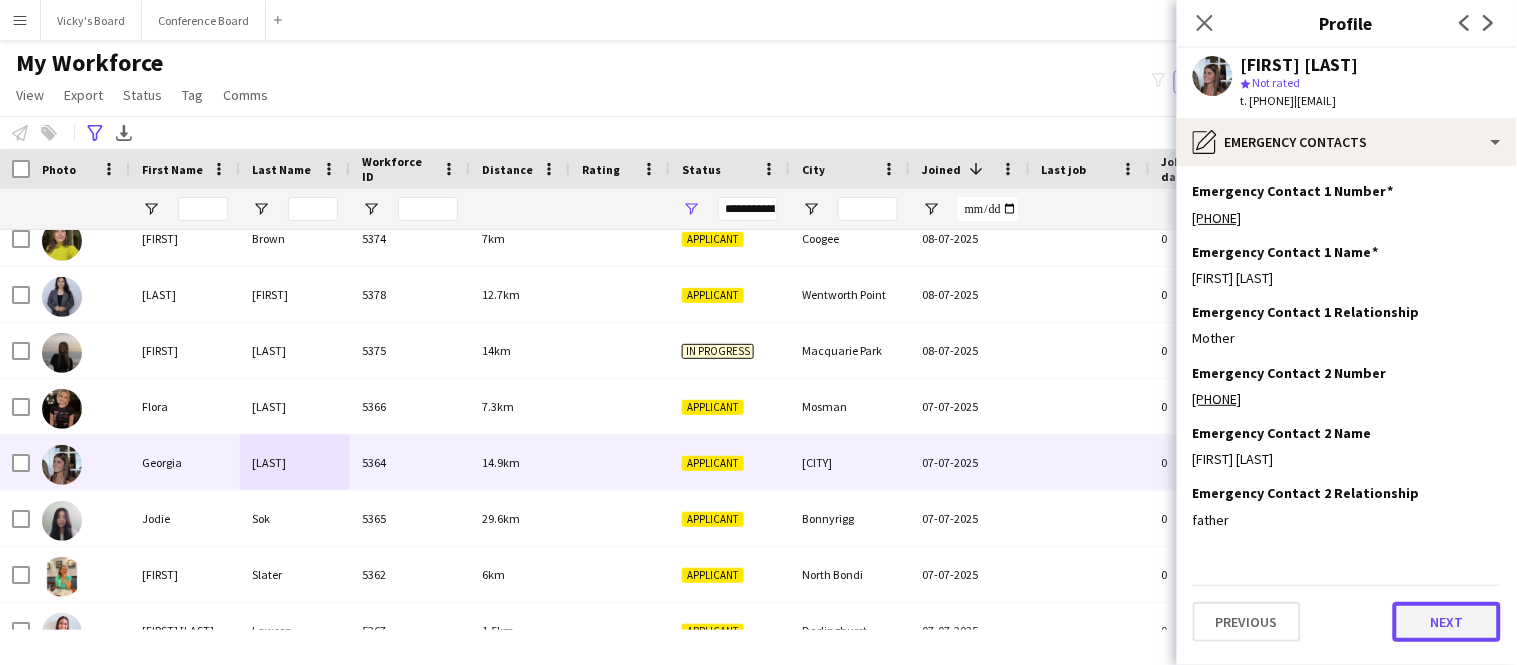 click on "Next" 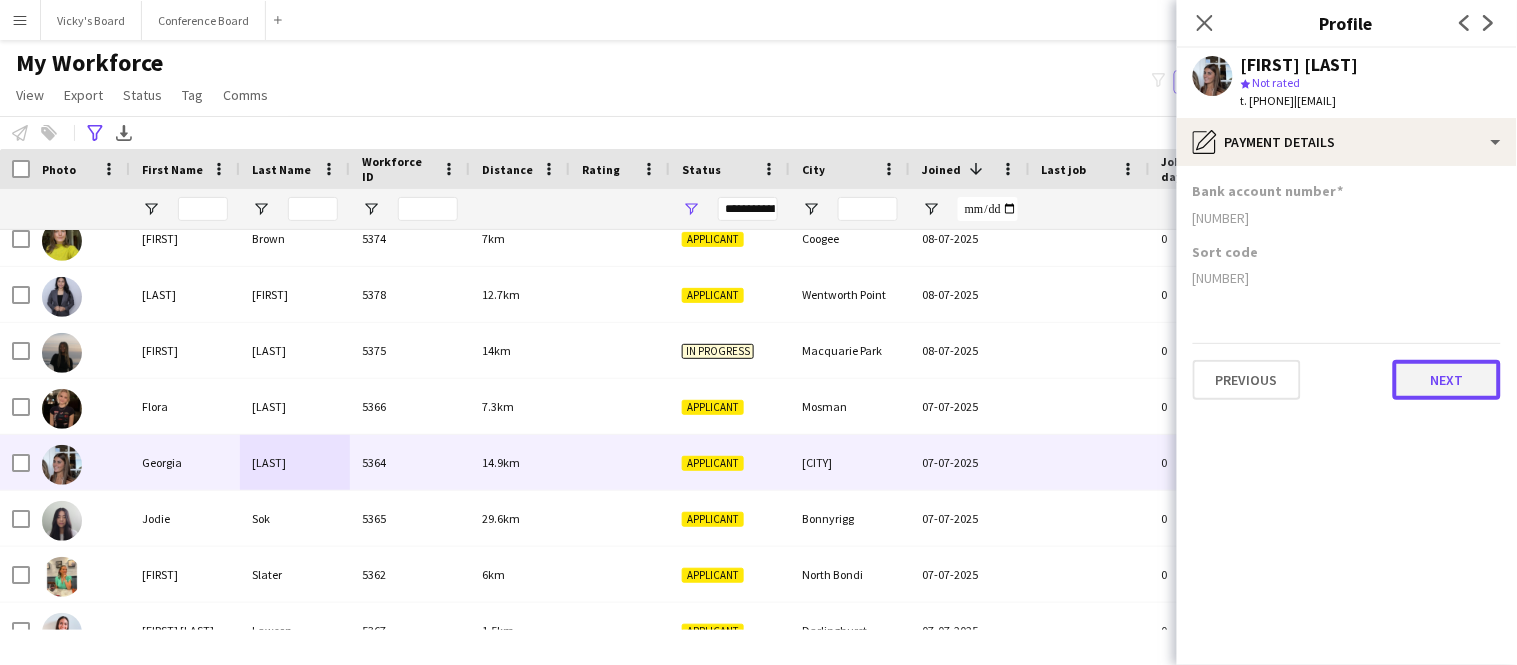 click on "Next" 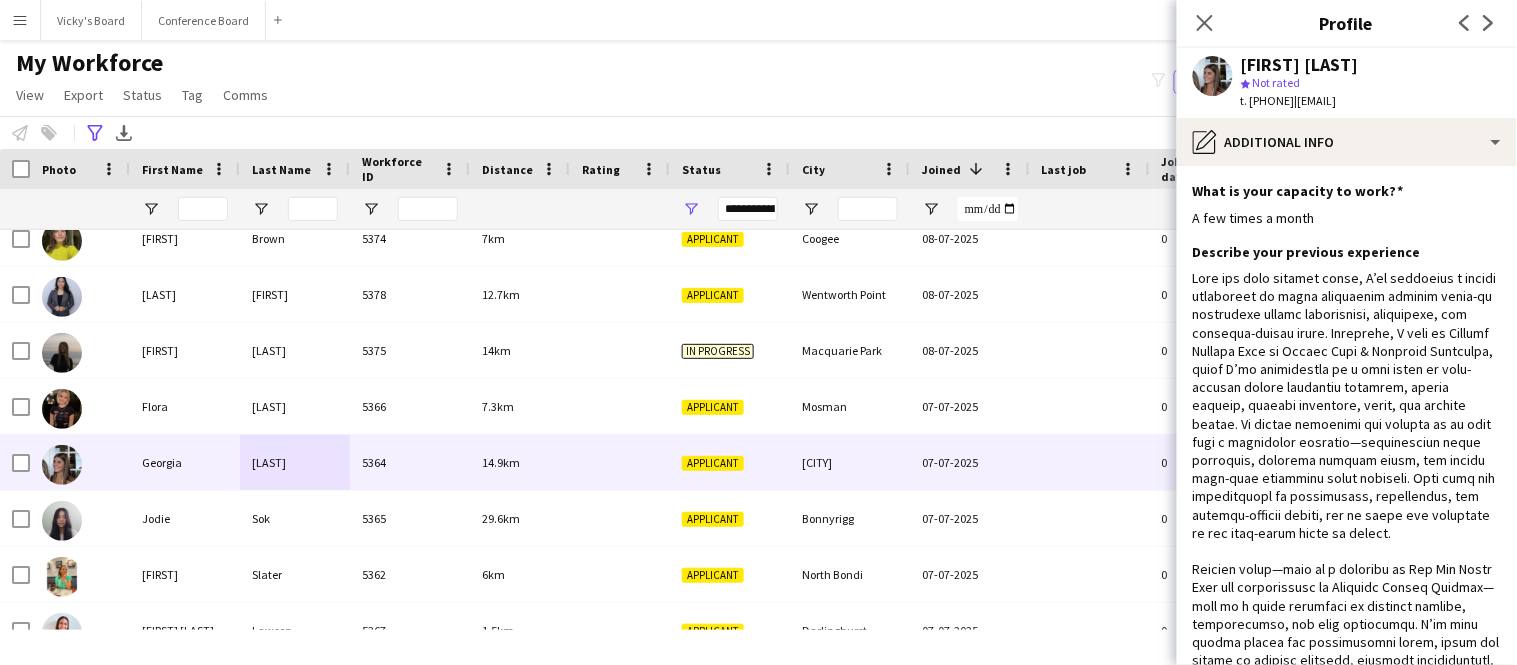 scroll, scrollTop: 898, scrollLeft: 0, axis: vertical 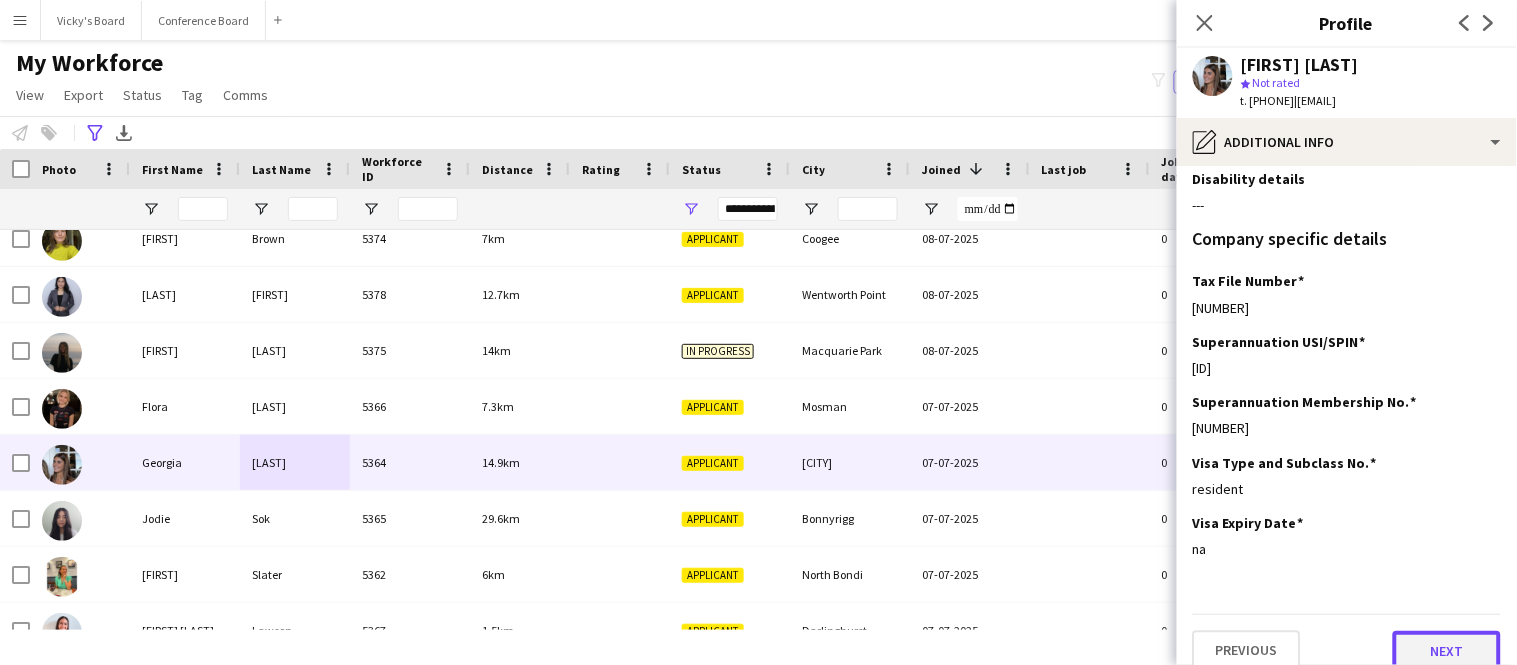 click on "Next" 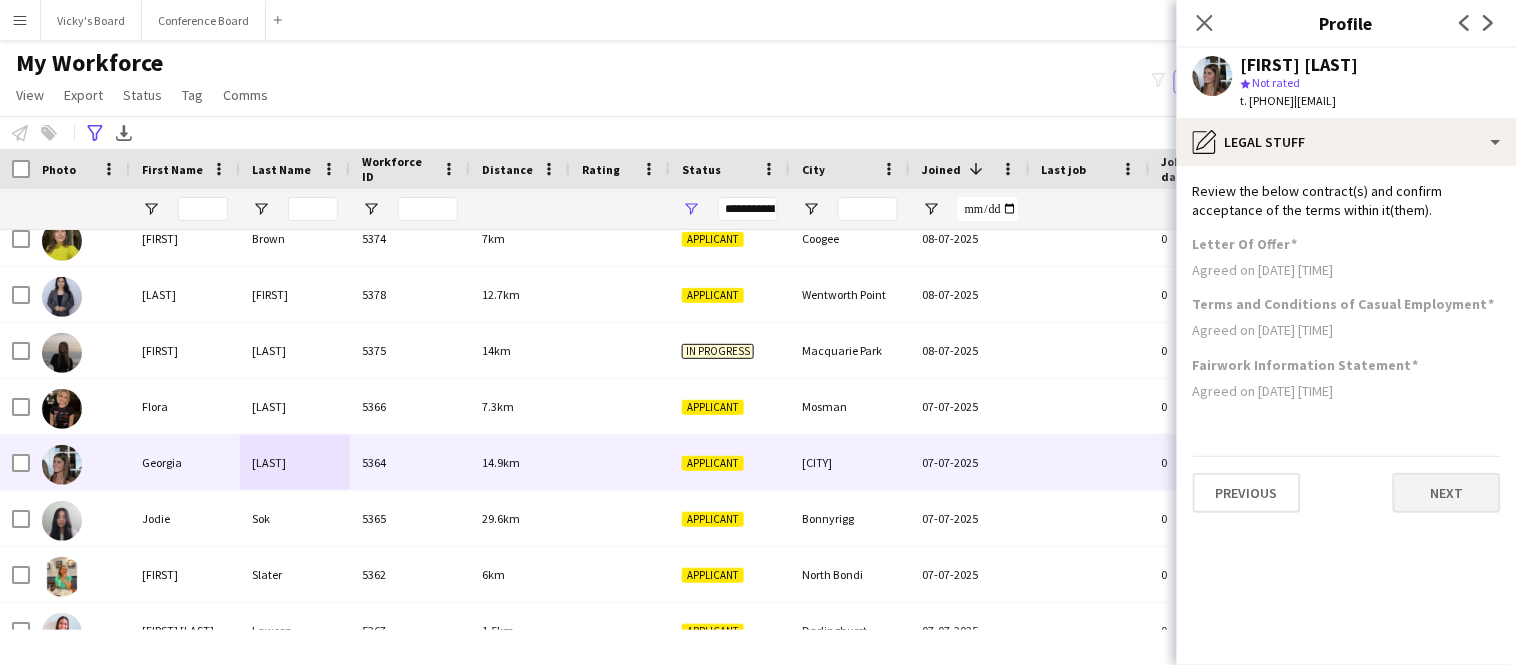scroll, scrollTop: 0, scrollLeft: 0, axis: both 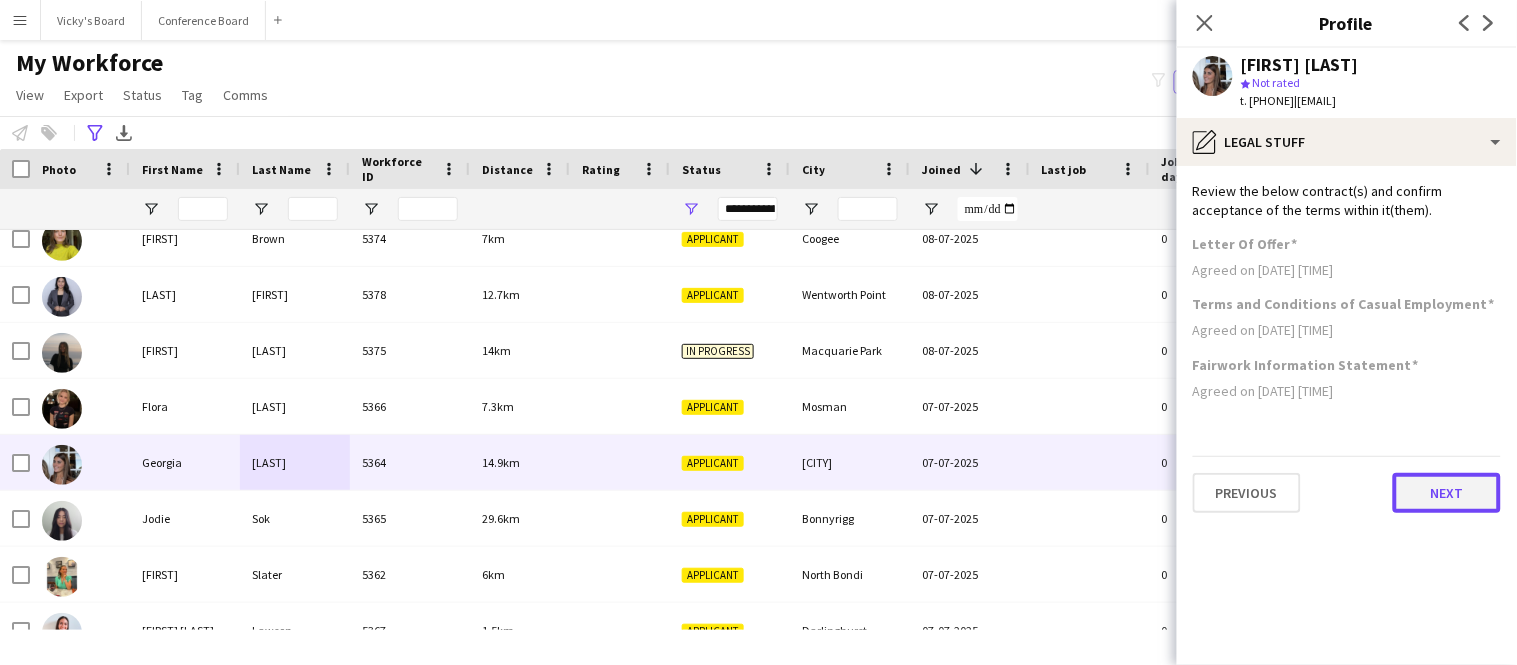 click on "Next" 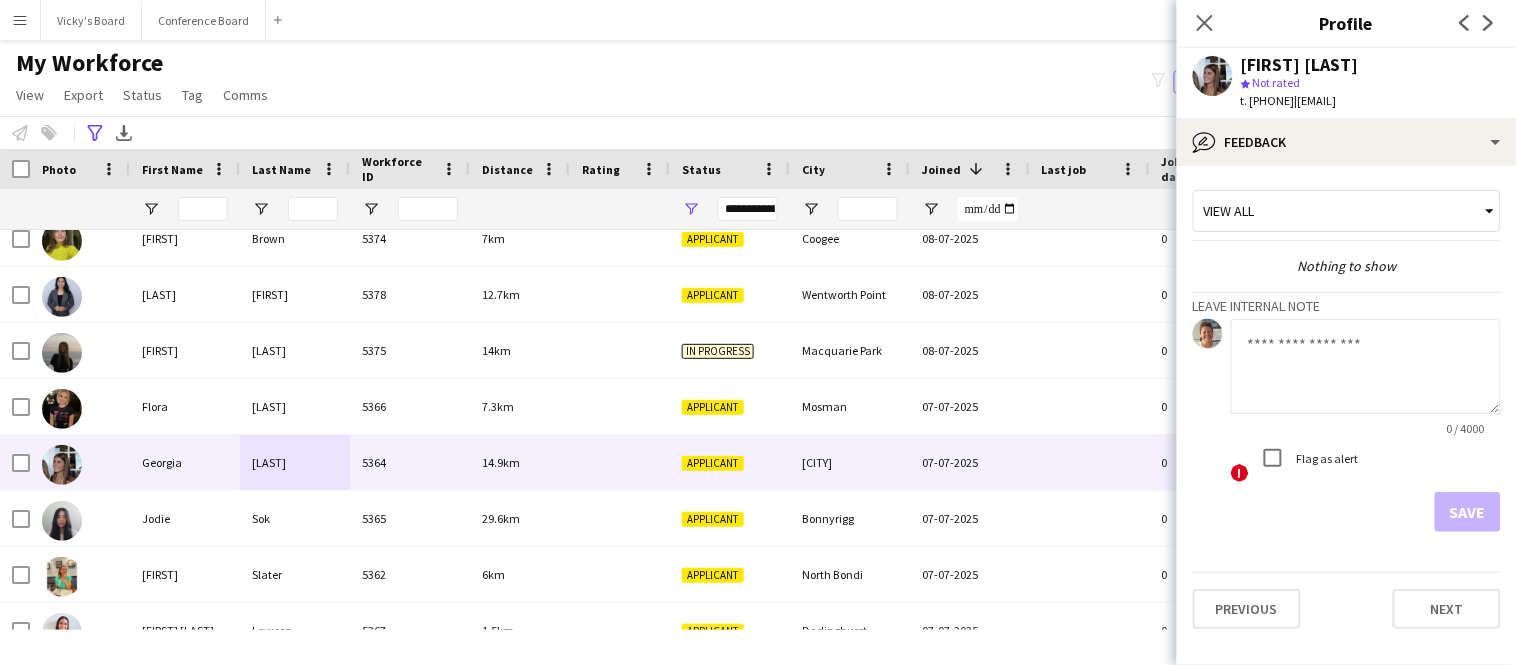 click 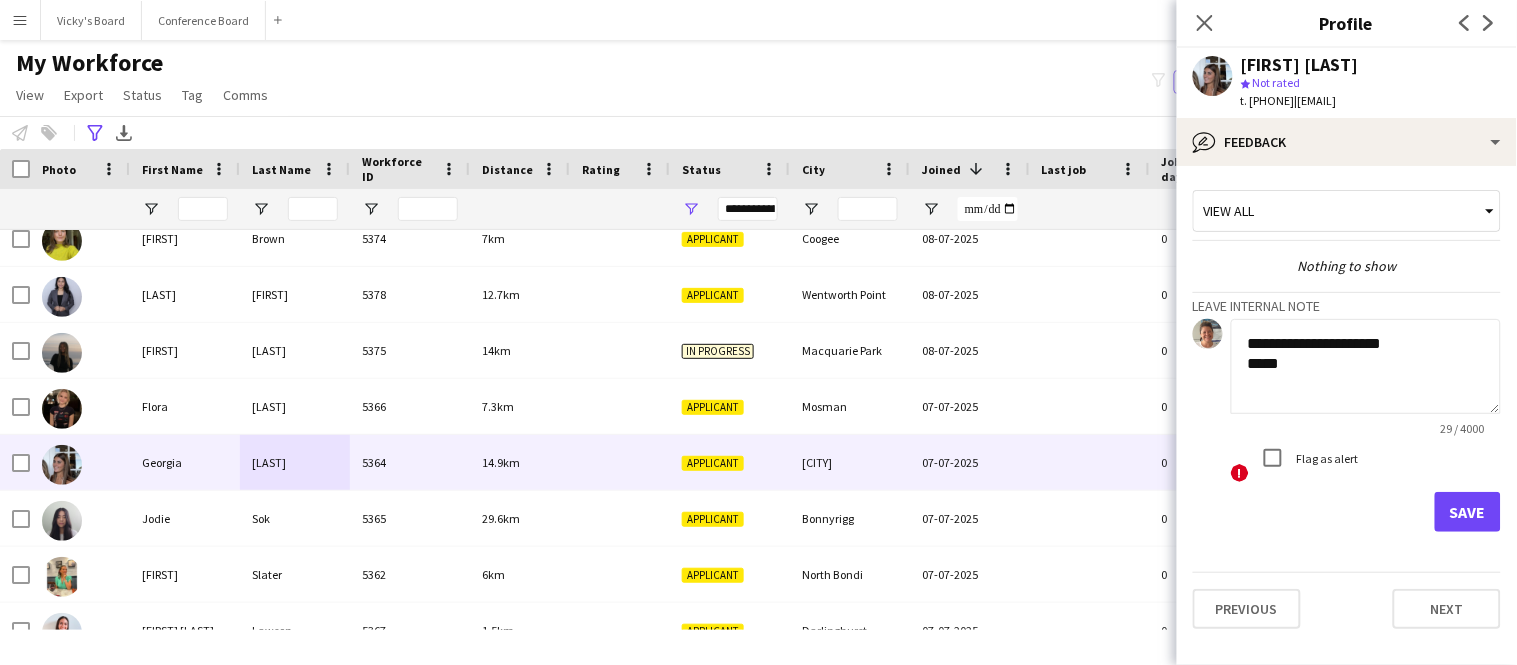 type on "**********" 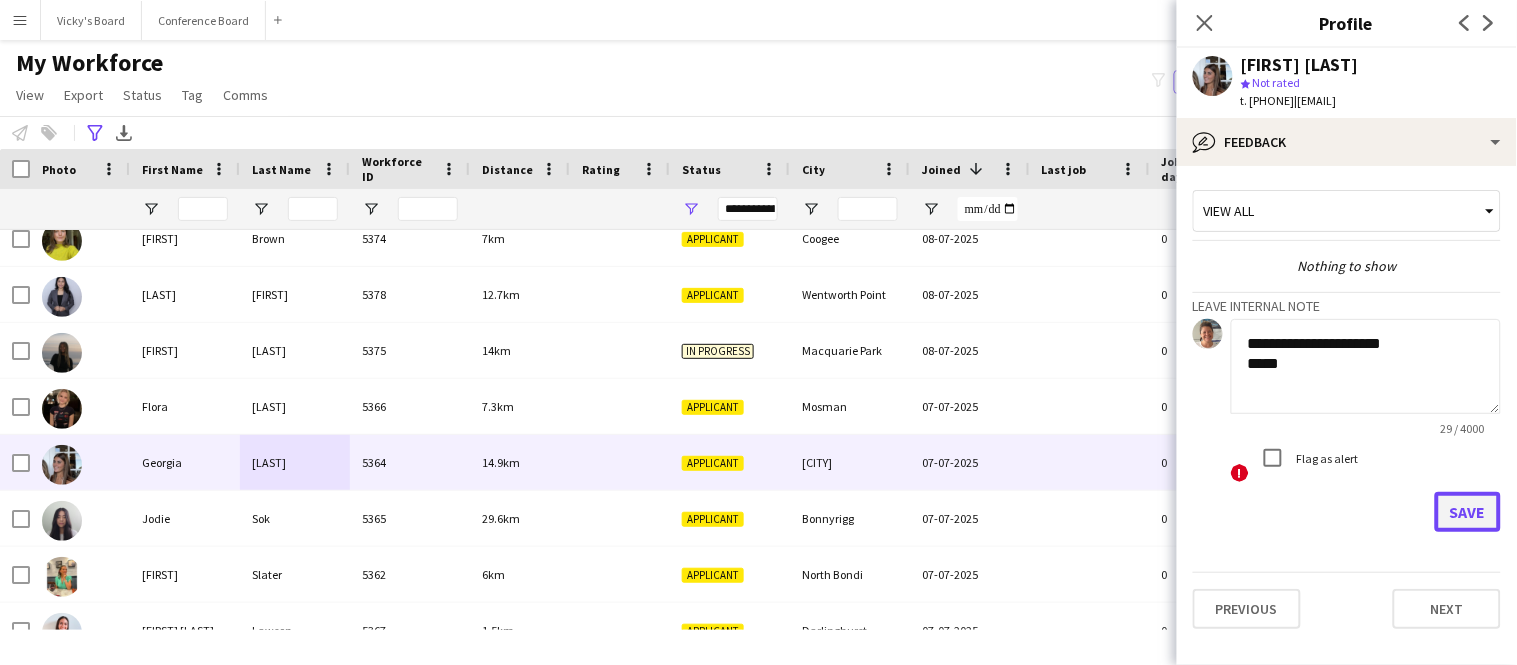 click on "Save" 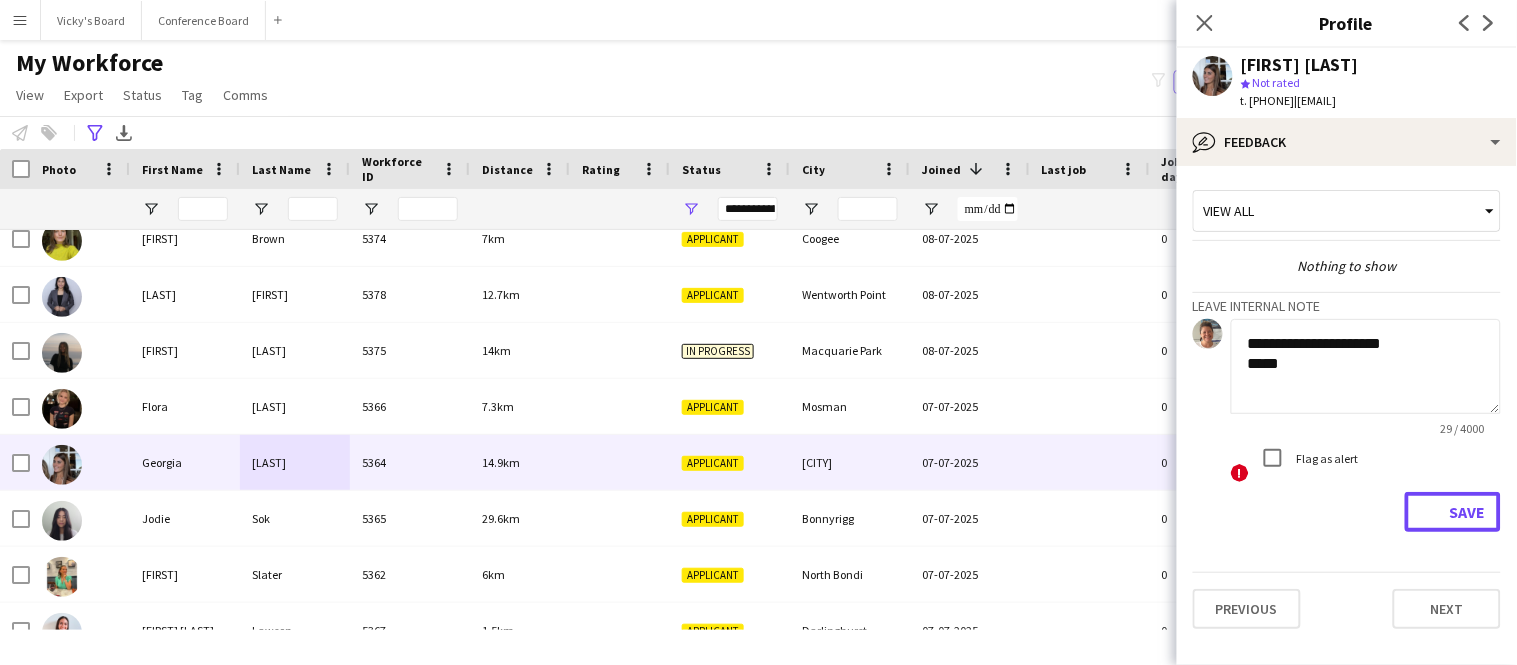 type 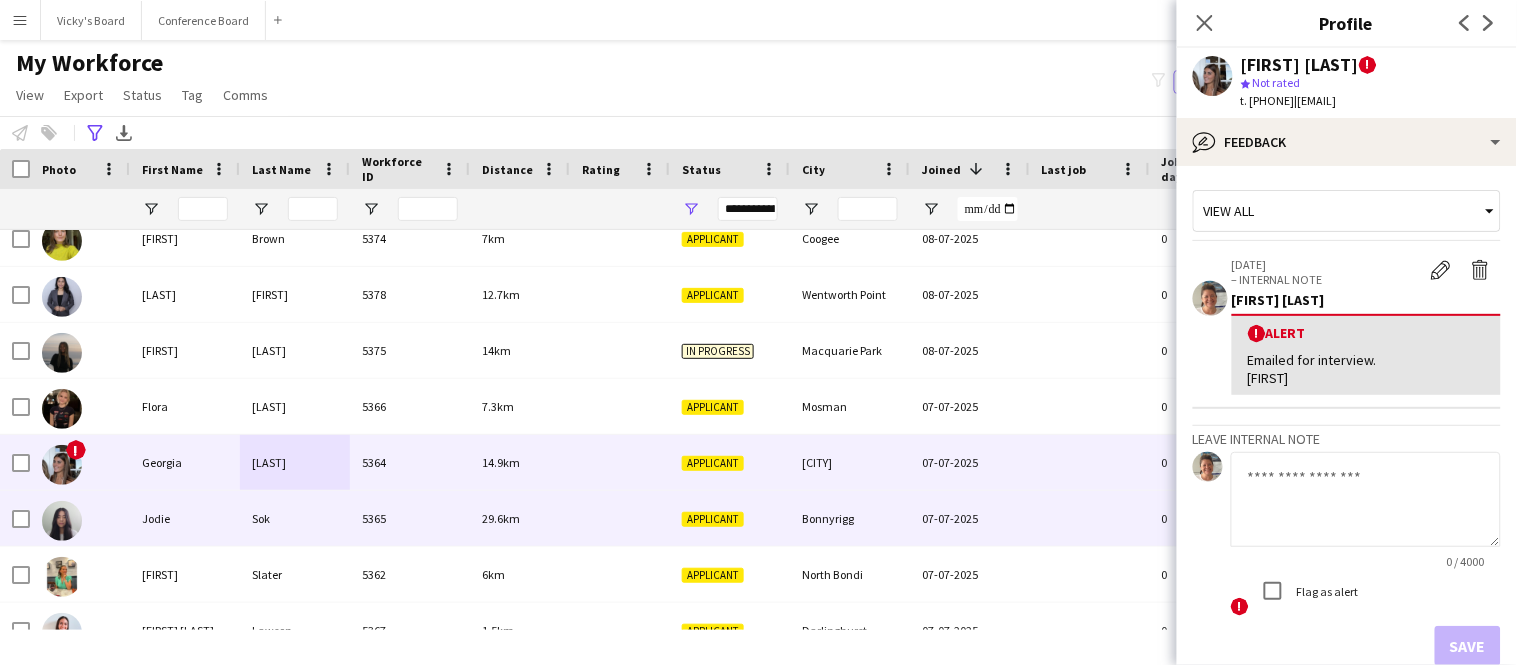 click on "Jodie" at bounding box center (185, 518) 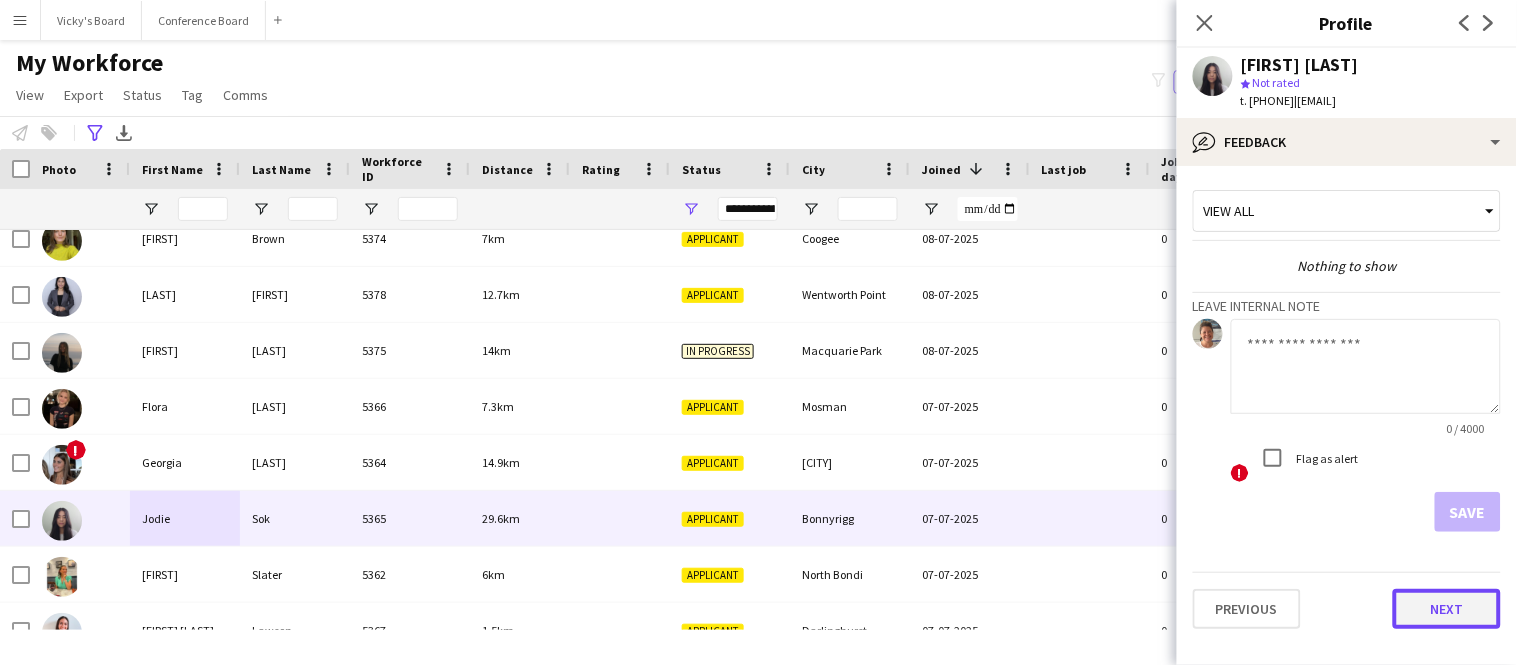 click on "Next" 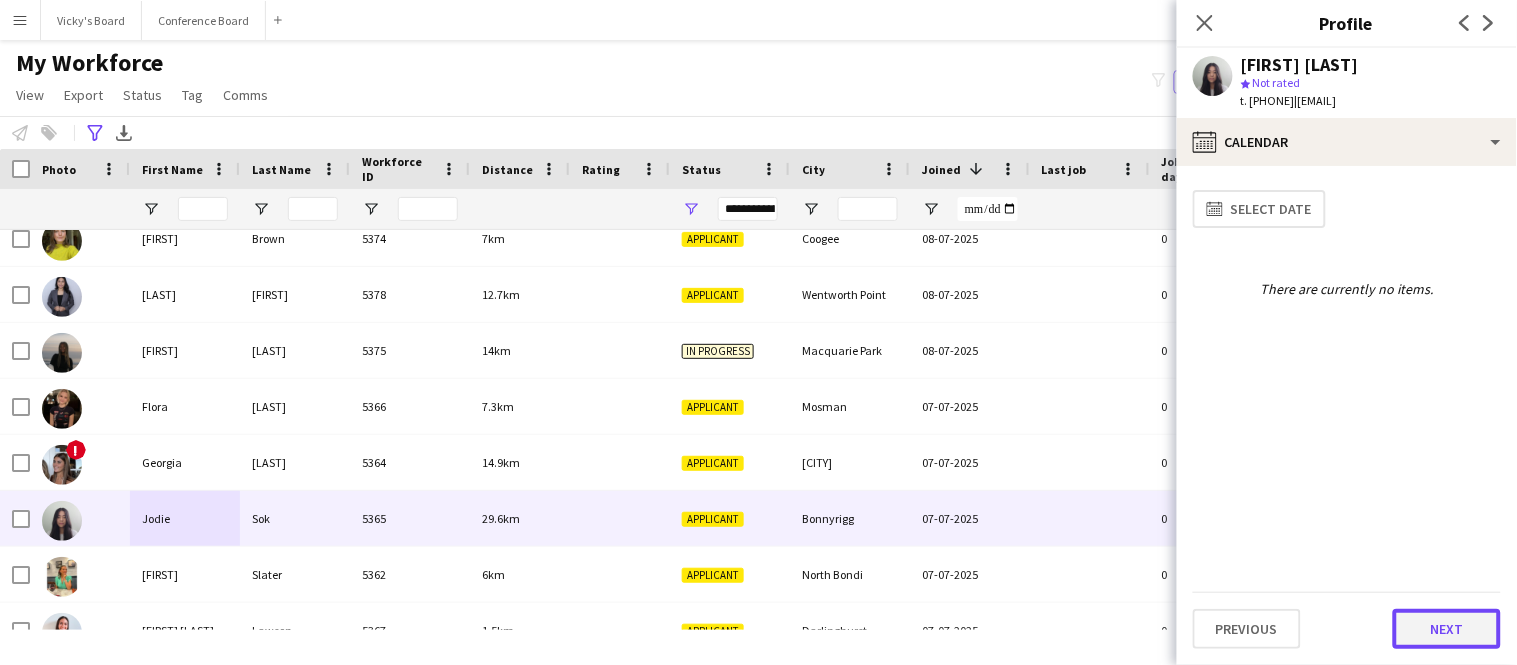 click on "Next" 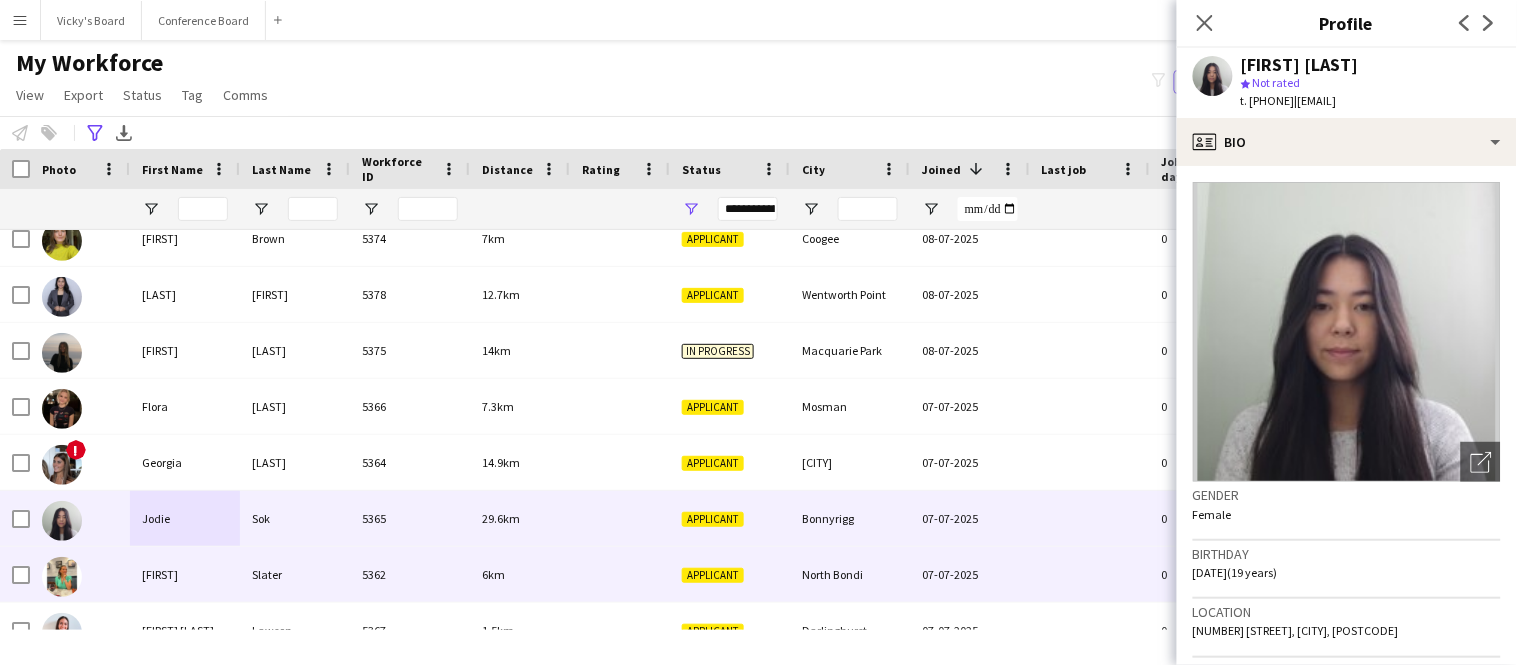 click on "[FIRST]" at bounding box center [185, 574] 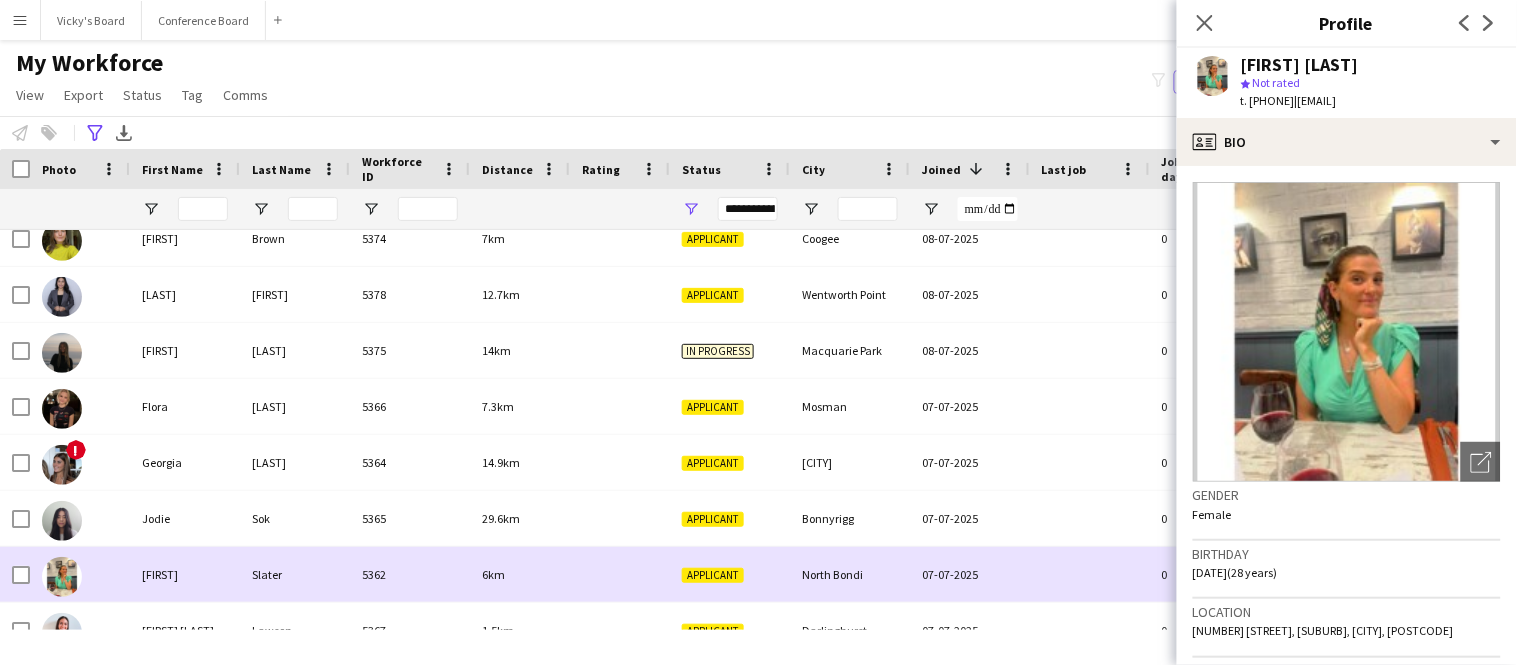 scroll, scrollTop: 1525, scrollLeft: 0, axis: vertical 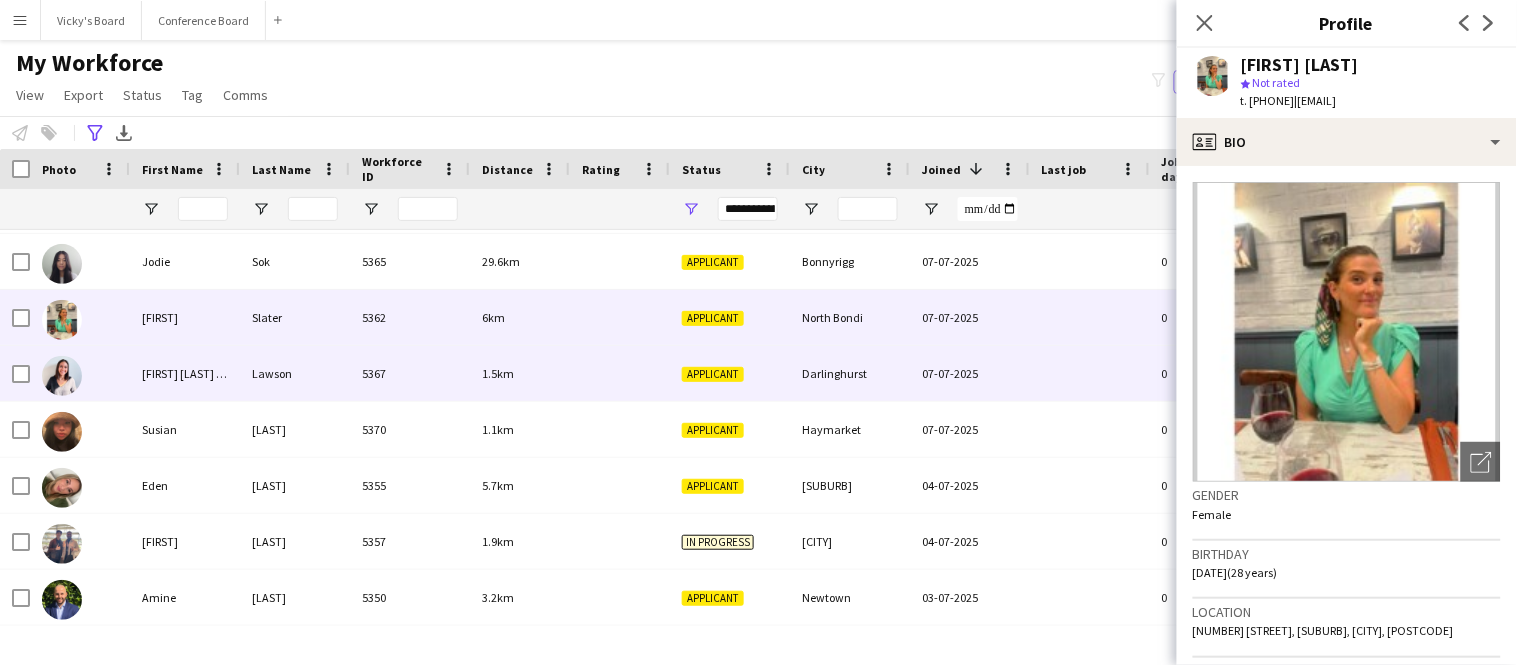click on "[FIRST] [FIRST] [LAST]" at bounding box center (185, 373) 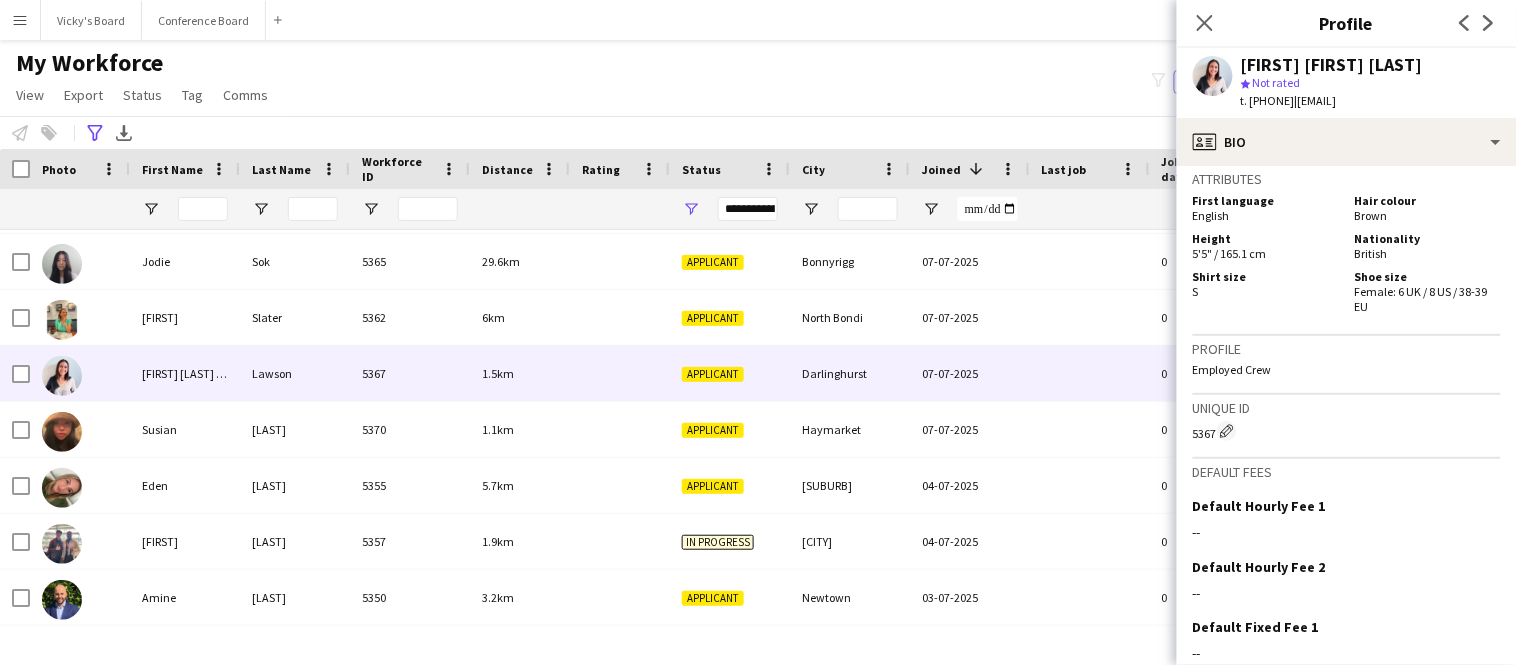 scroll, scrollTop: 1267, scrollLeft: 0, axis: vertical 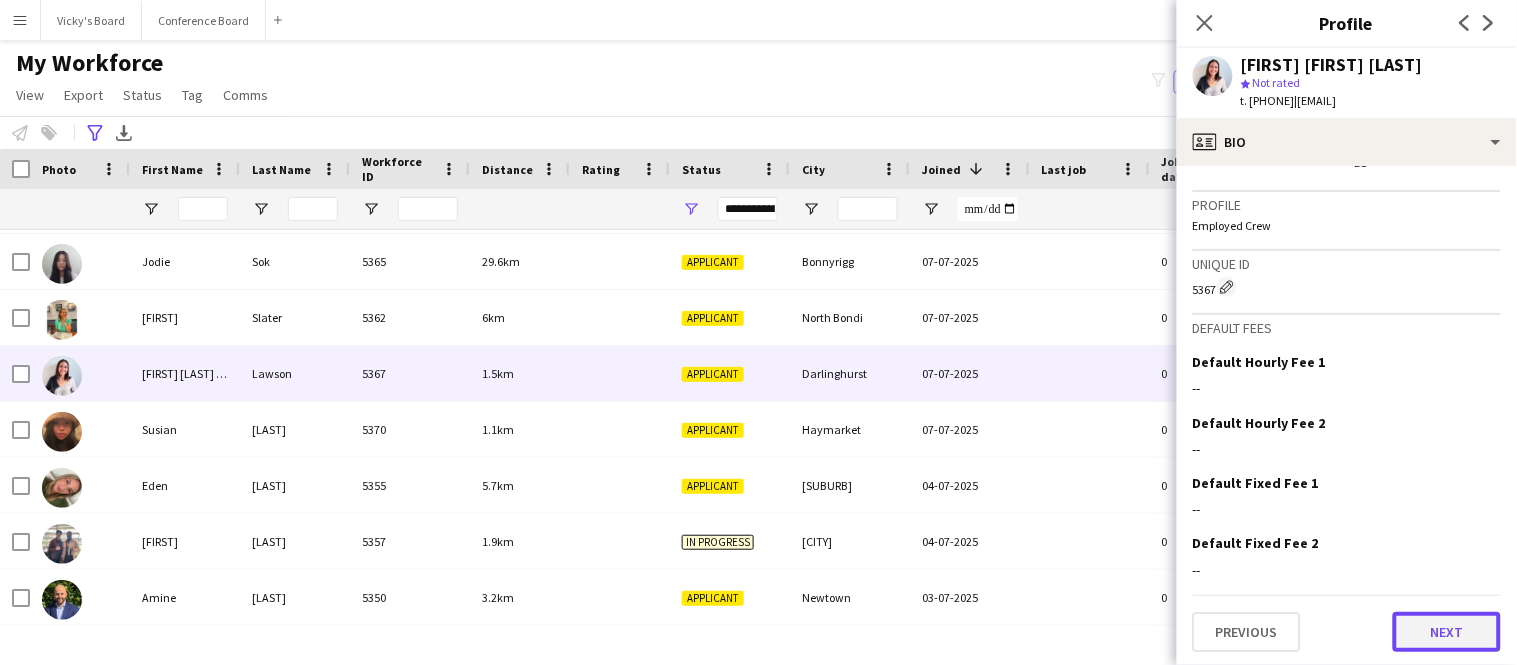 click on "Next" 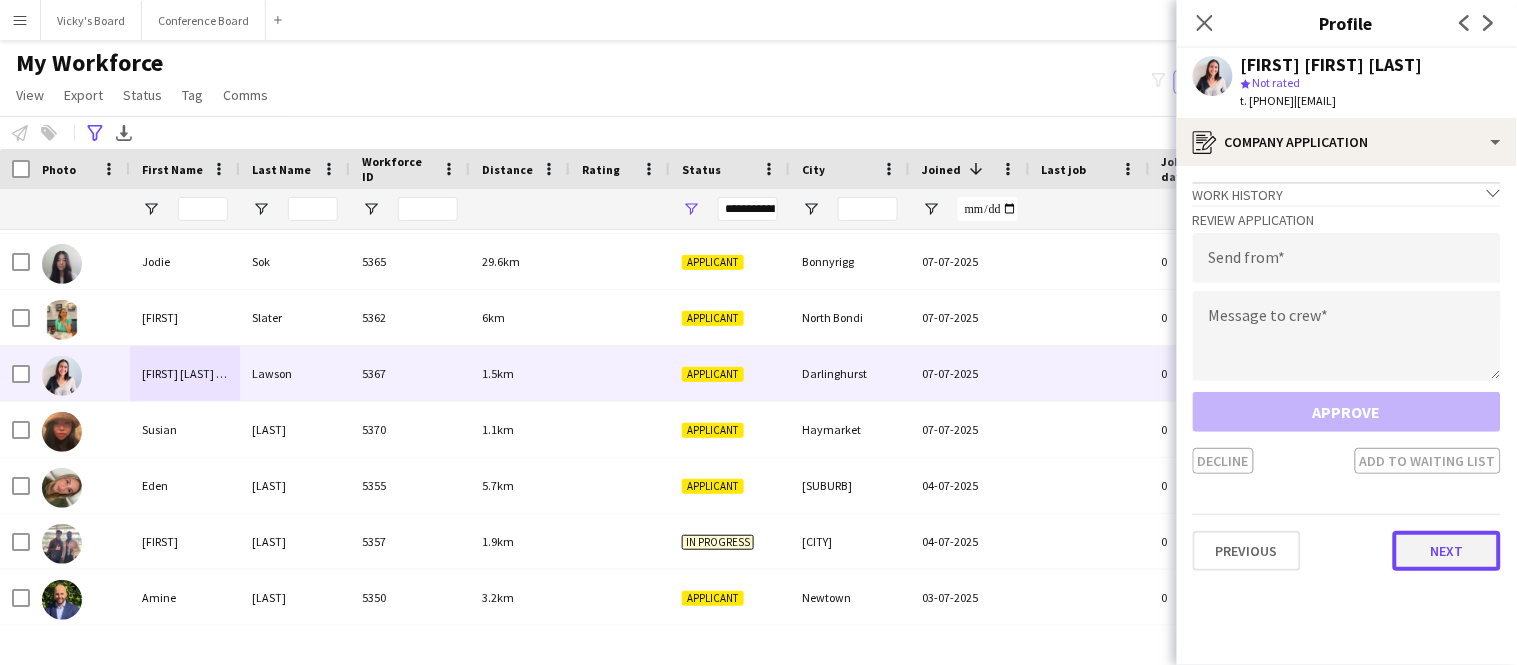 click on "Next" 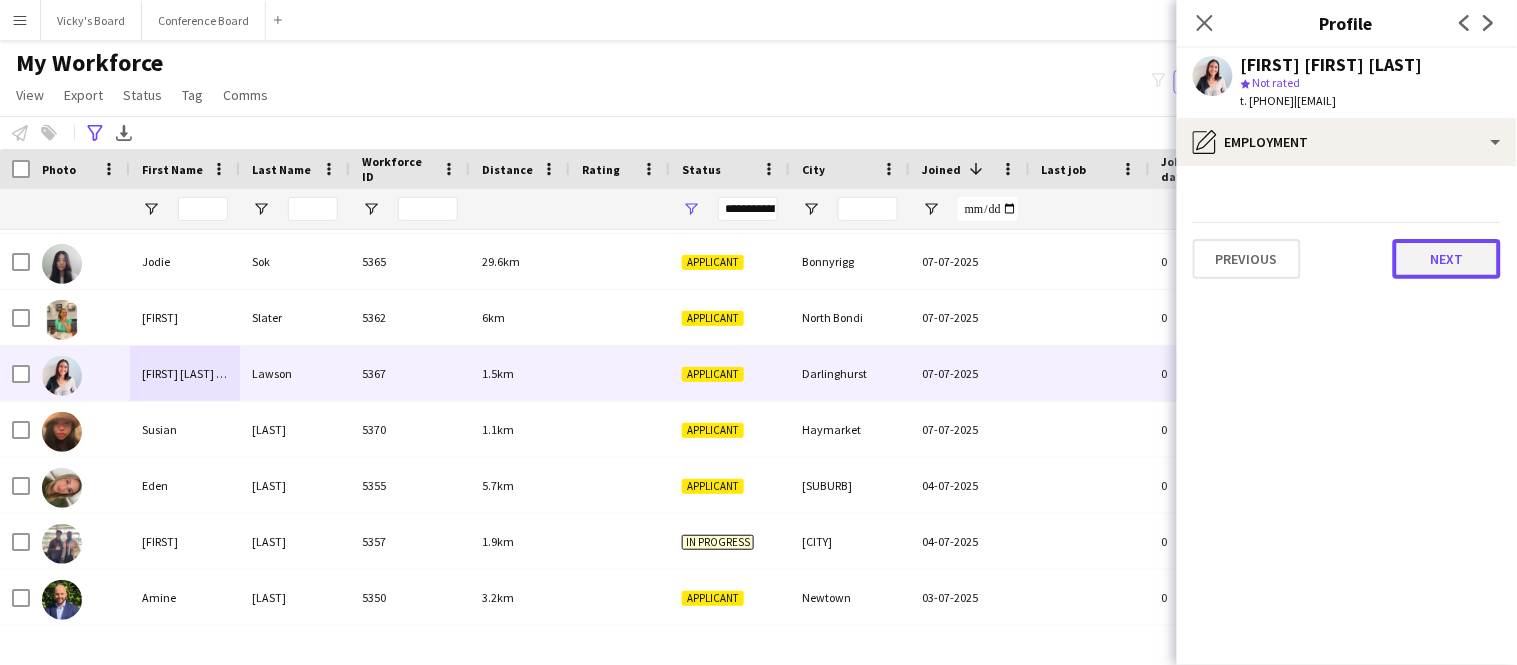 click on "Next" 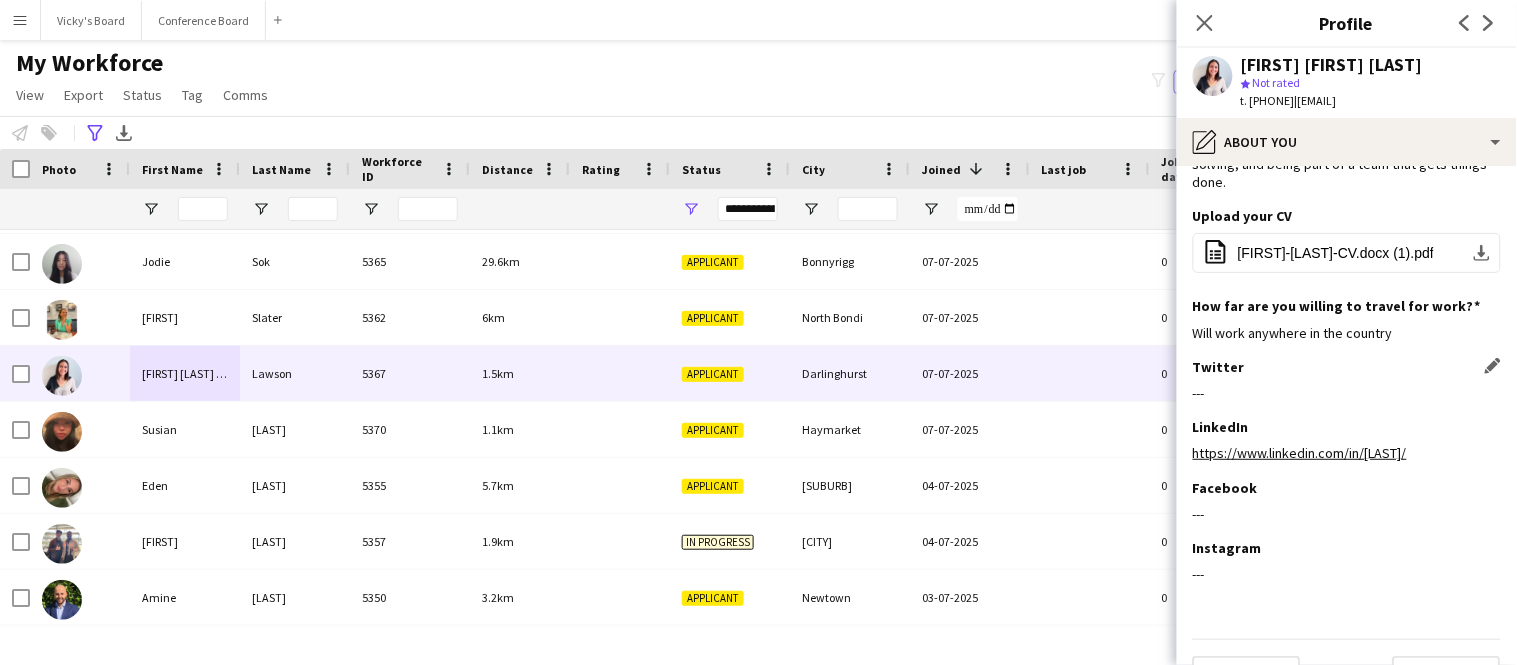 scroll, scrollTop: 190, scrollLeft: 0, axis: vertical 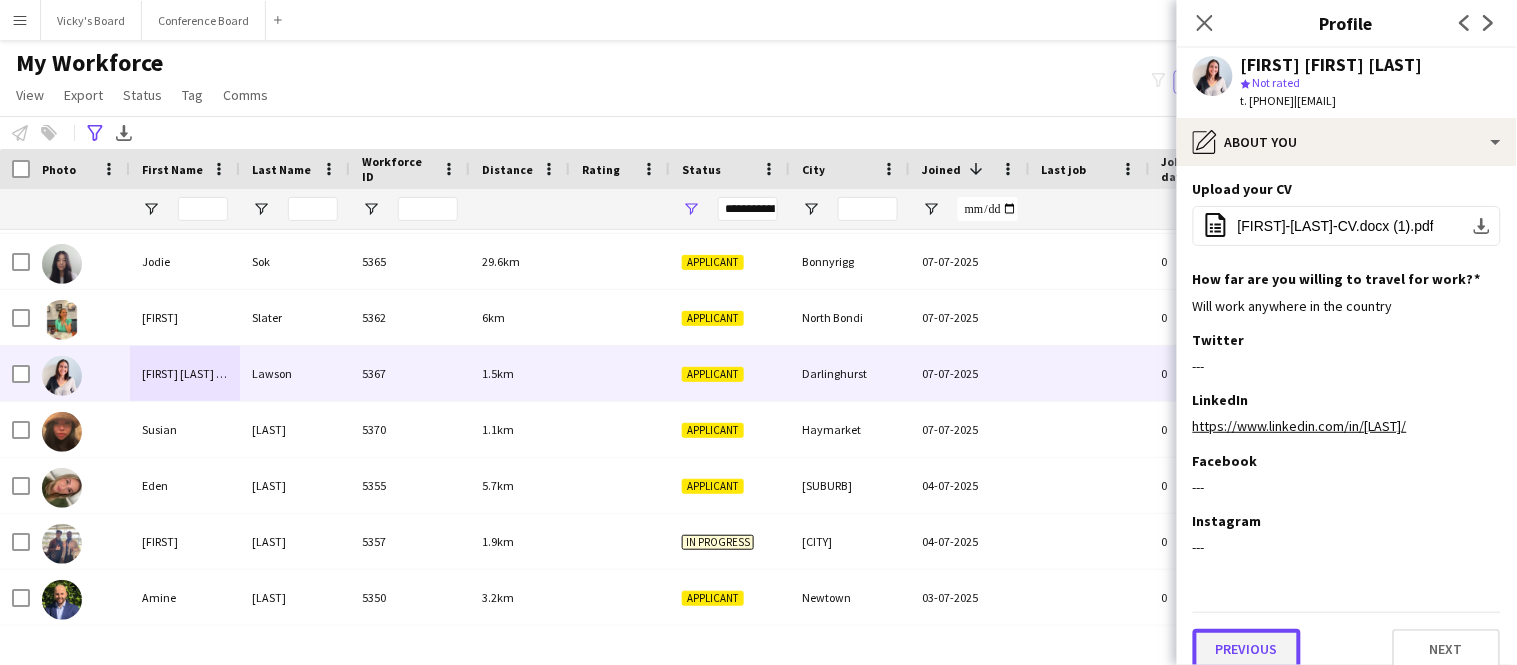 click on "Previous" 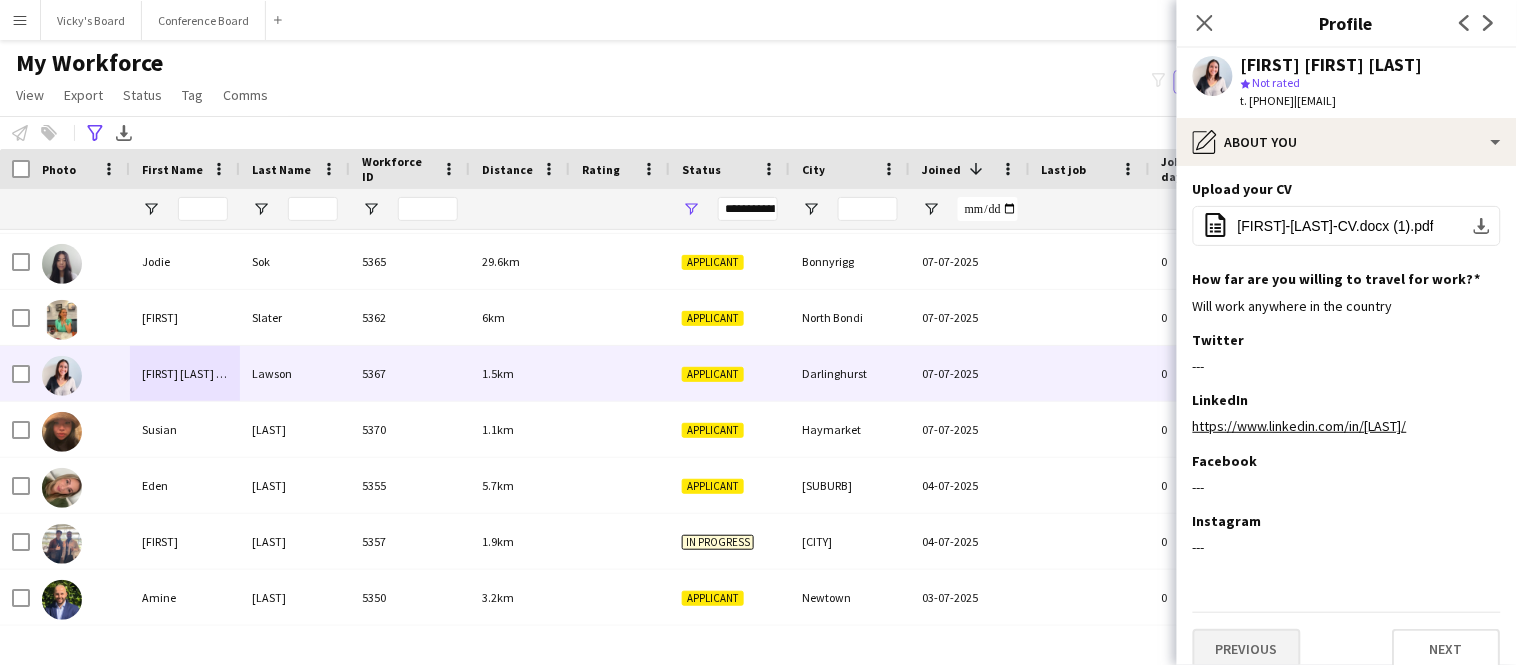 scroll, scrollTop: 0, scrollLeft: 0, axis: both 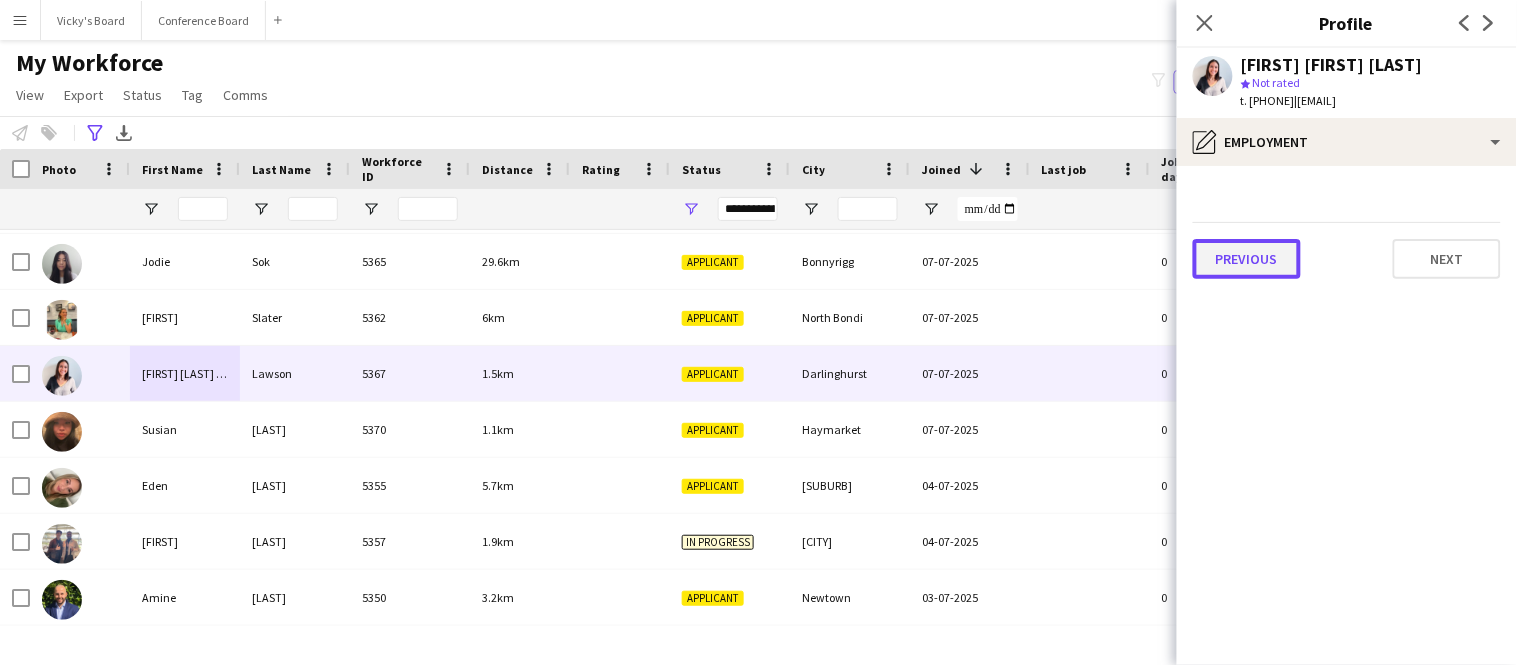 click on "Previous" 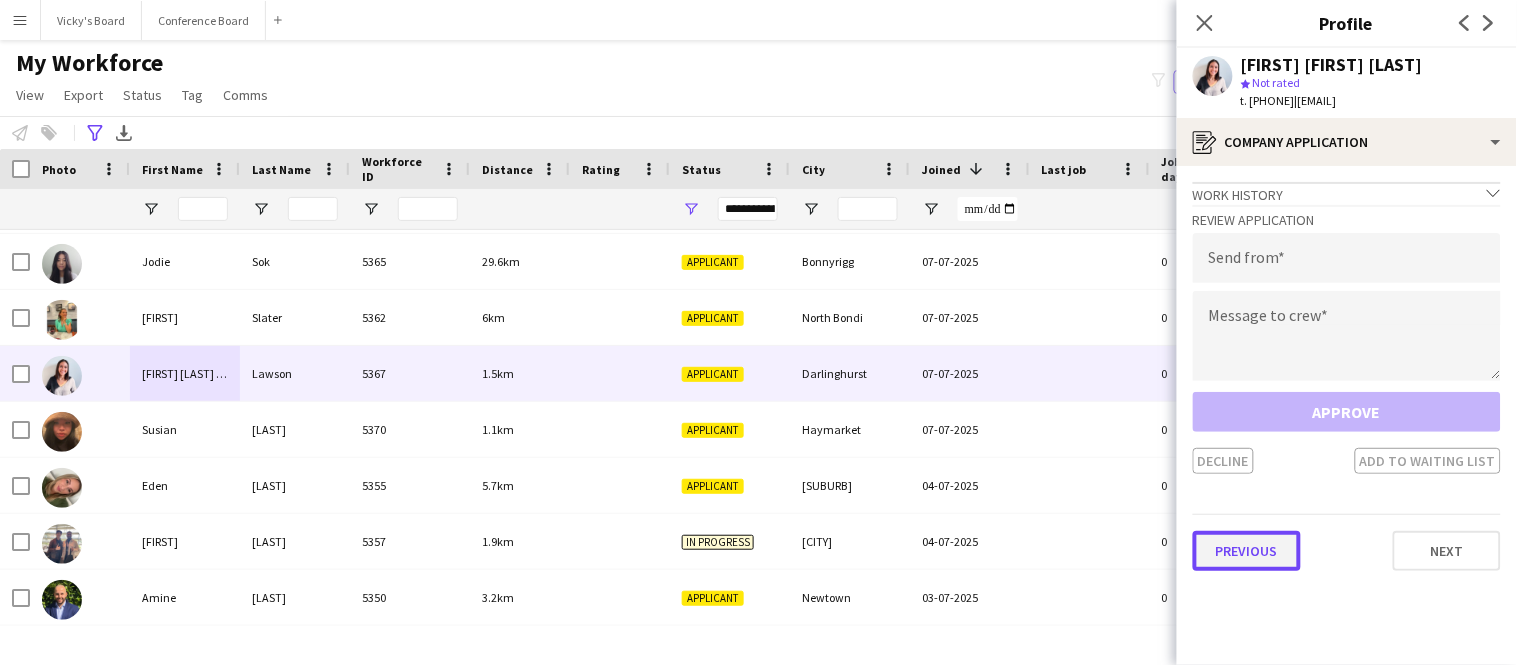 click on "Previous" 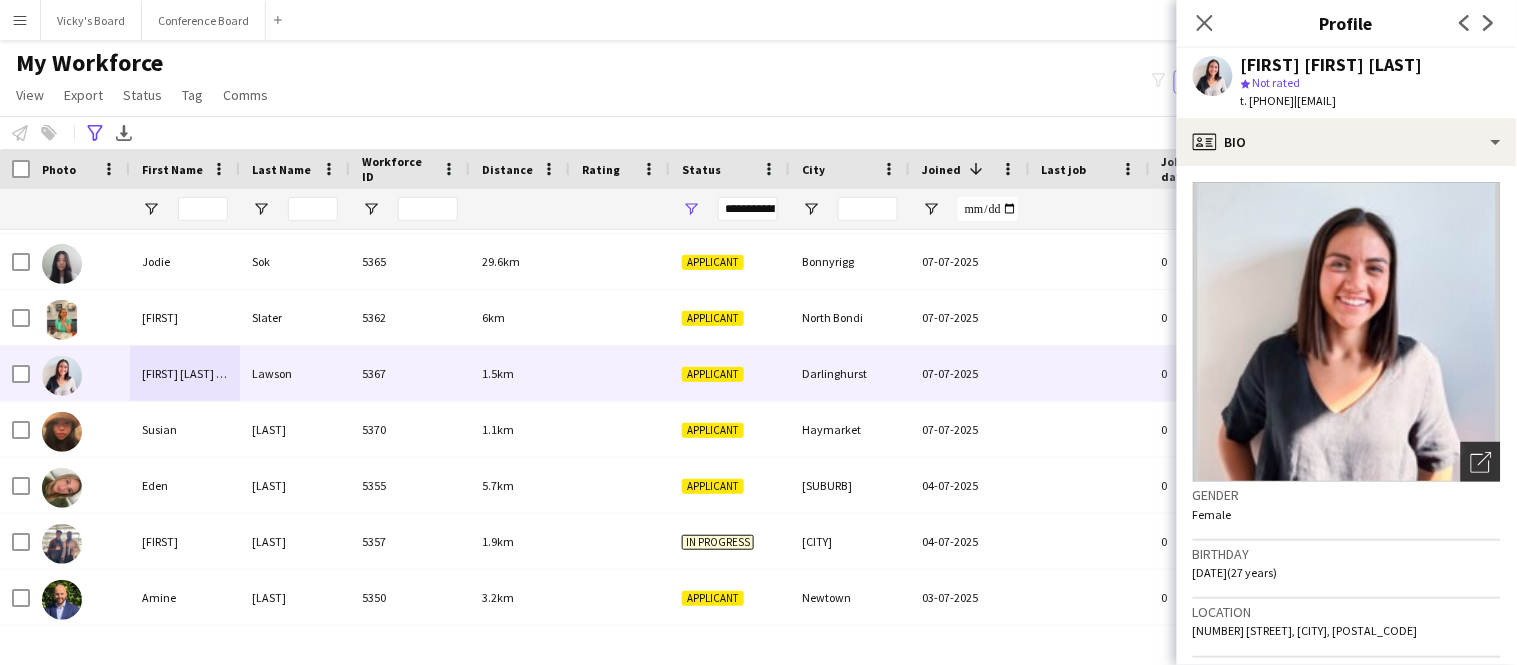 click on "Open photos pop-in" 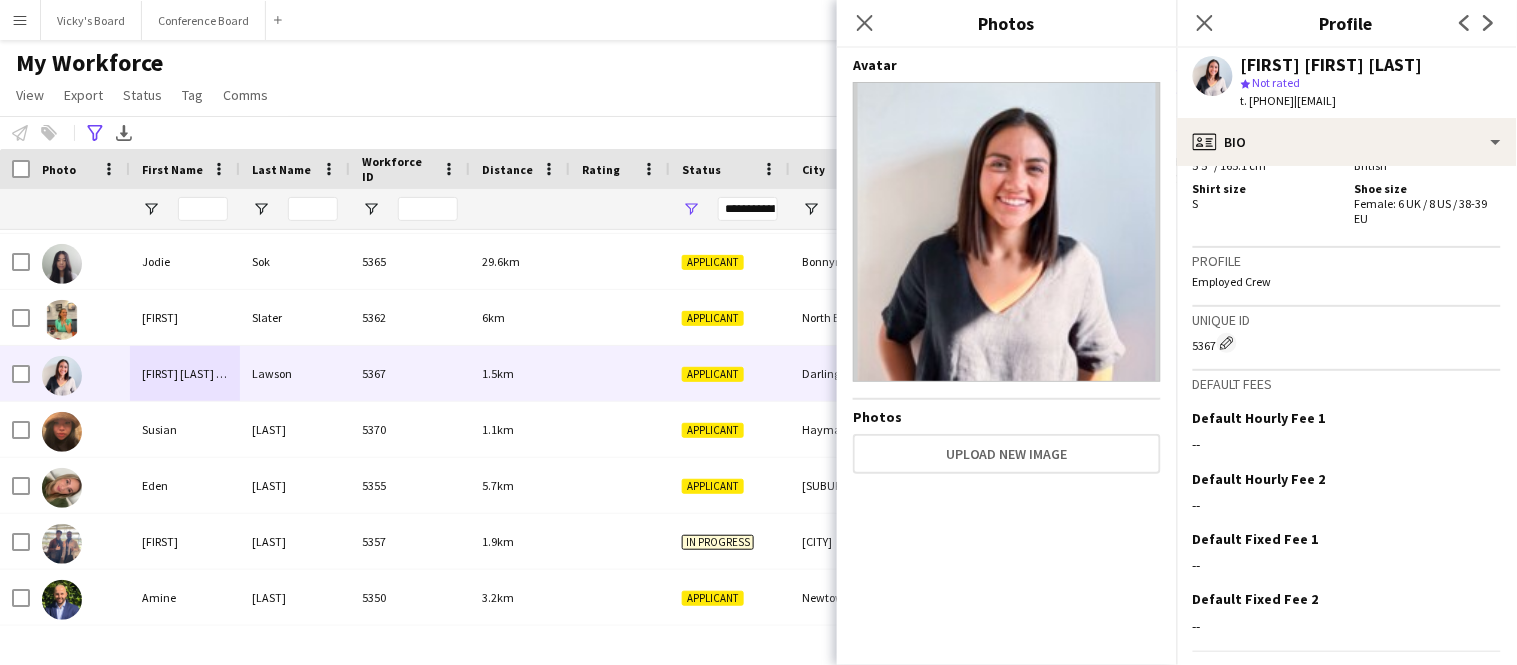 scroll, scrollTop: 1267, scrollLeft: 0, axis: vertical 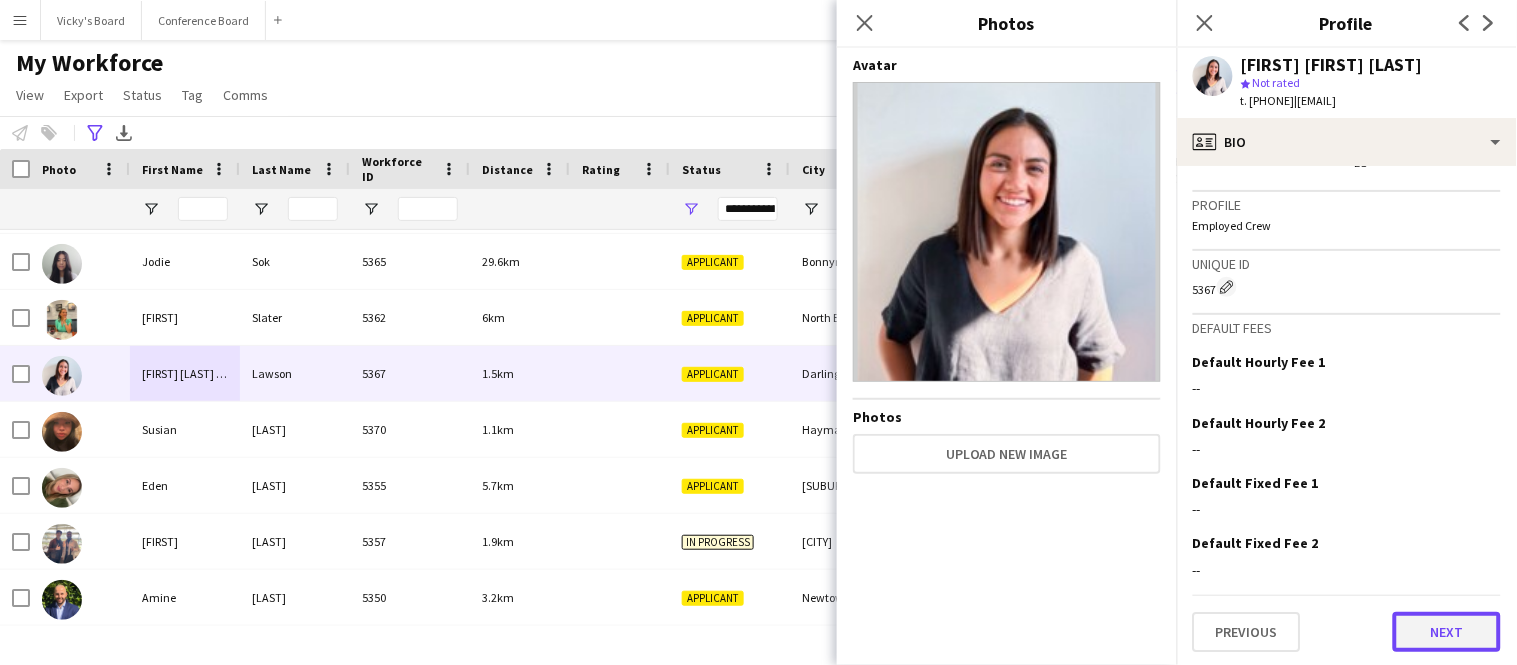 click on "Next" 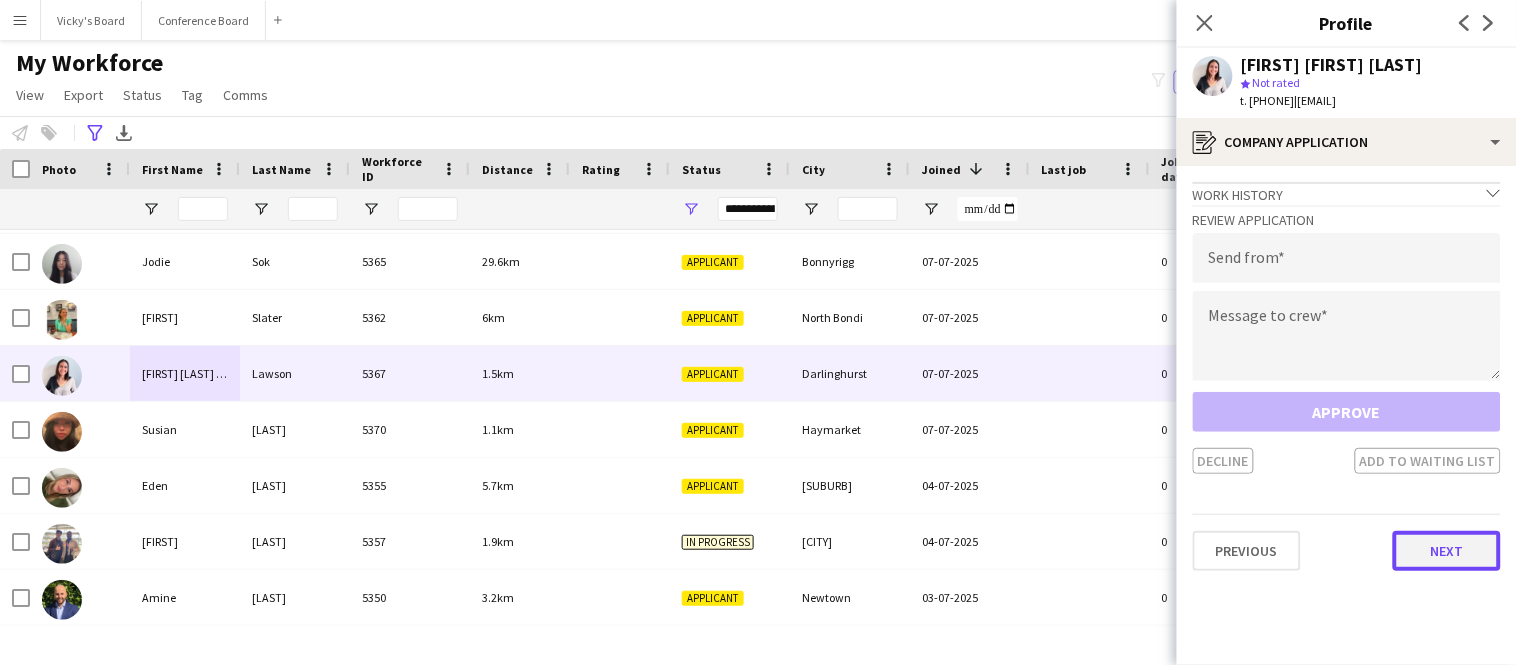 click on "Next" 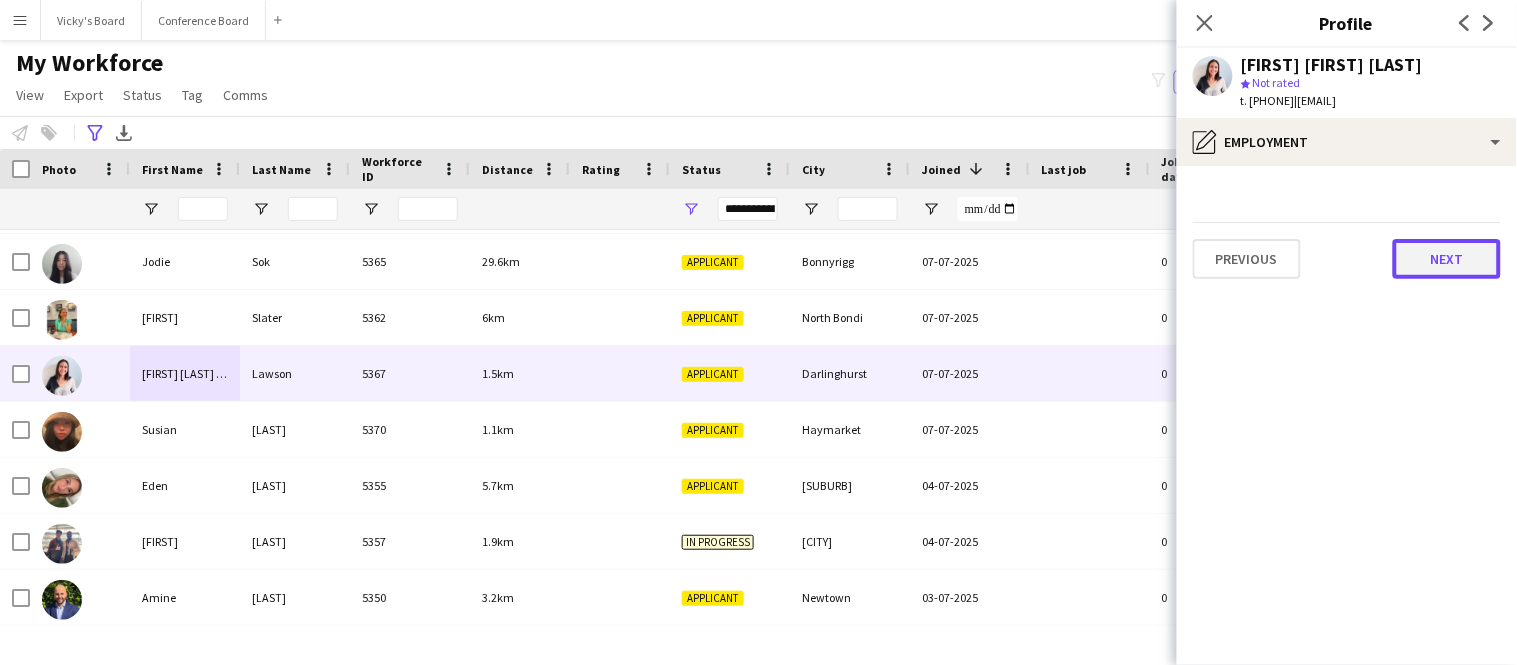 click on "Next" 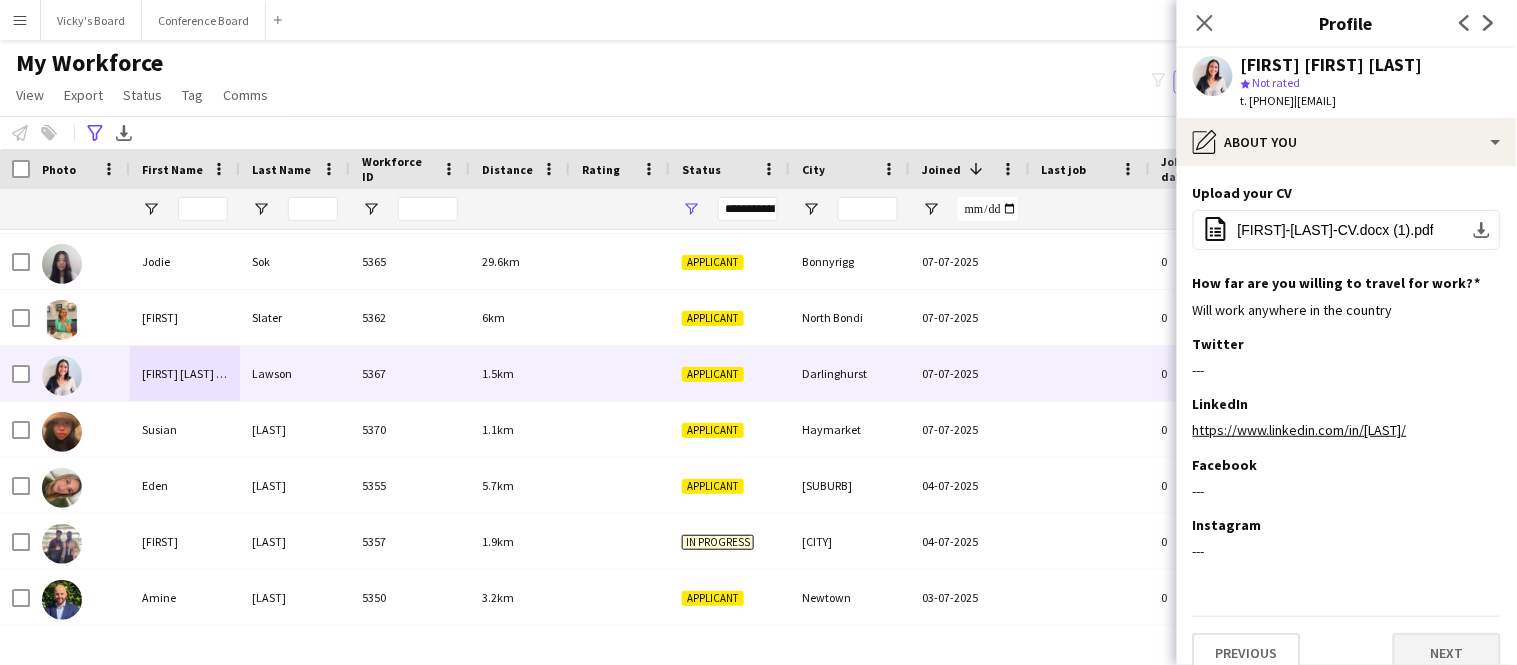 scroll, scrollTop: 190, scrollLeft: 0, axis: vertical 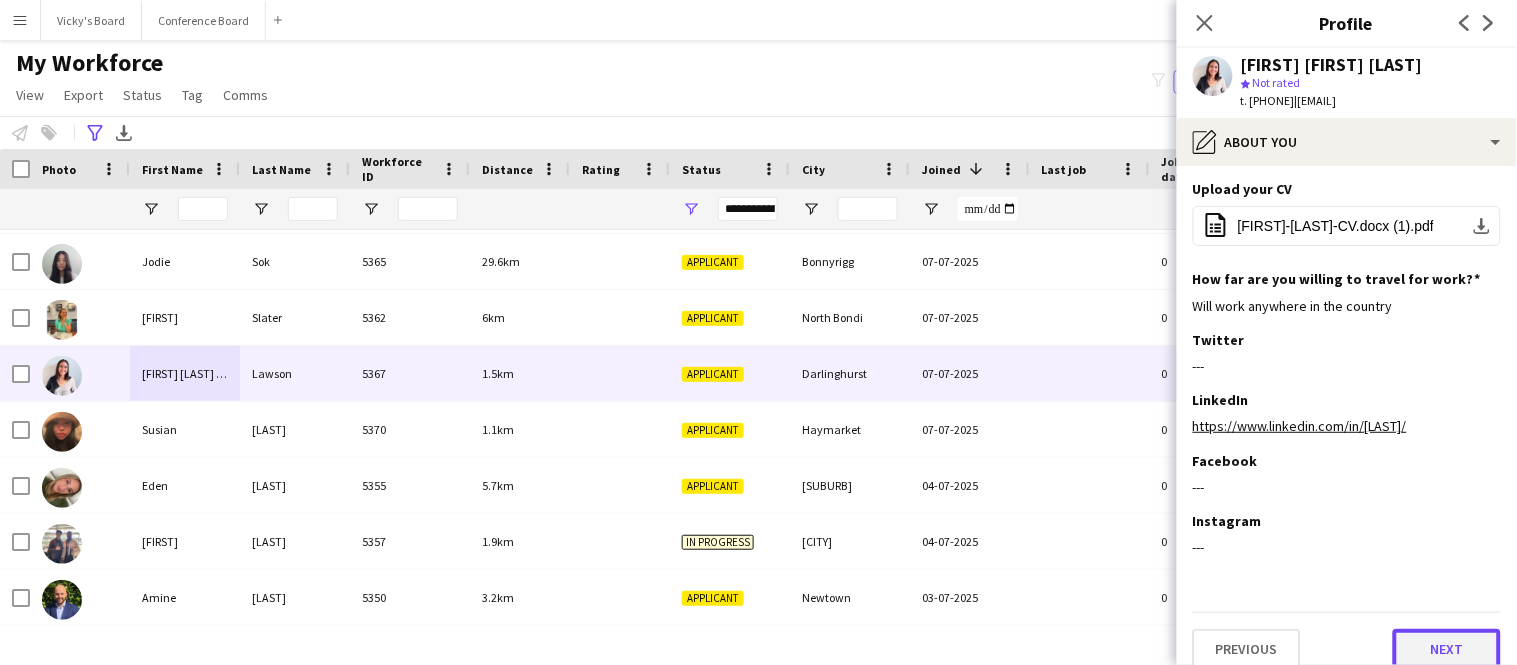 click on "Next" 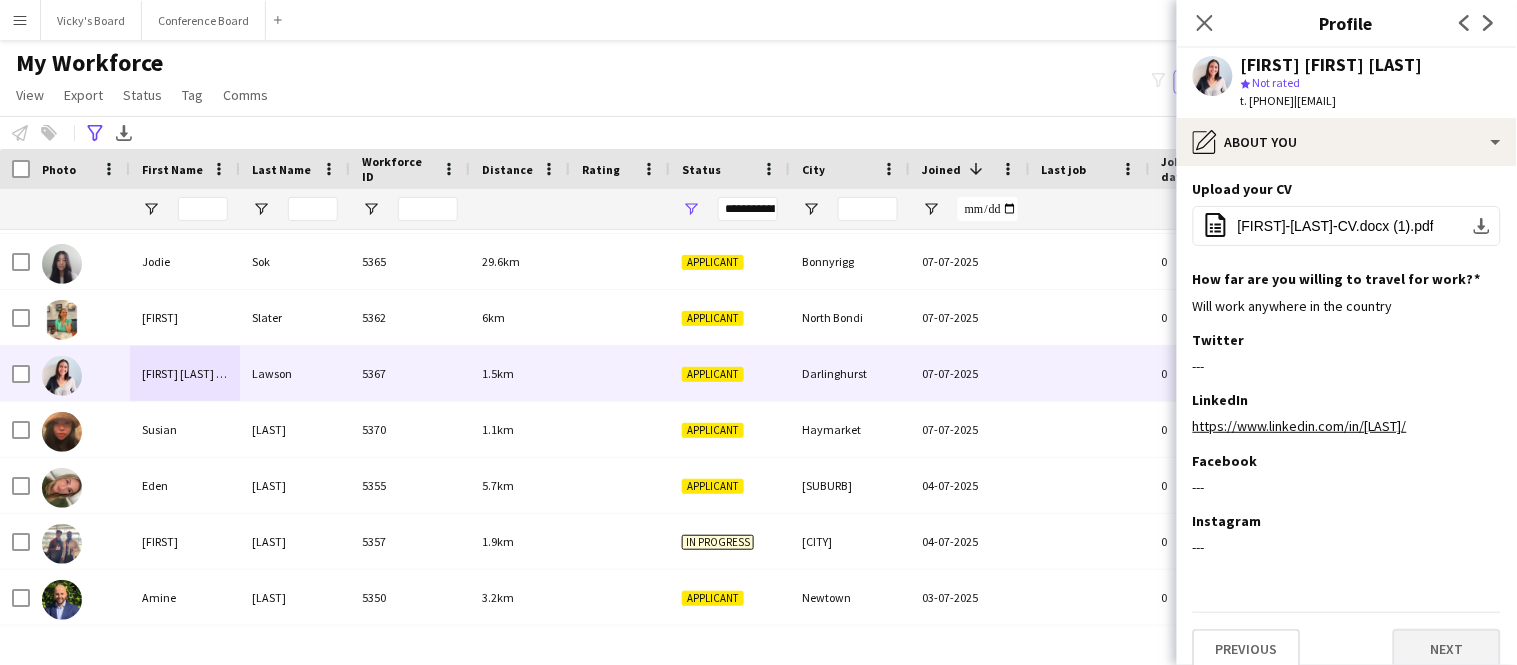 scroll, scrollTop: 0, scrollLeft: 0, axis: both 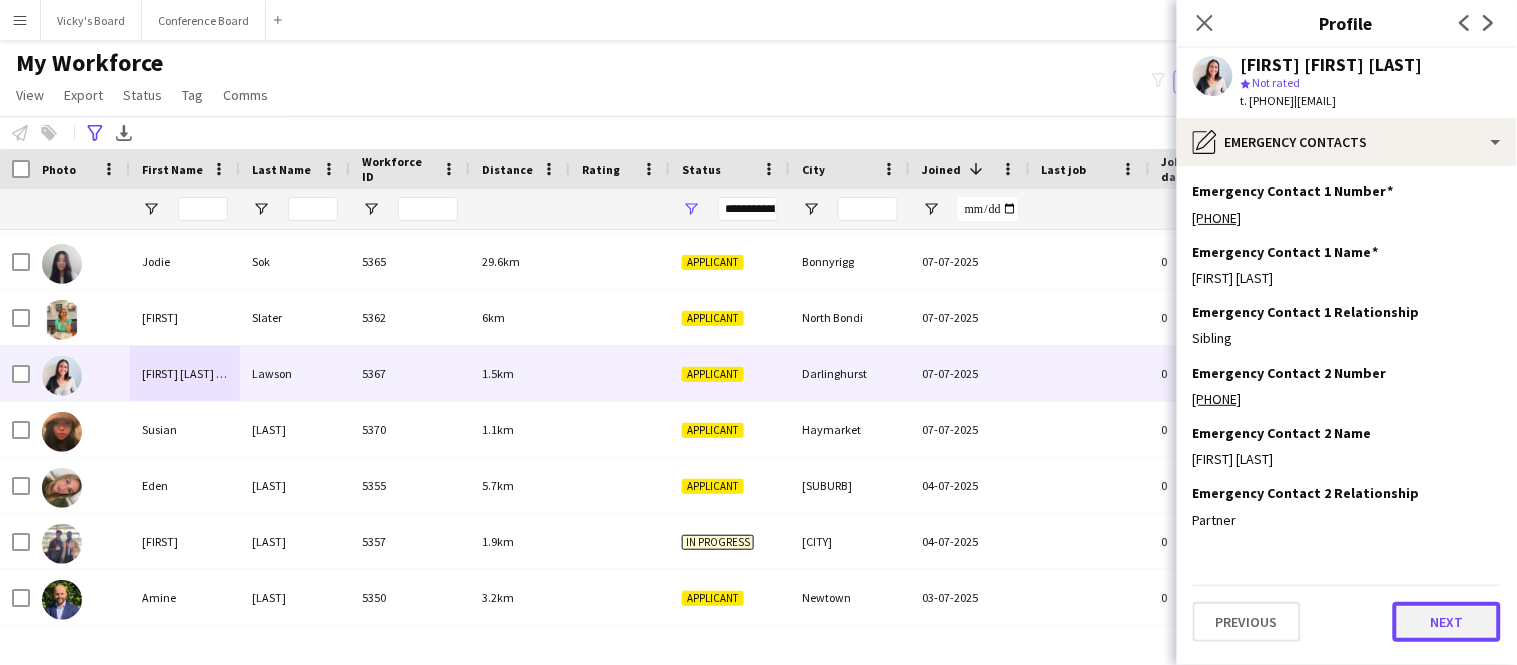 click on "Next" 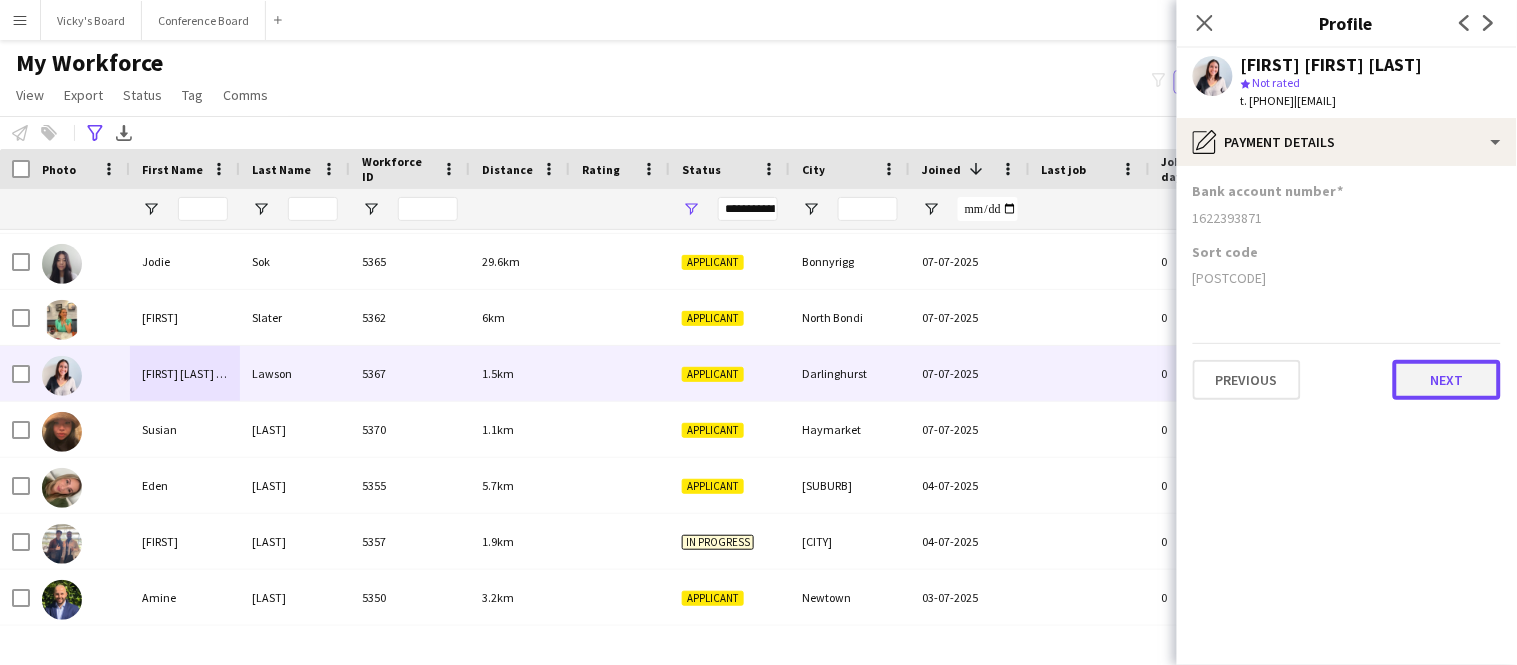 click on "Next" 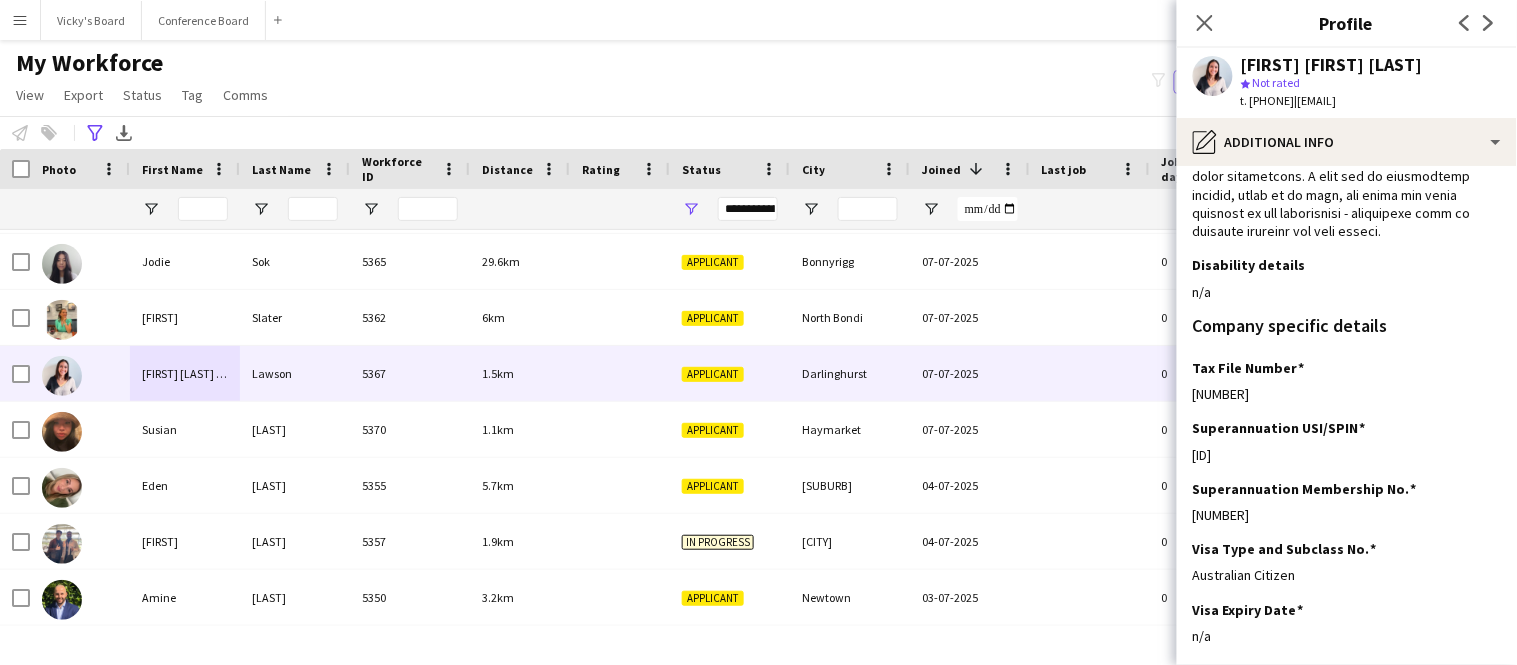 scroll, scrollTop: 590, scrollLeft: 0, axis: vertical 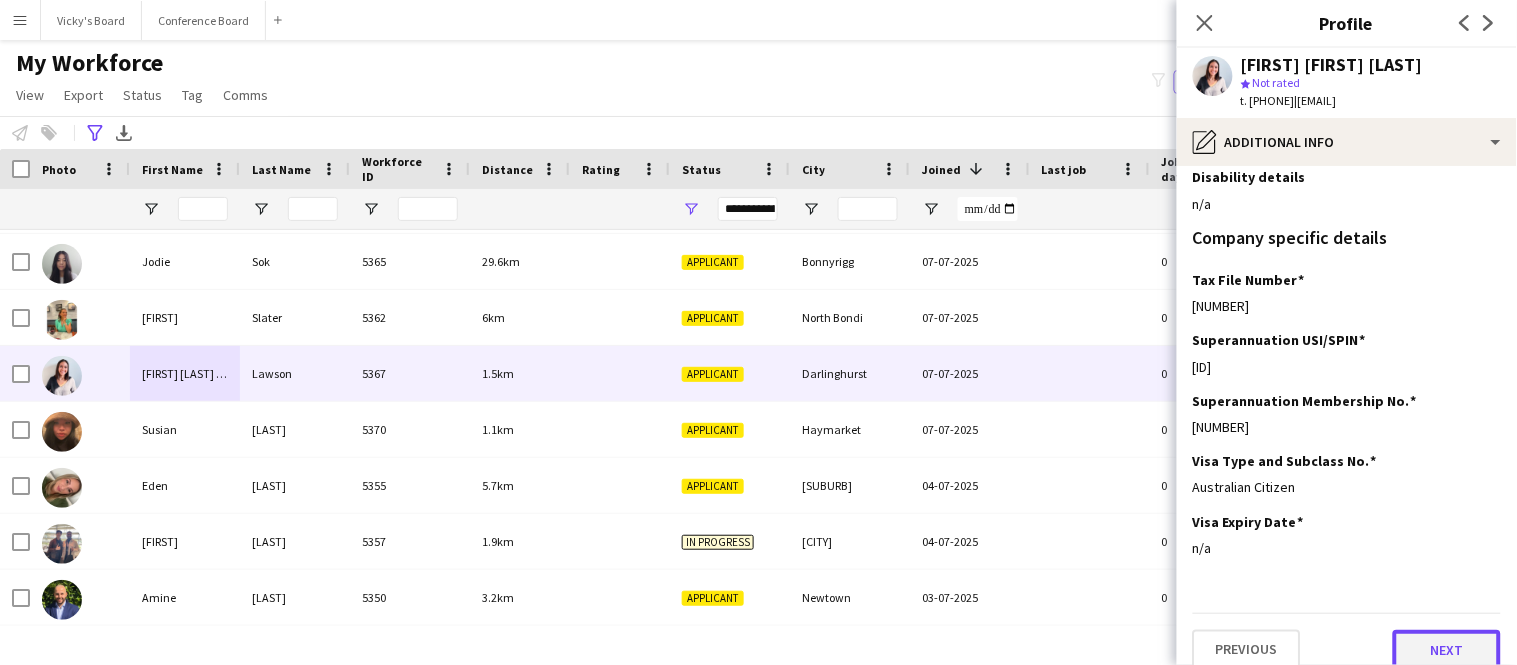 click on "Next" 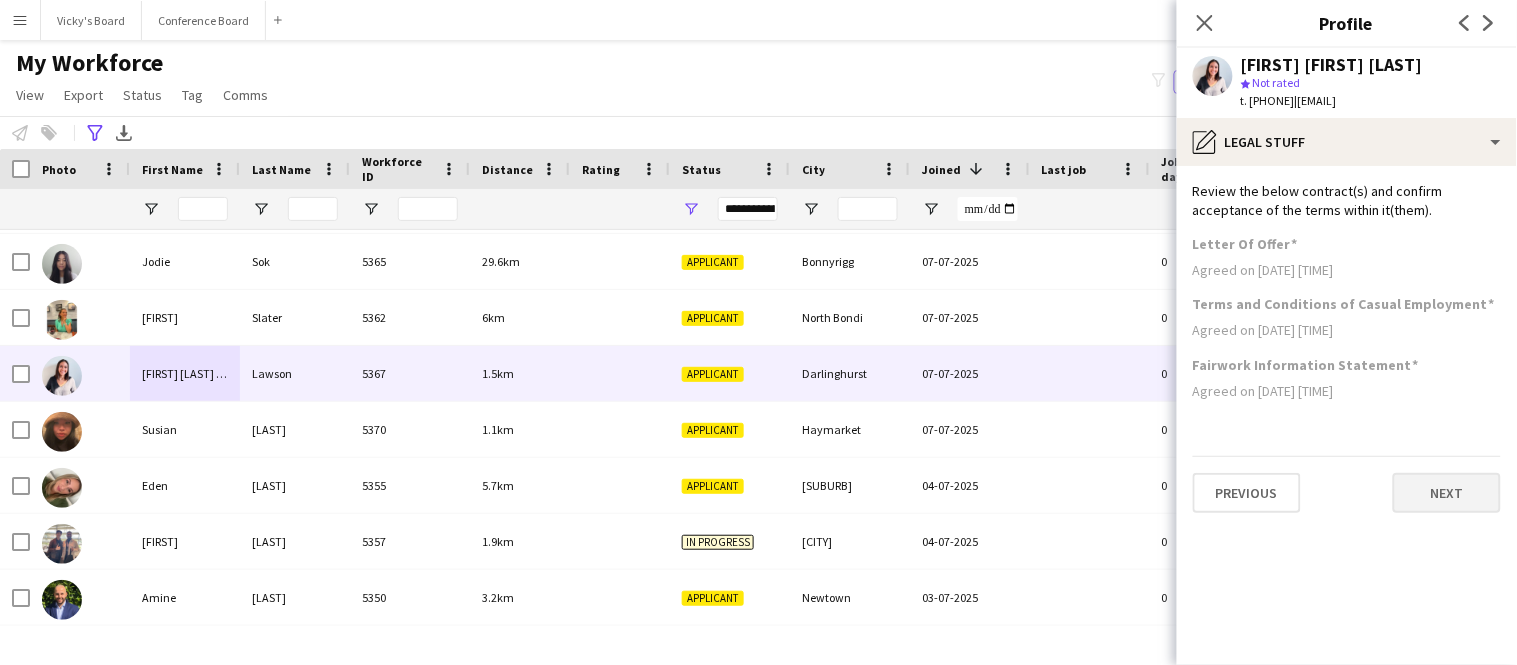 scroll, scrollTop: 0, scrollLeft: 0, axis: both 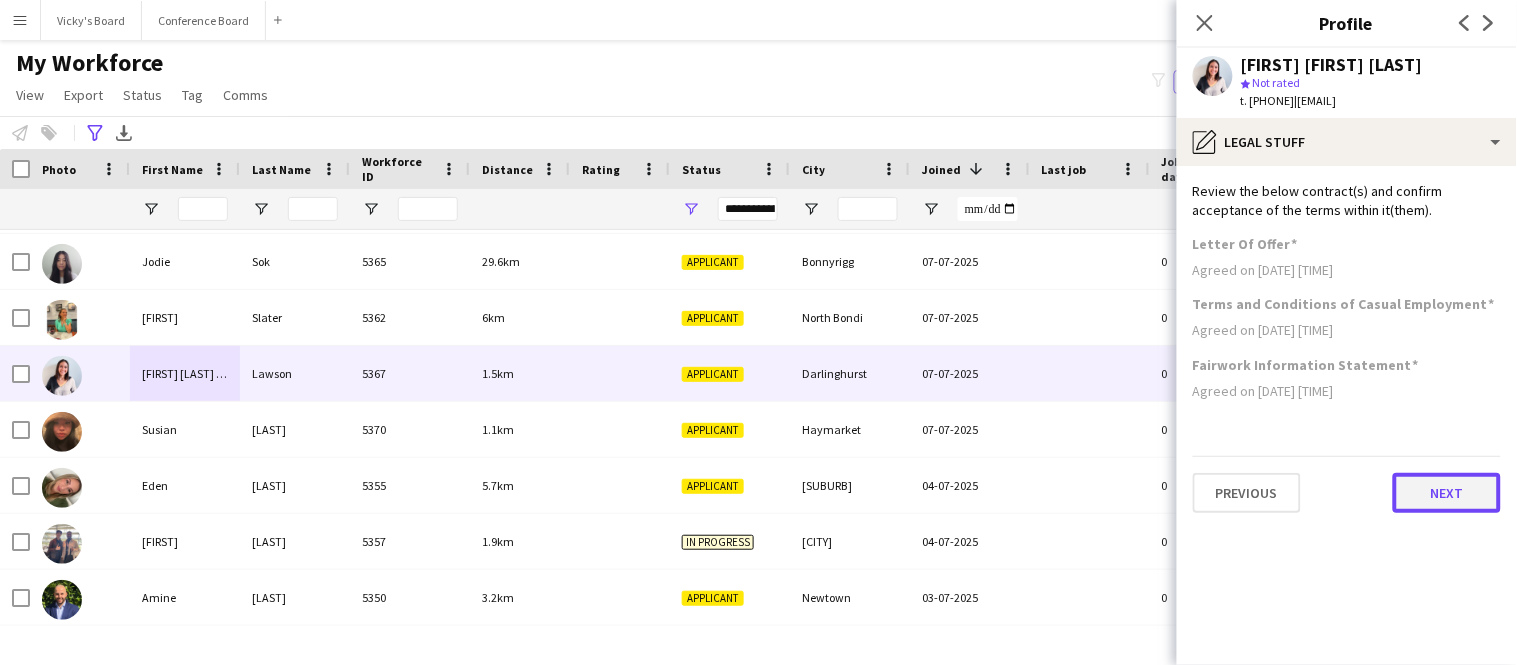 click on "Next" 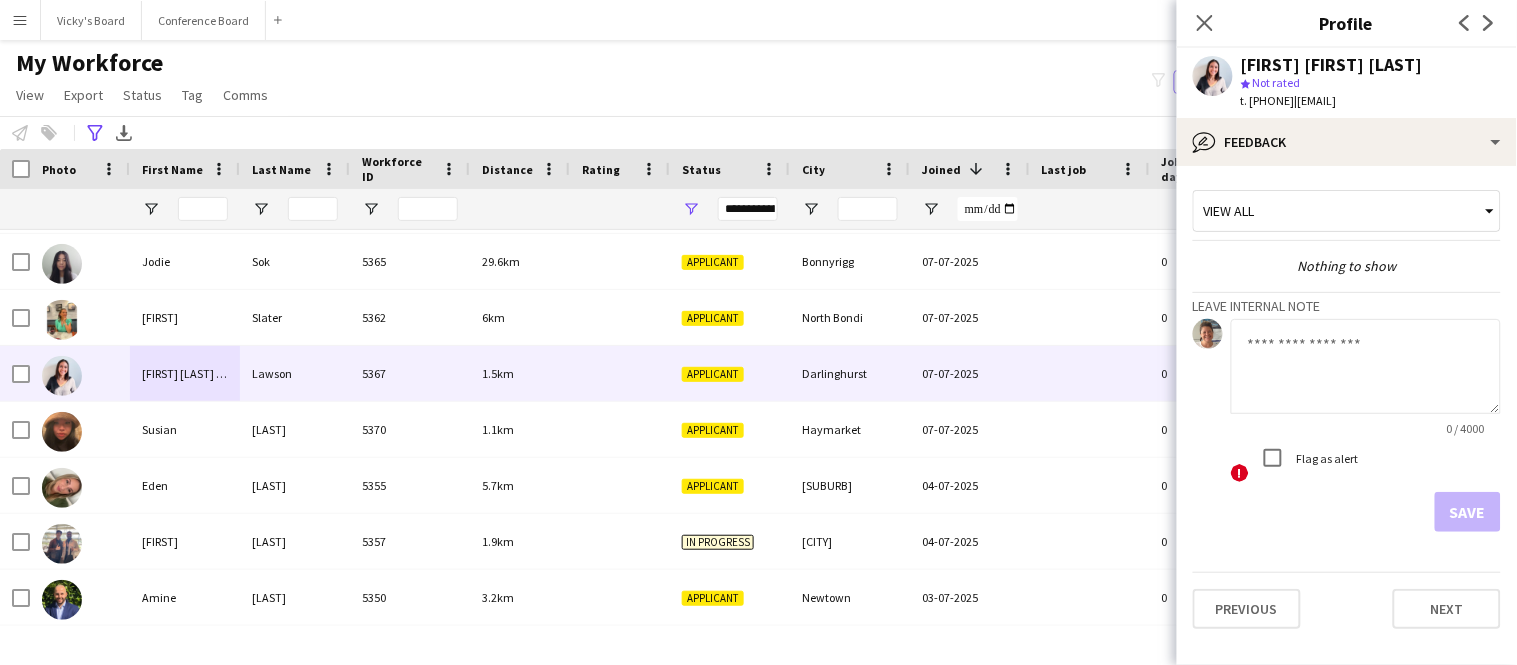 click 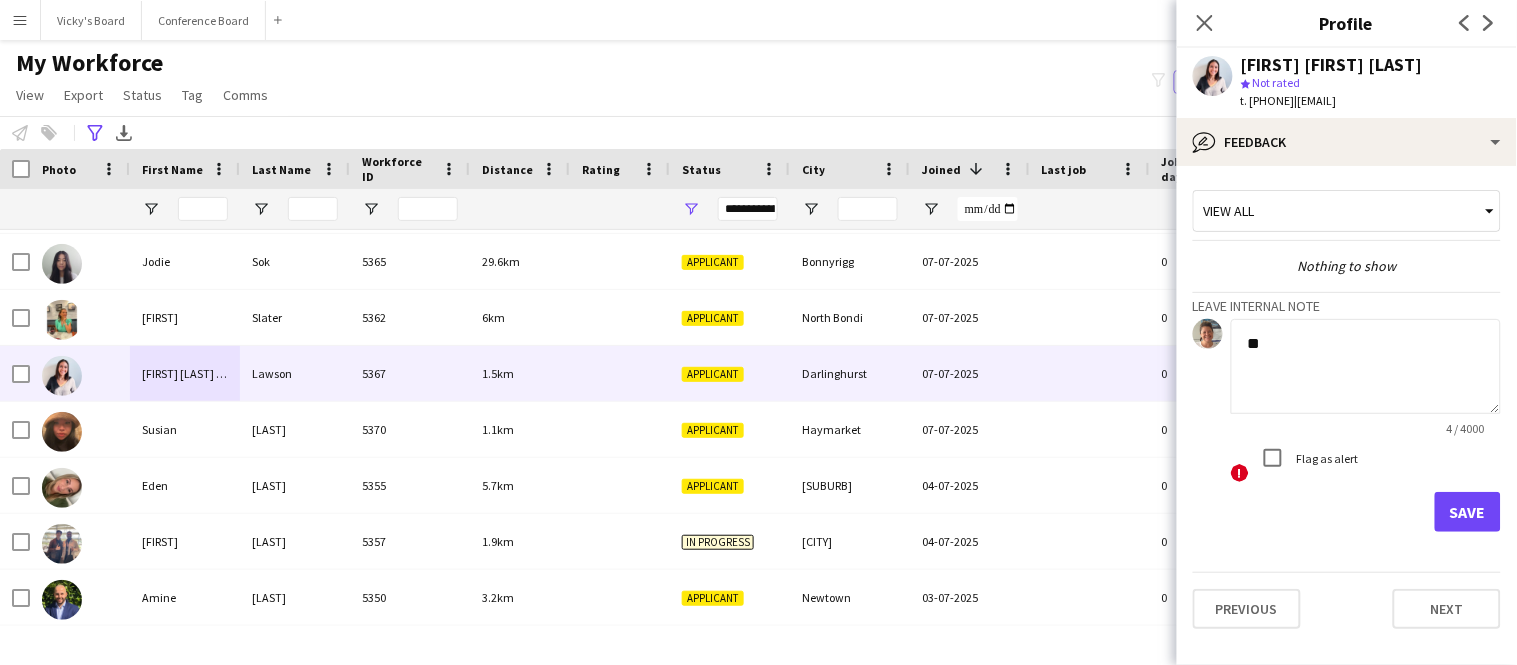 type on "*" 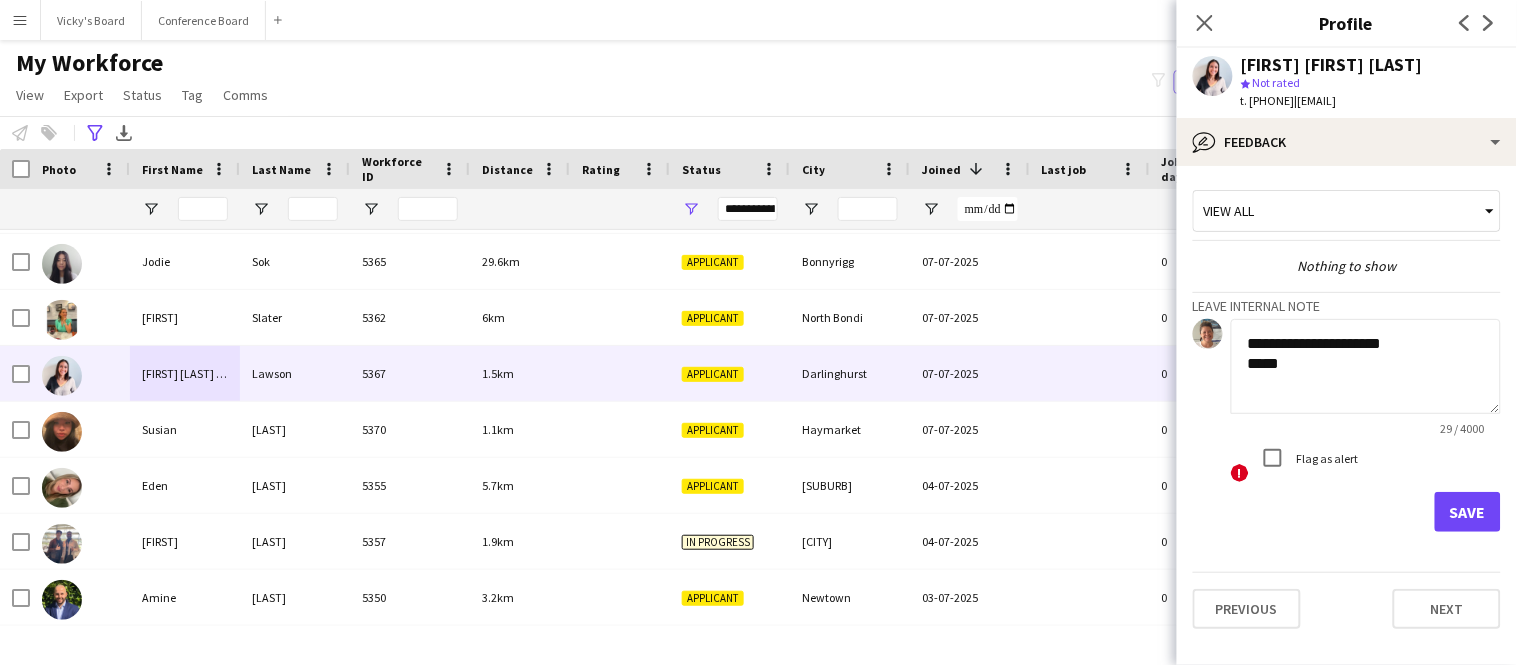 type on "**********" 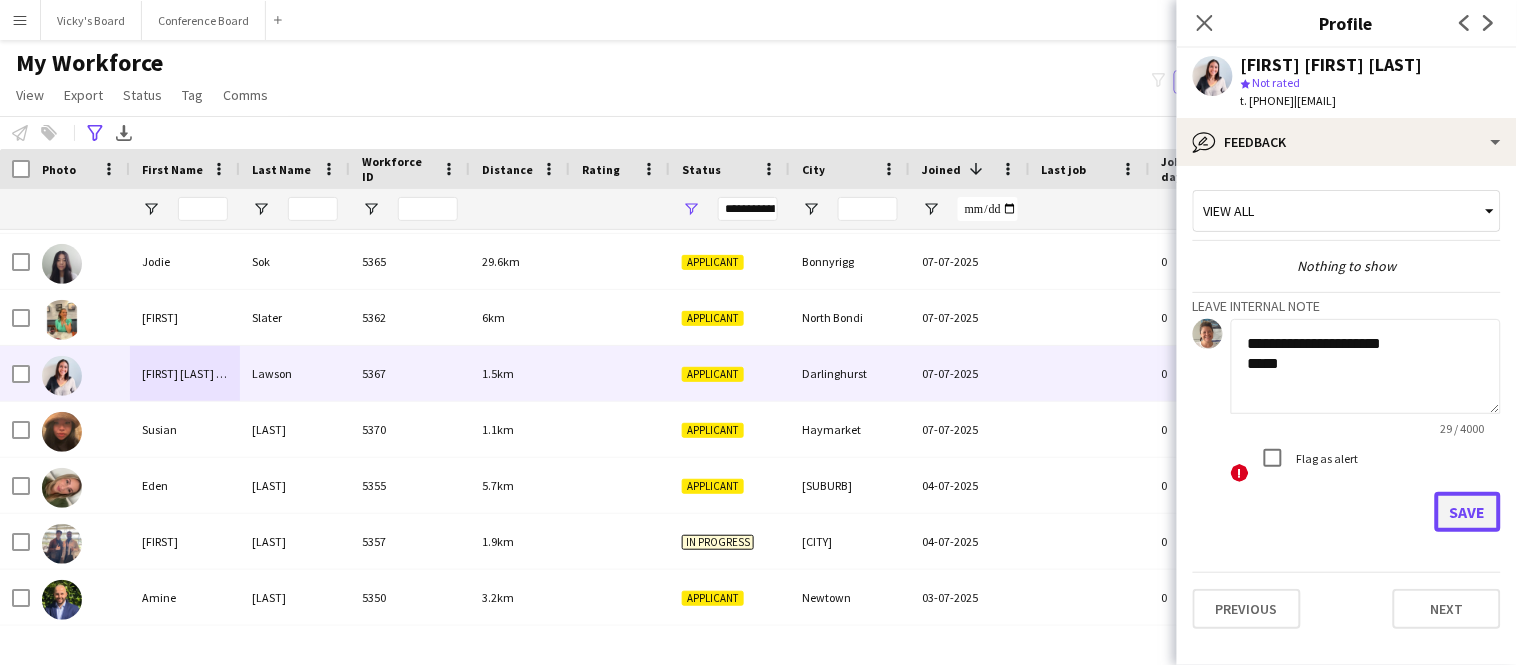 click on "Save" 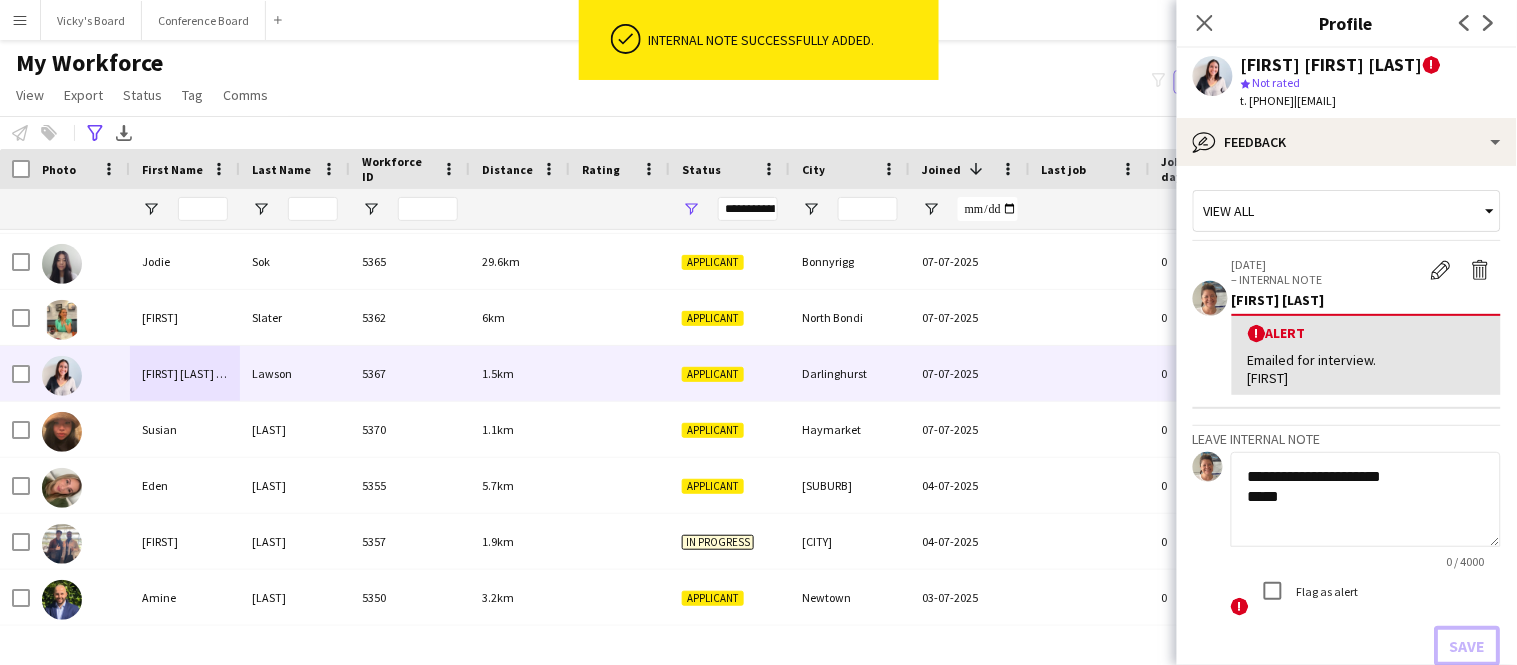 type 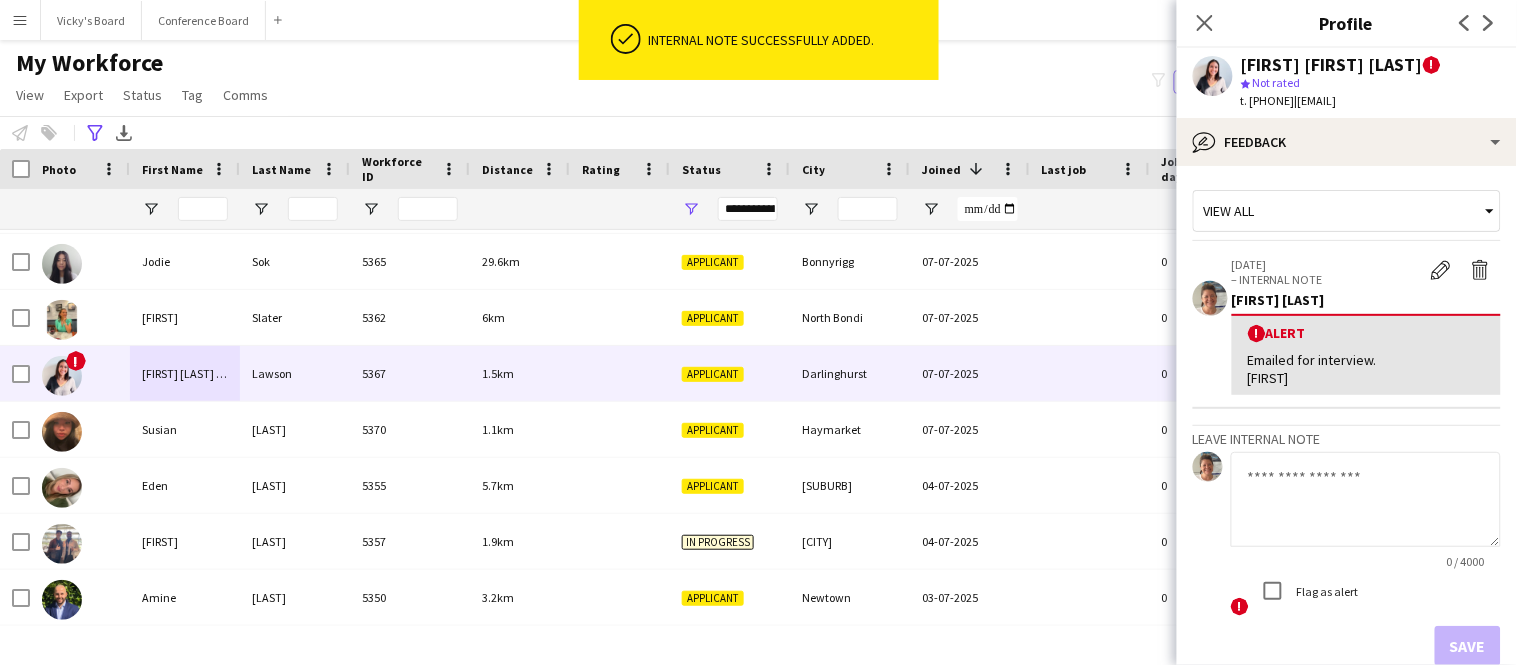 drag, startPoint x: 1332, startPoint y: 99, endPoint x: 1481, endPoint y: 103, distance: 149.05368 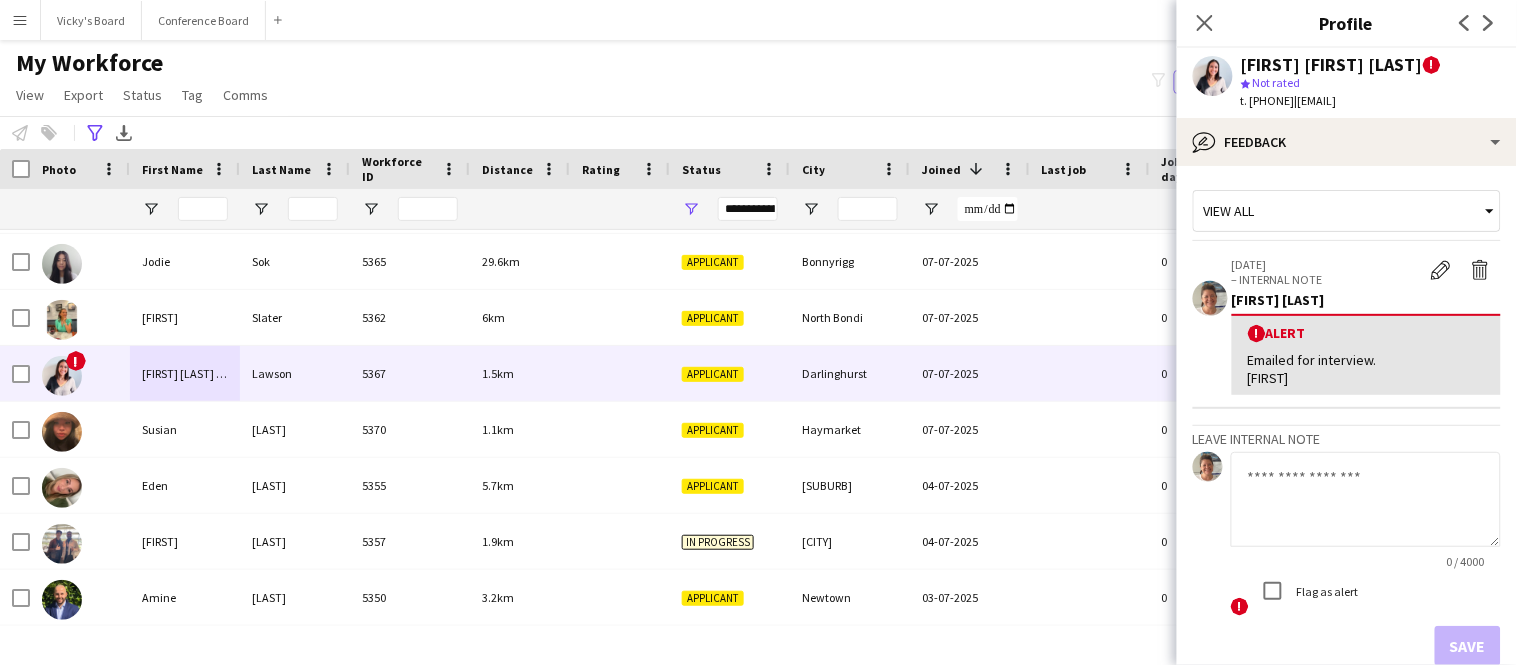 copy on "[EMAIL]" 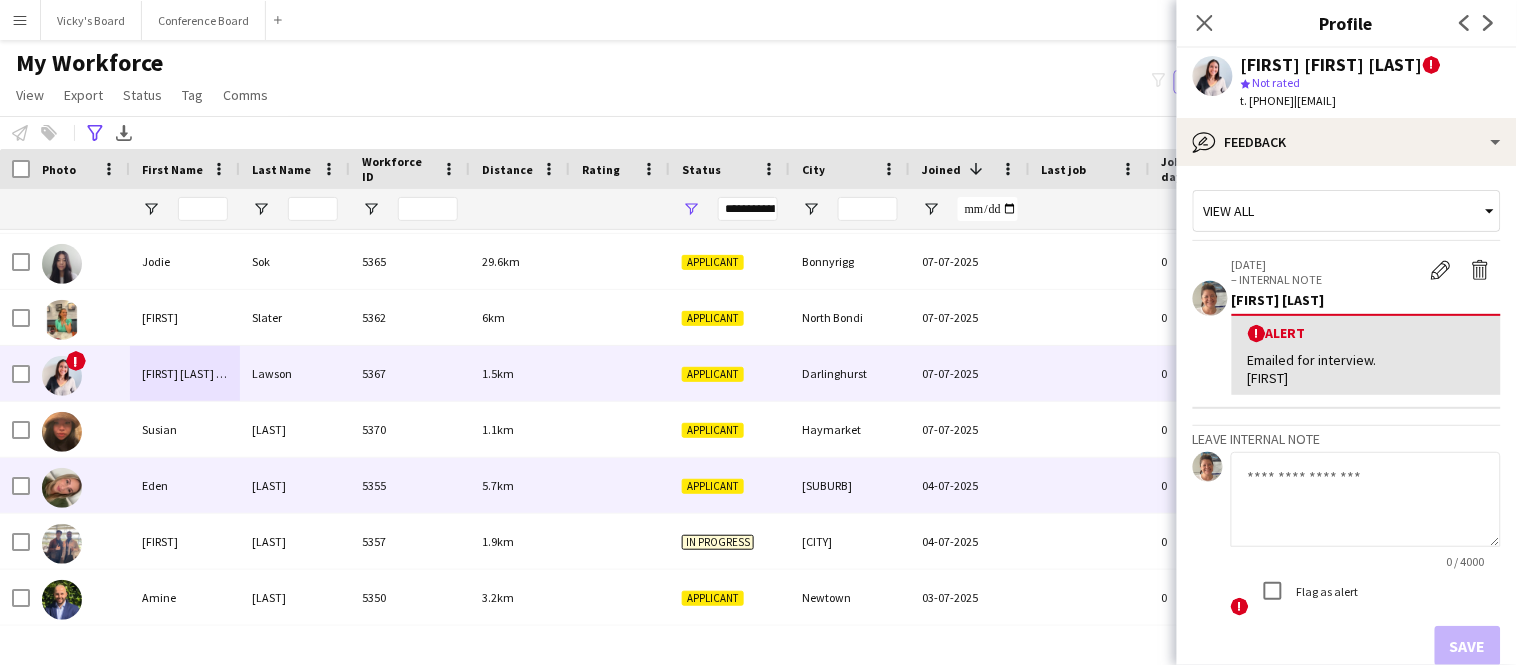 click on "[LAST]" at bounding box center [295, 485] 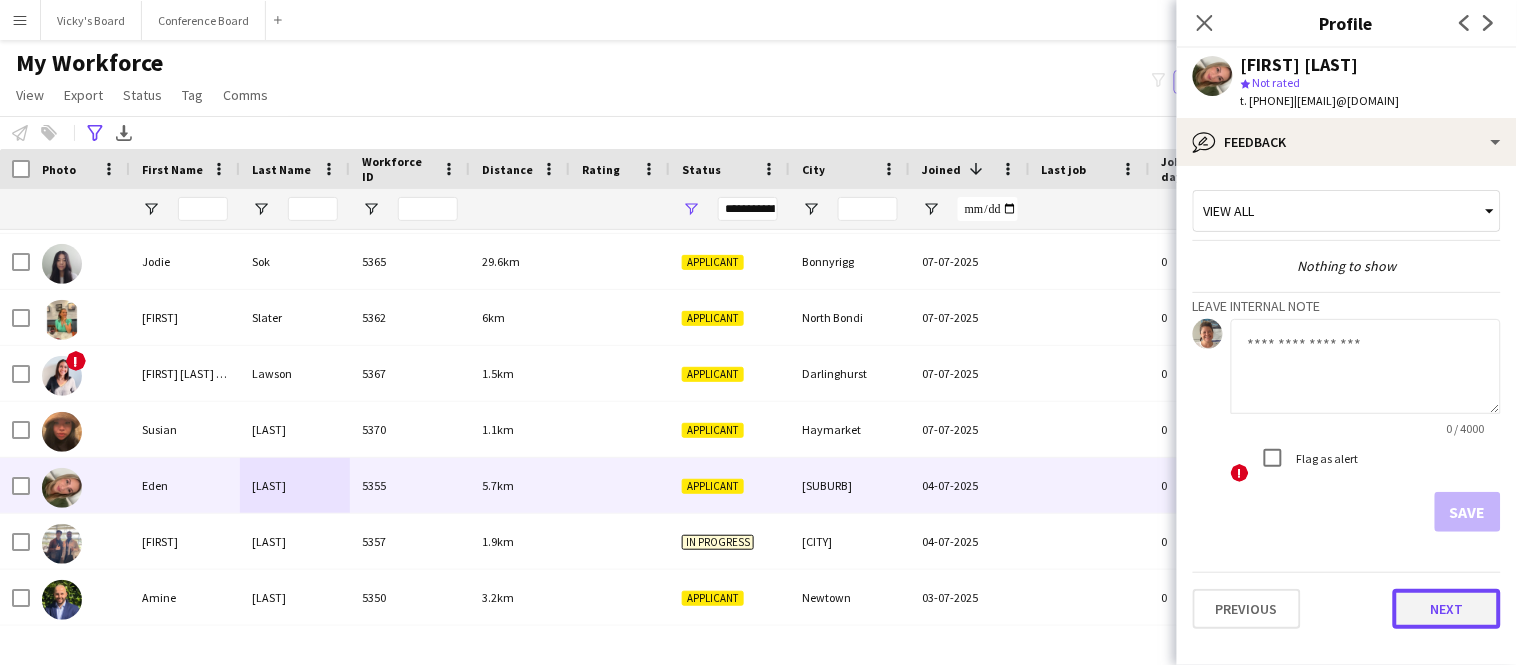 click on "Next" 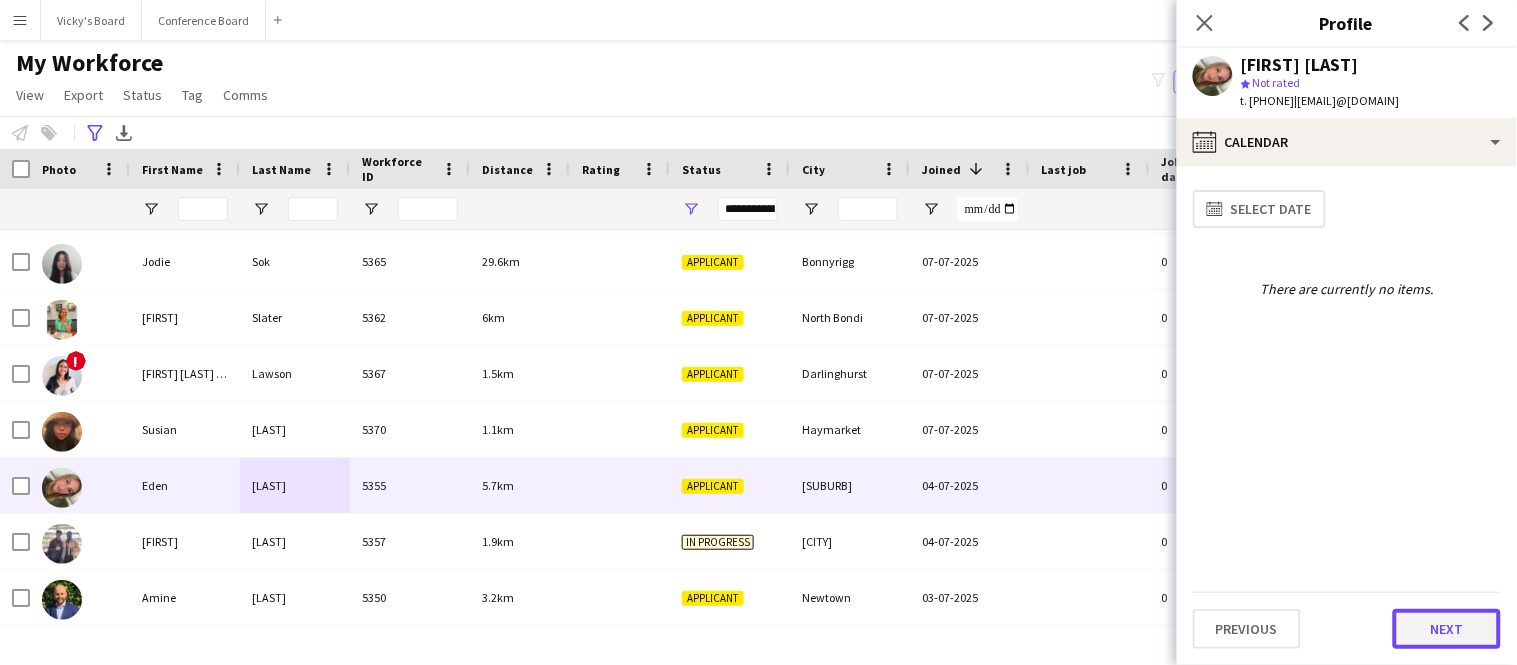 click on "Next" 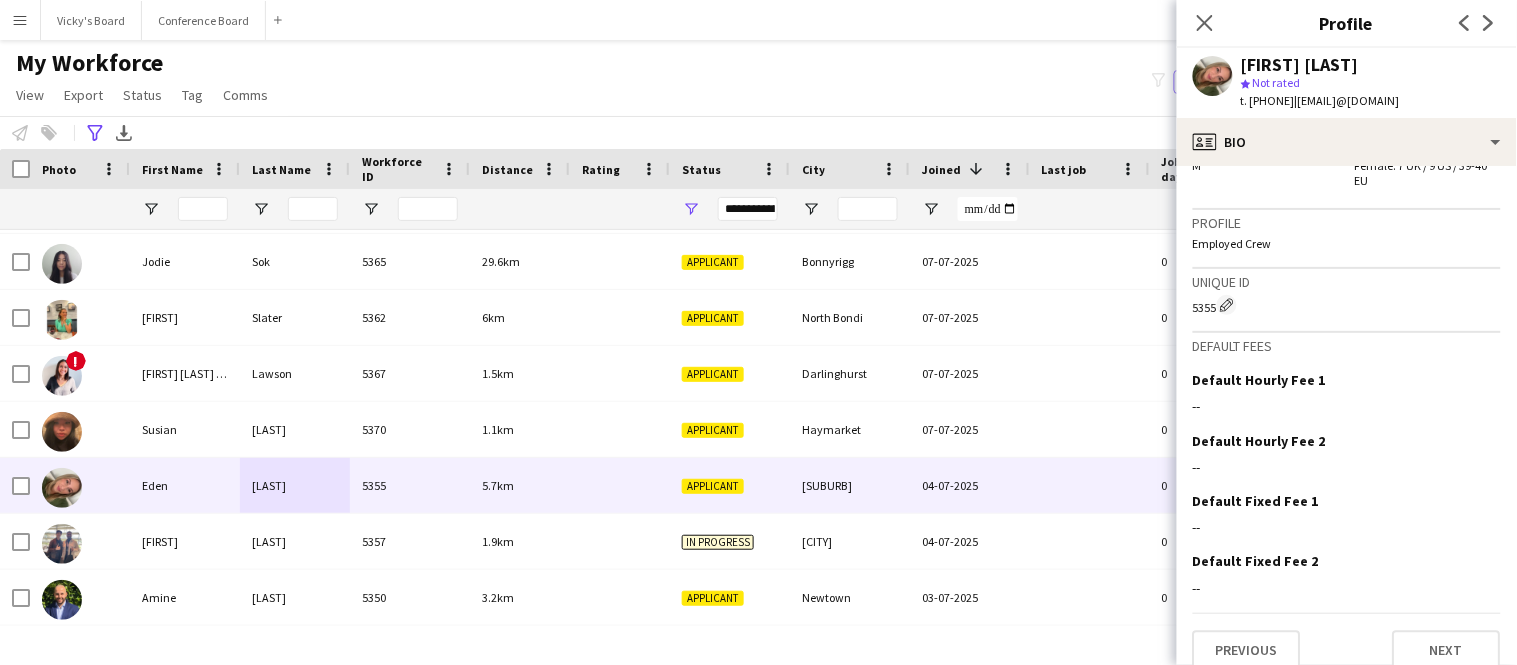 scroll, scrollTop: 1162, scrollLeft: 0, axis: vertical 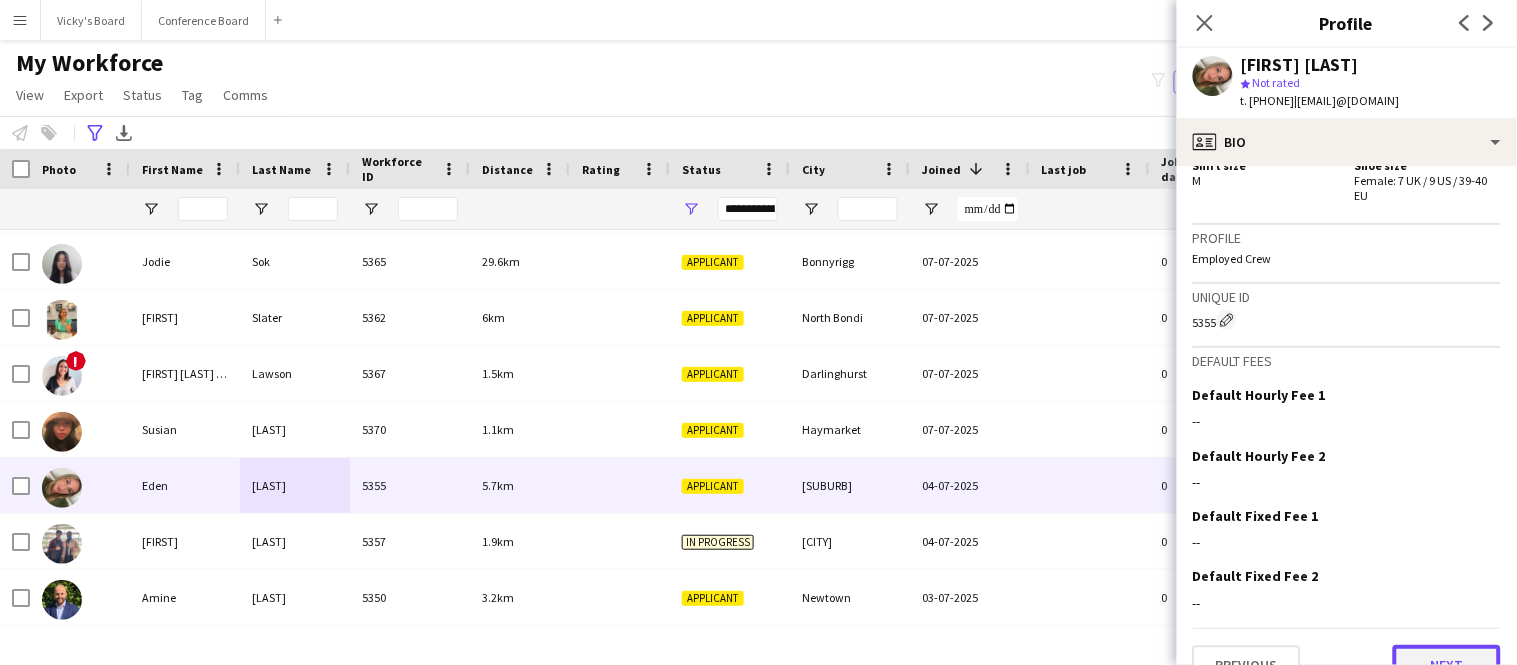 click on "Next" 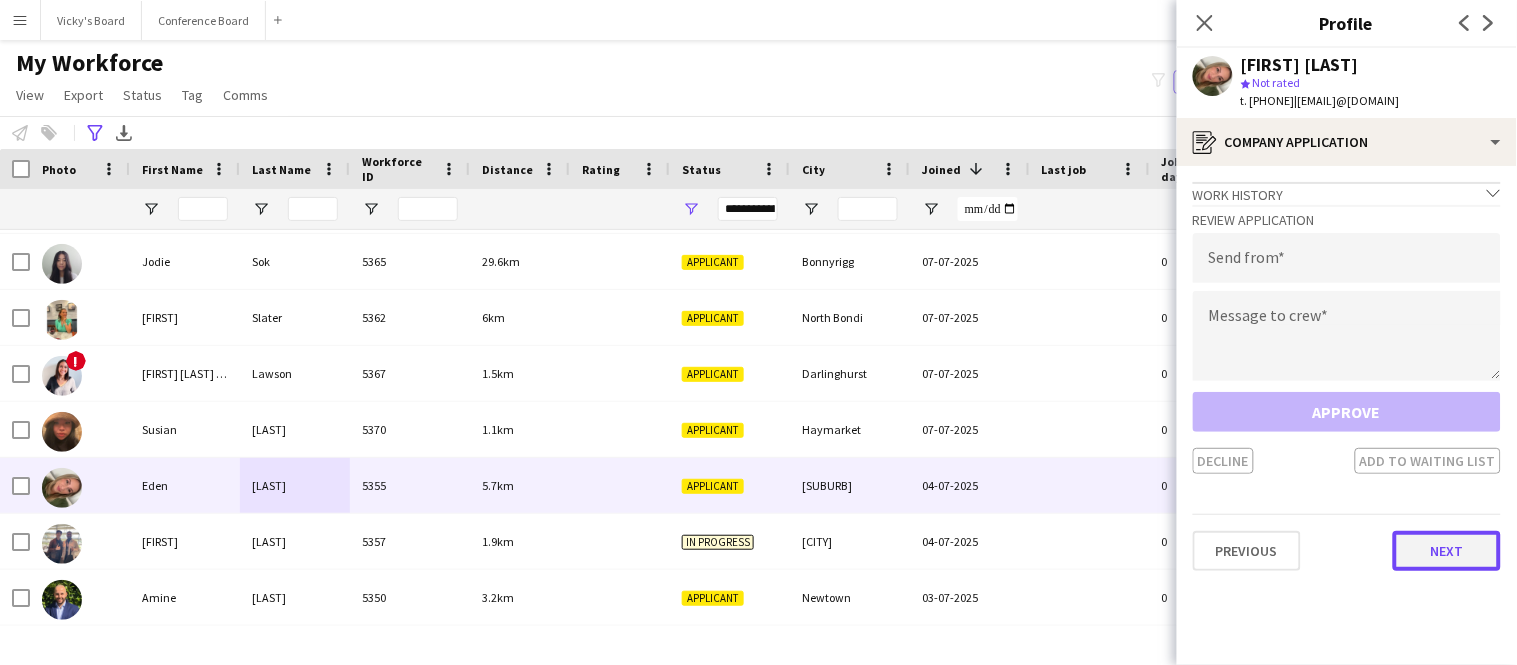 click on "Next" 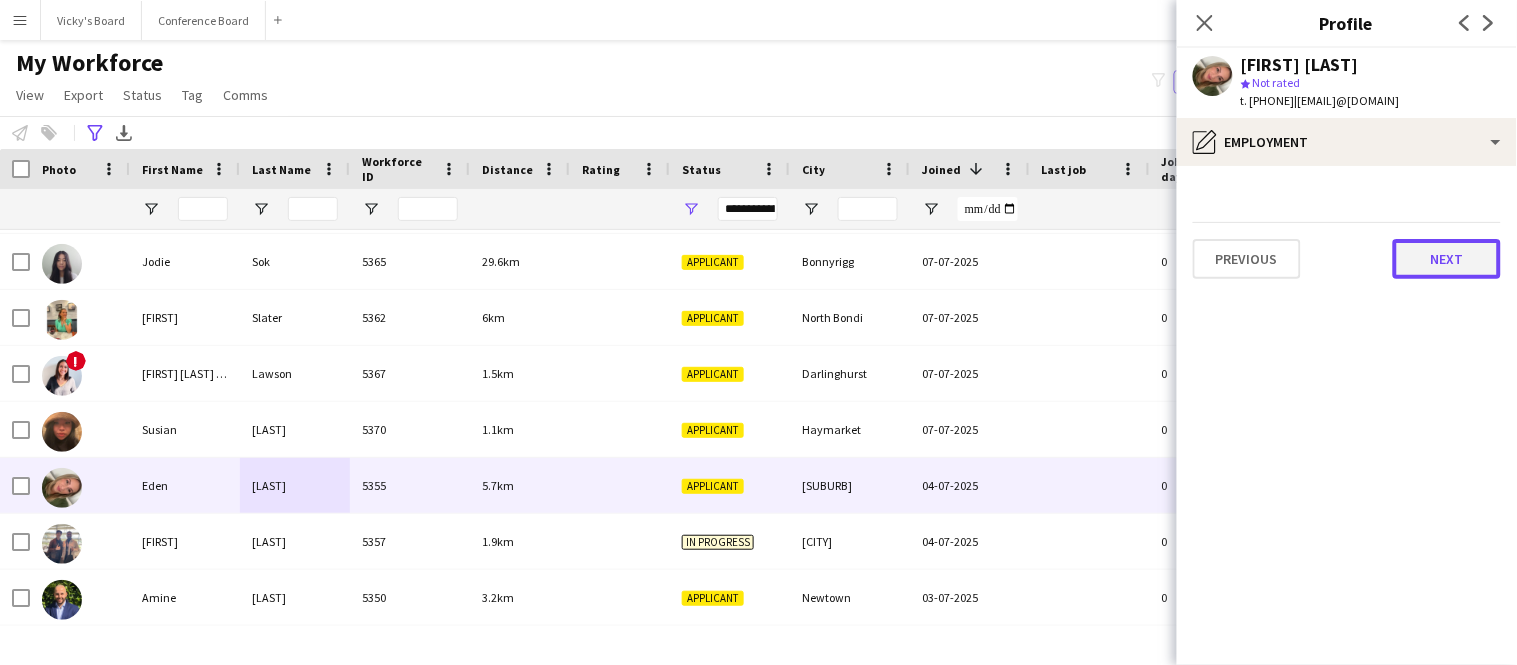 click on "Next" 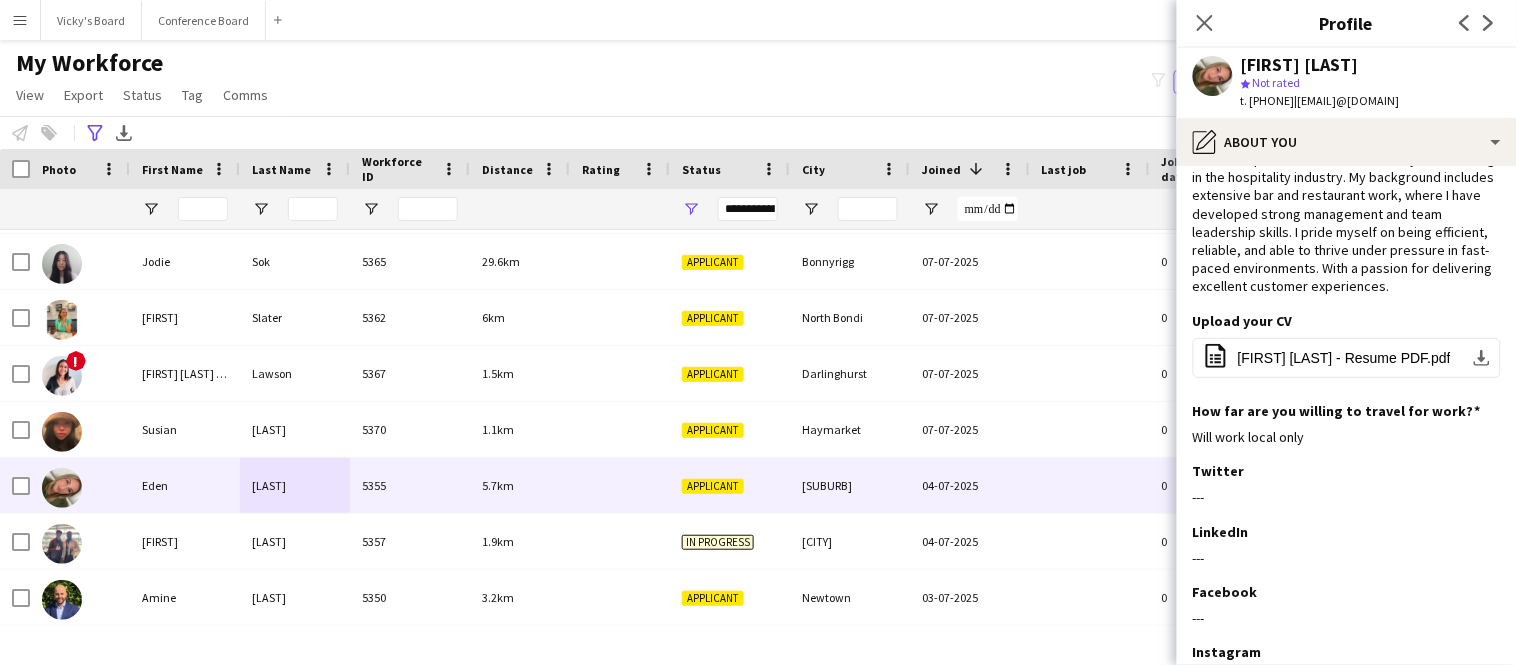 scroll, scrollTop: 244, scrollLeft: 0, axis: vertical 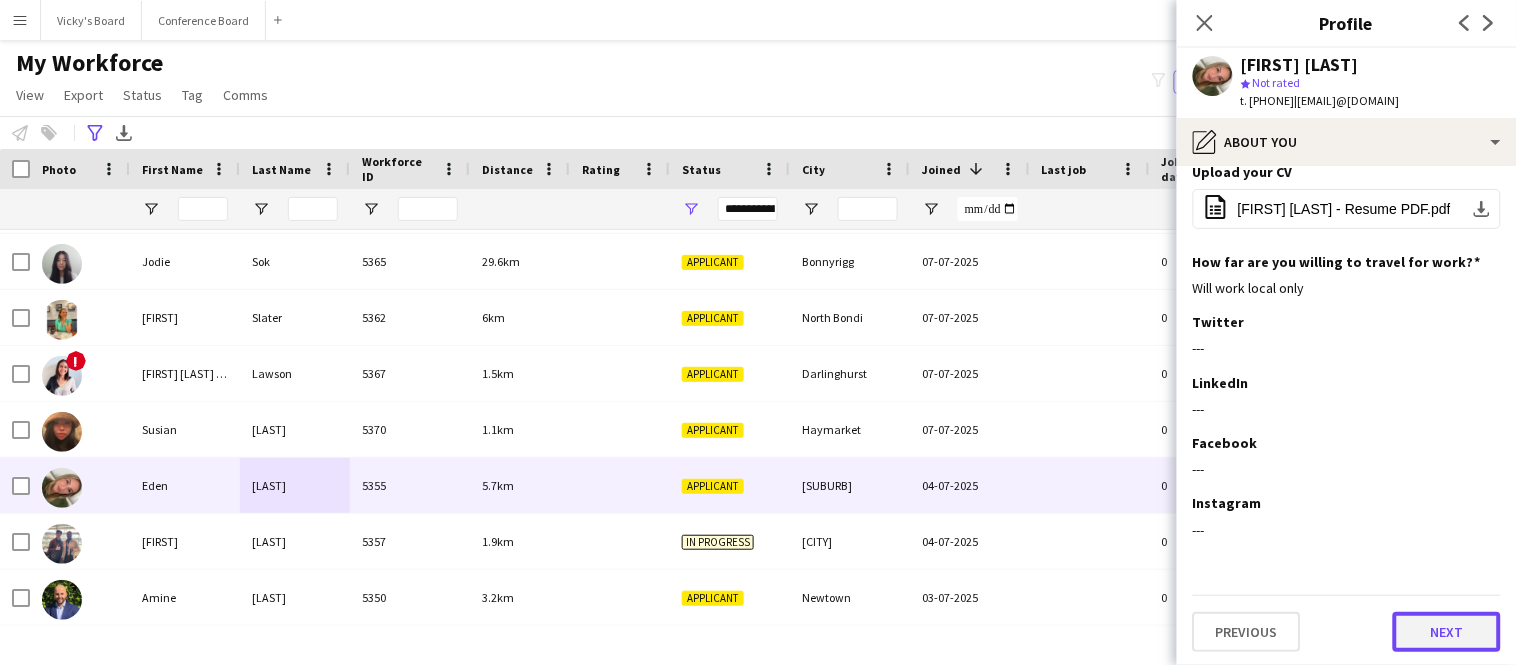 click on "Next" 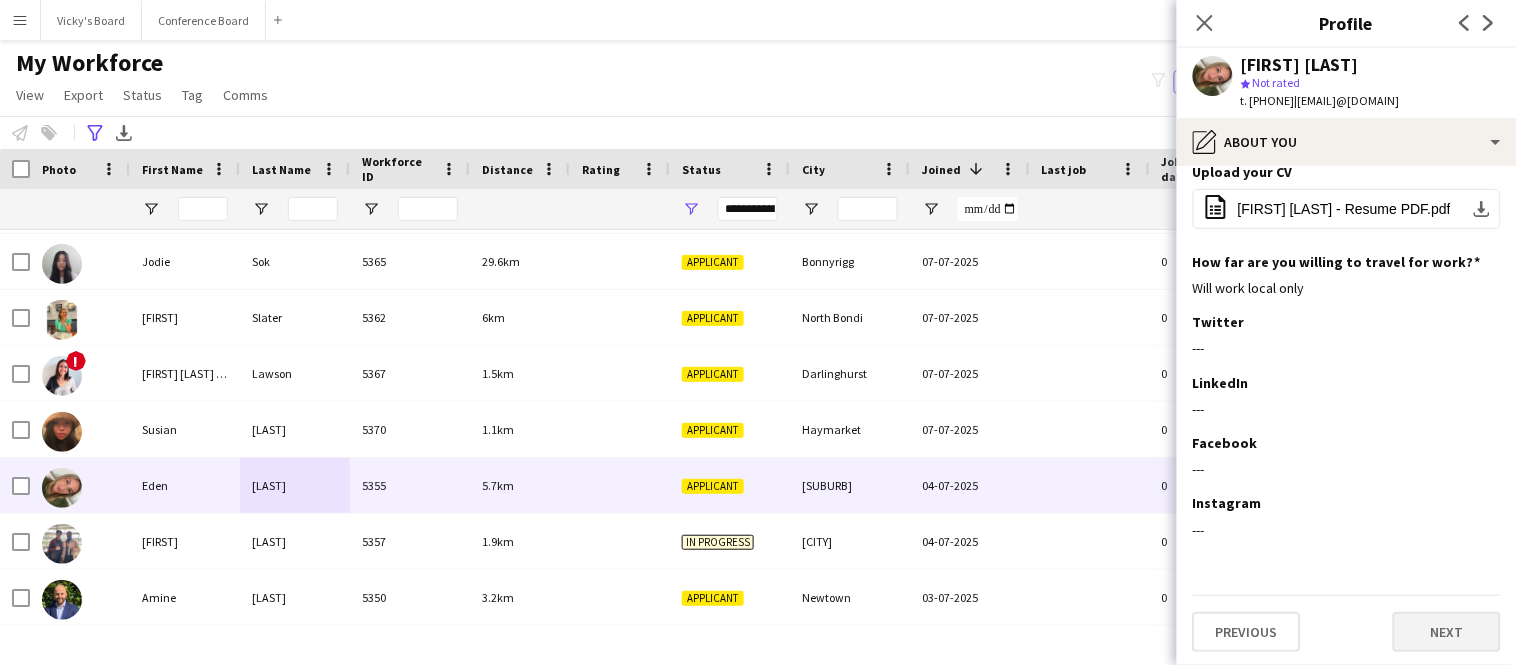 scroll, scrollTop: 0, scrollLeft: 0, axis: both 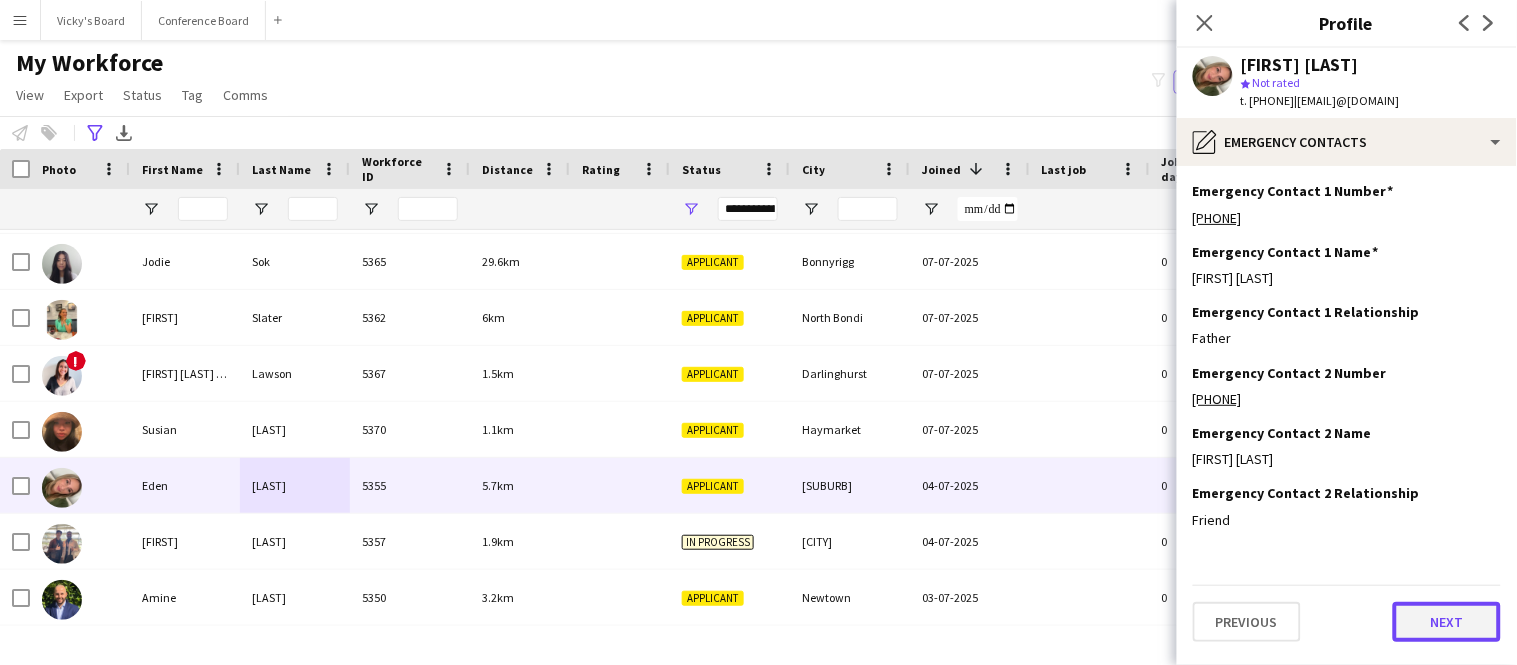 click on "Next" 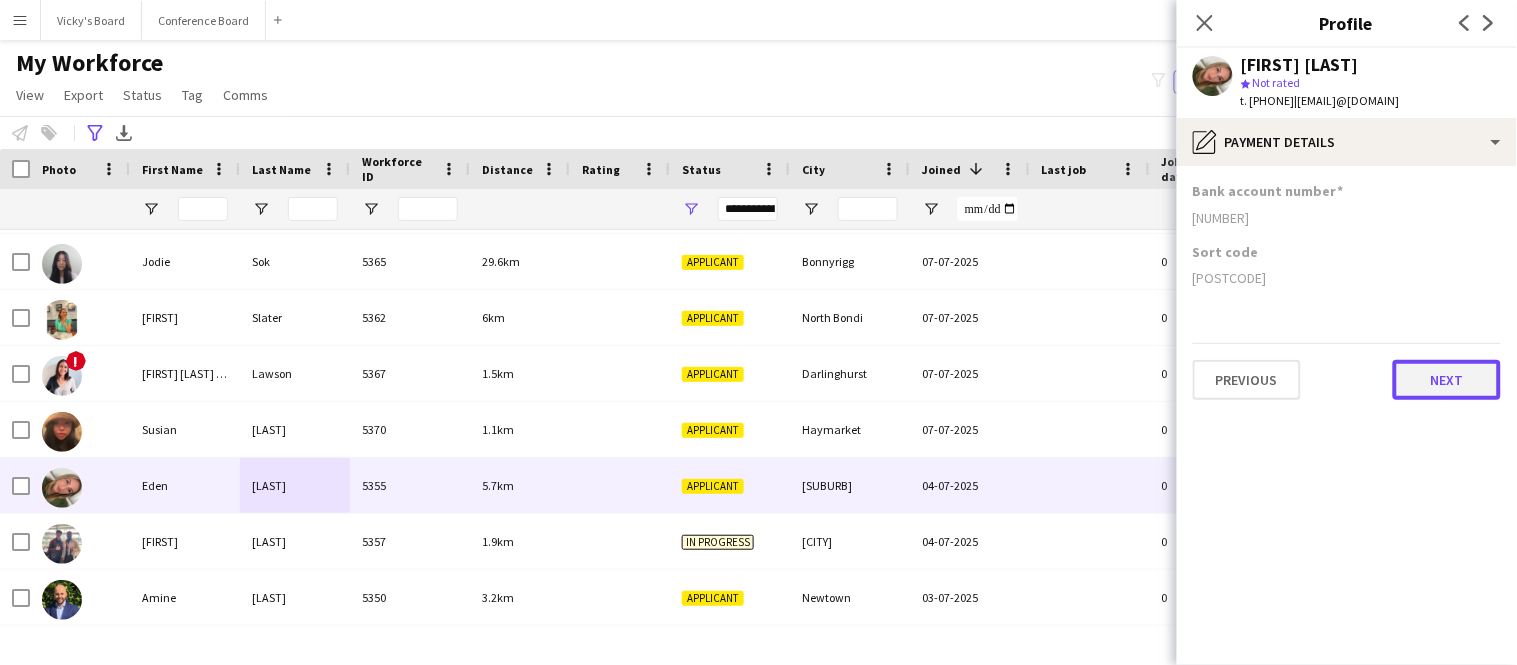 click on "Next" 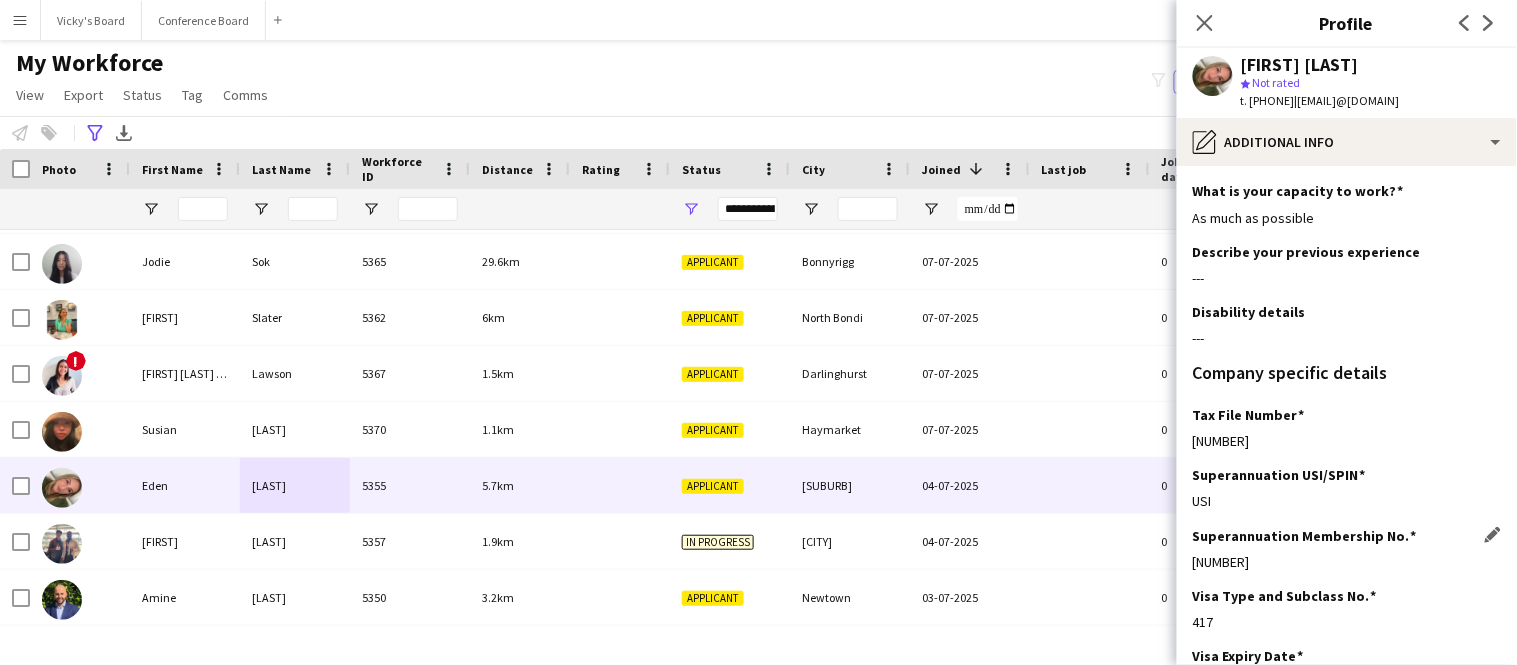 scroll, scrollTop: 153, scrollLeft: 0, axis: vertical 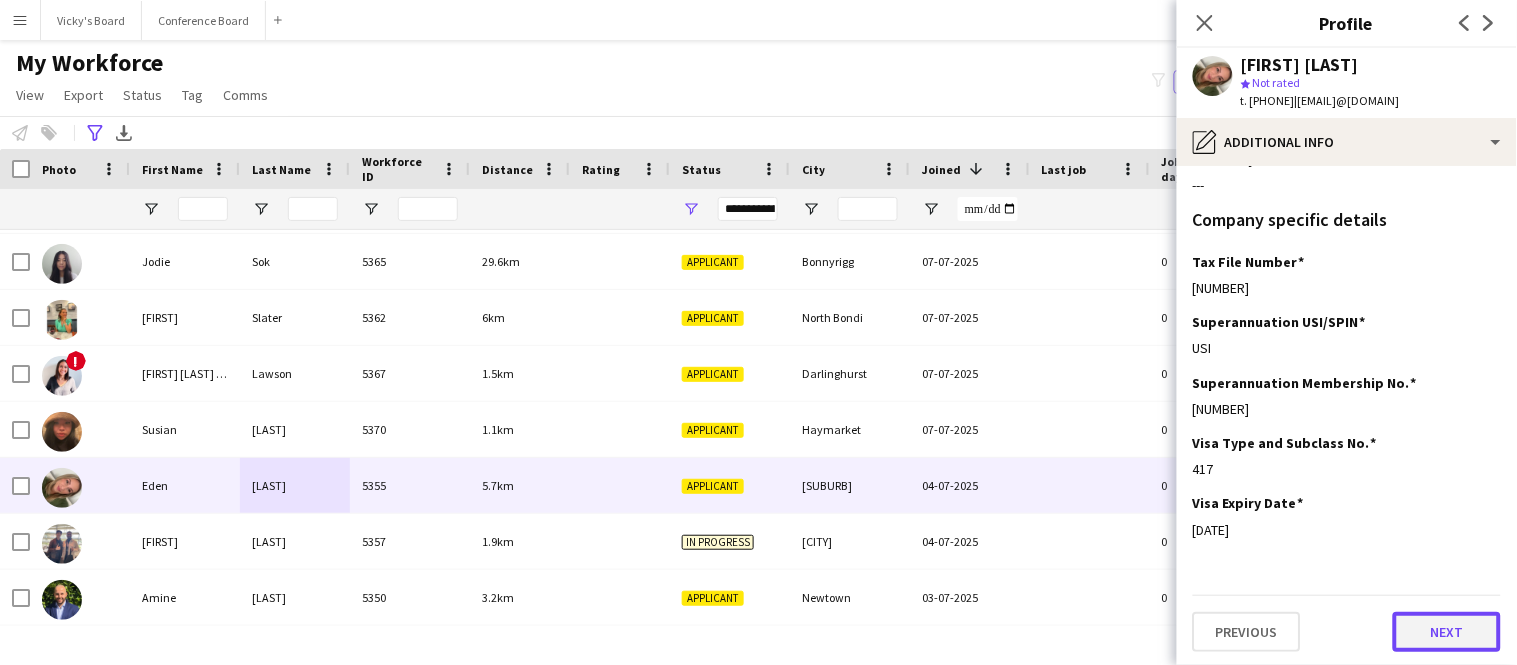 click on "Next" 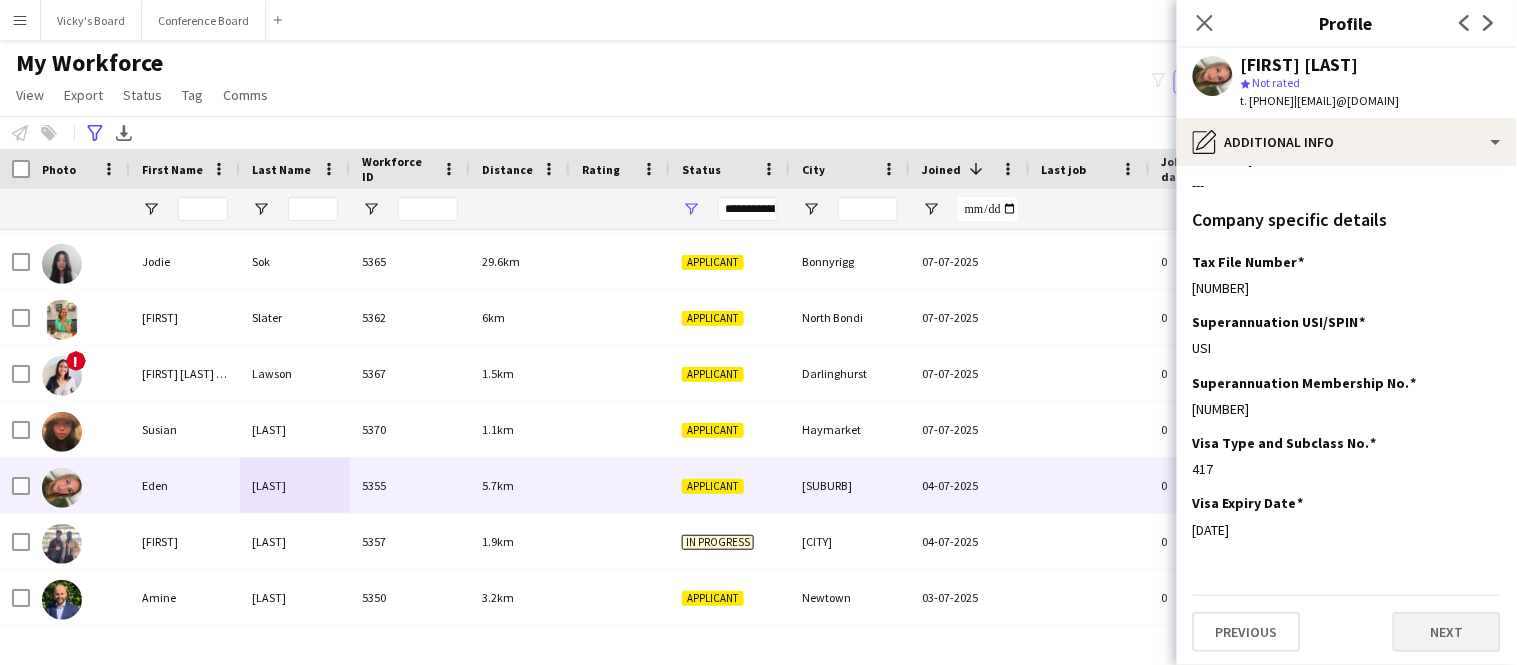 scroll, scrollTop: 0, scrollLeft: 0, axis: both 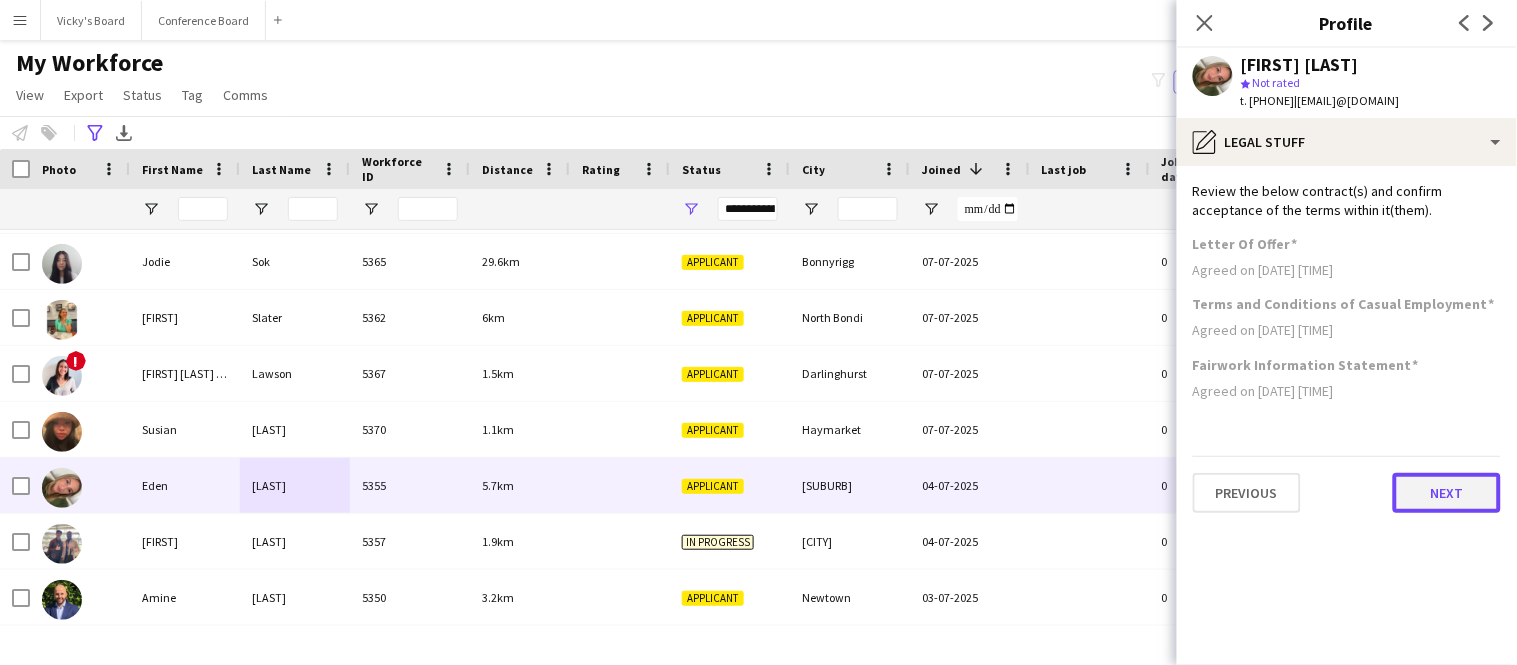 click on "Next" 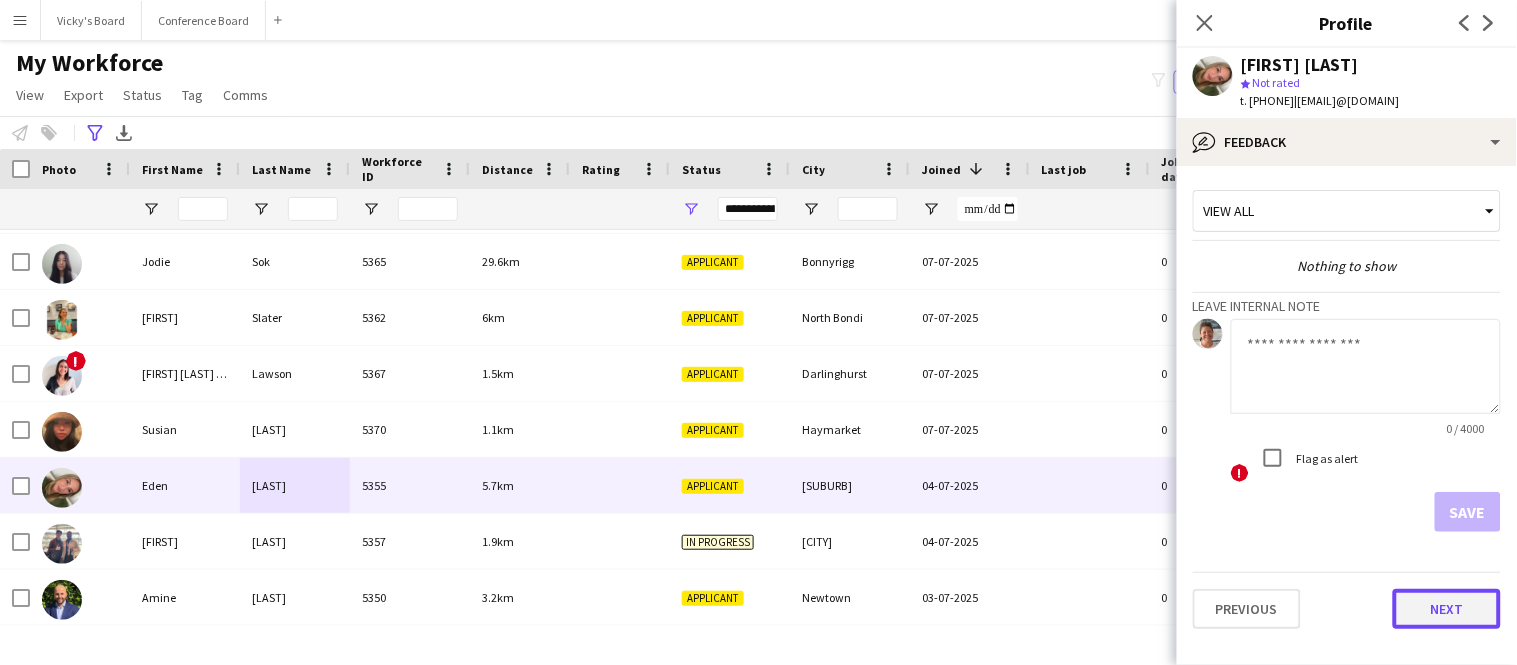 click on "Next" 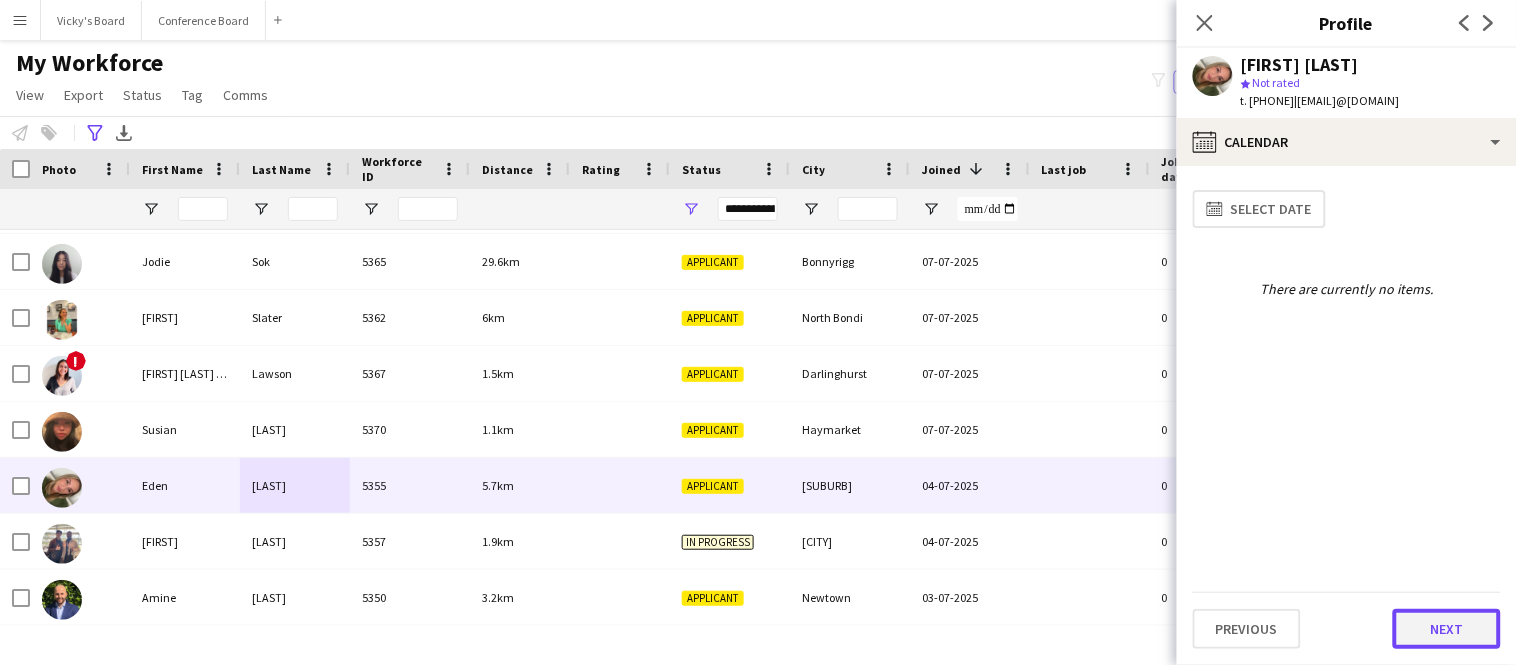click on "Next" 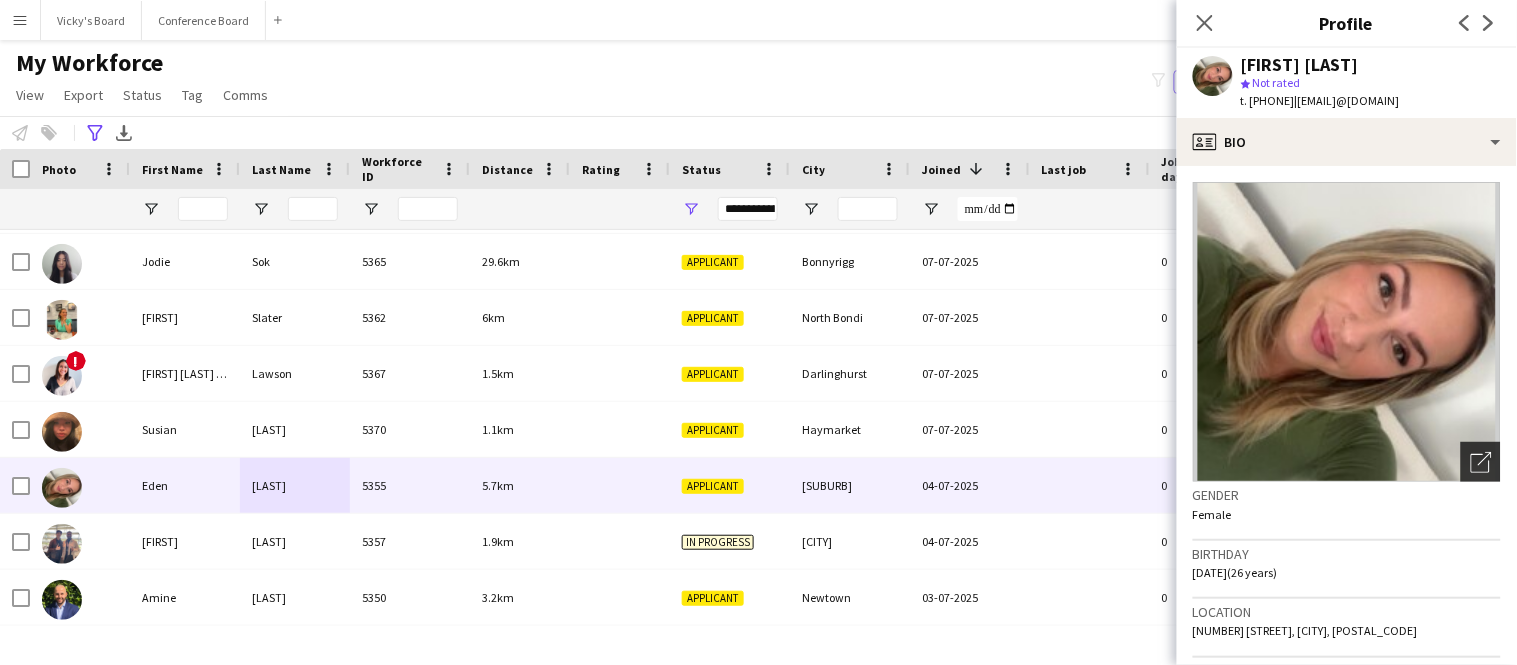 click on "Open photos pop-in" 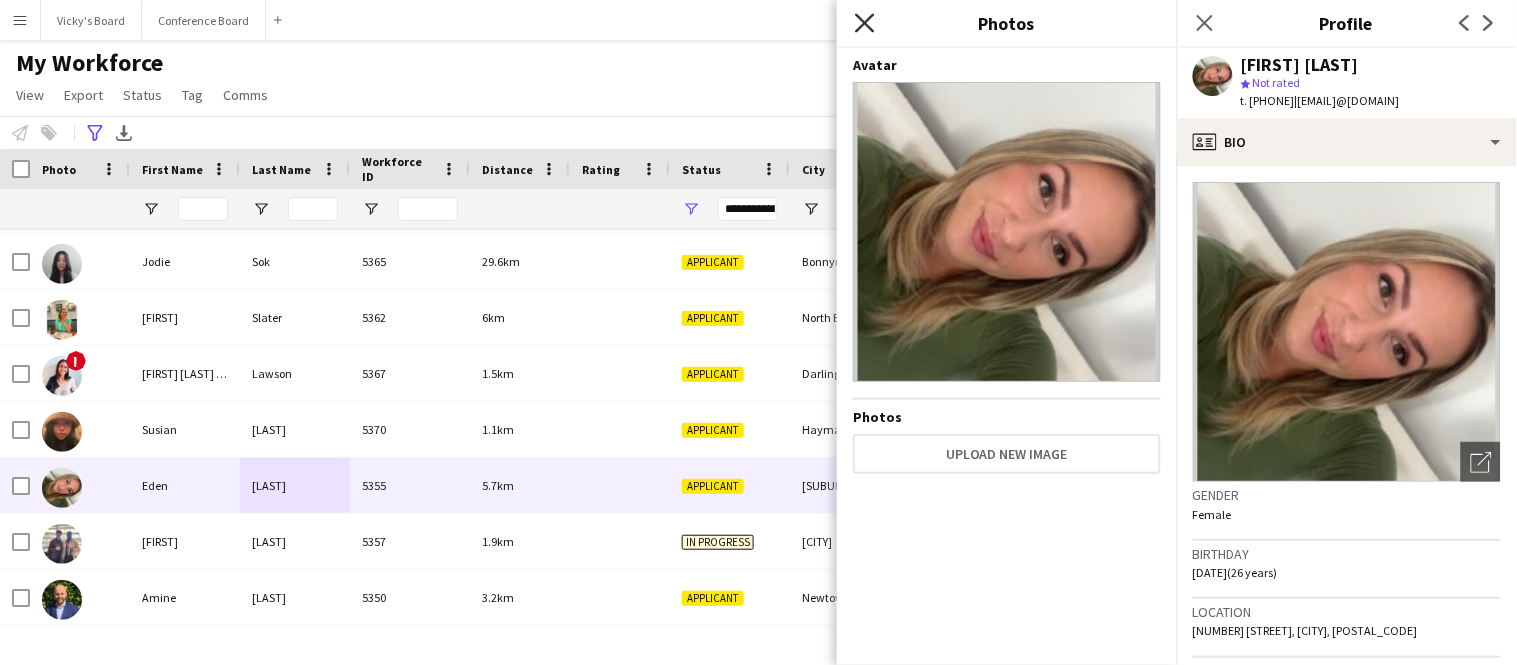 click 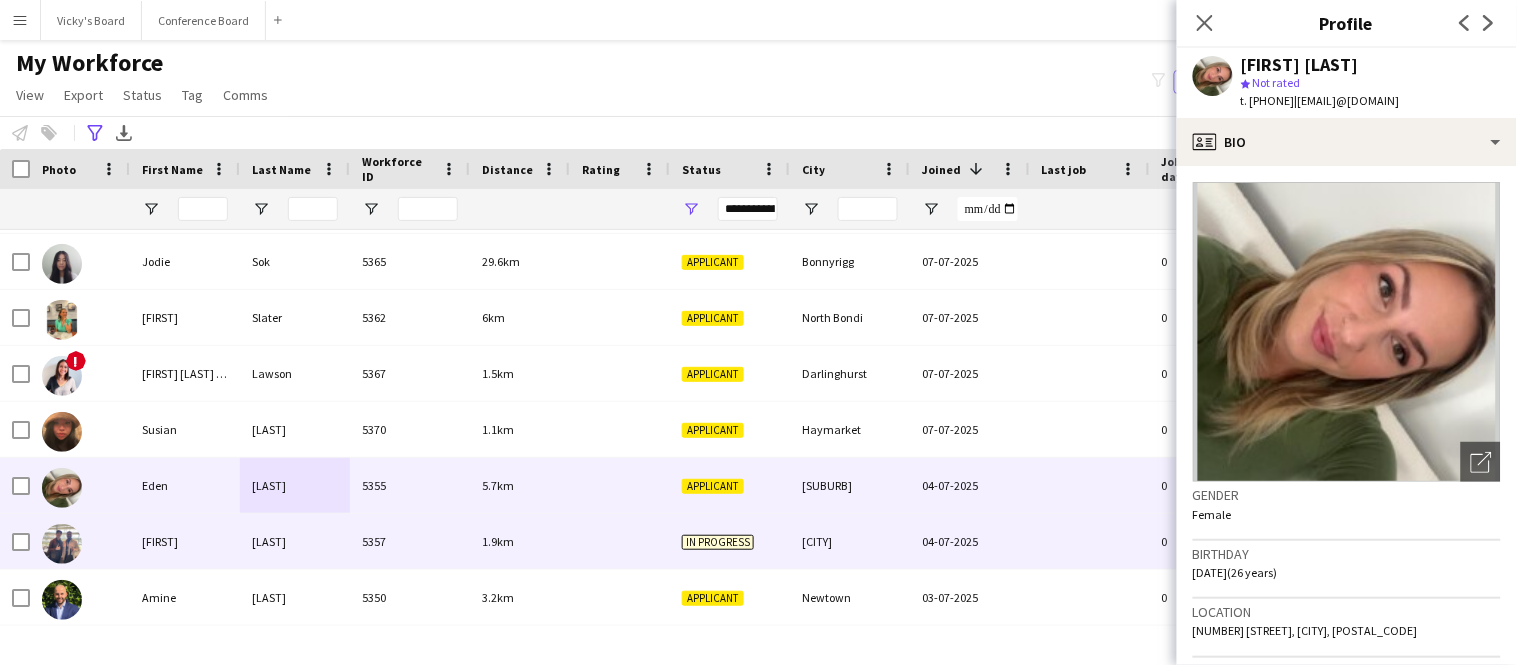 scroll, scrollTop: 1787, scrollLeft: 0, axis: vertical 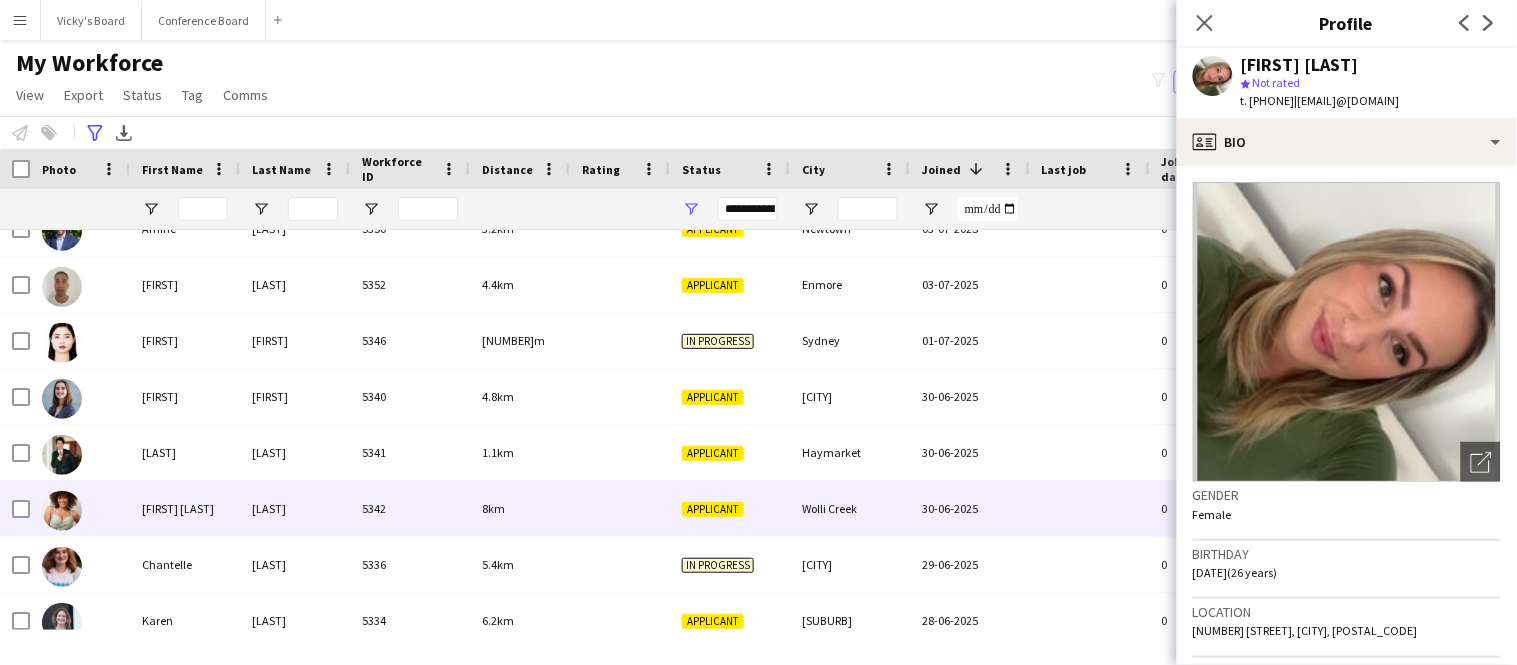 click on "[FIRST] [LAST]" at bounding box center (185, 508) 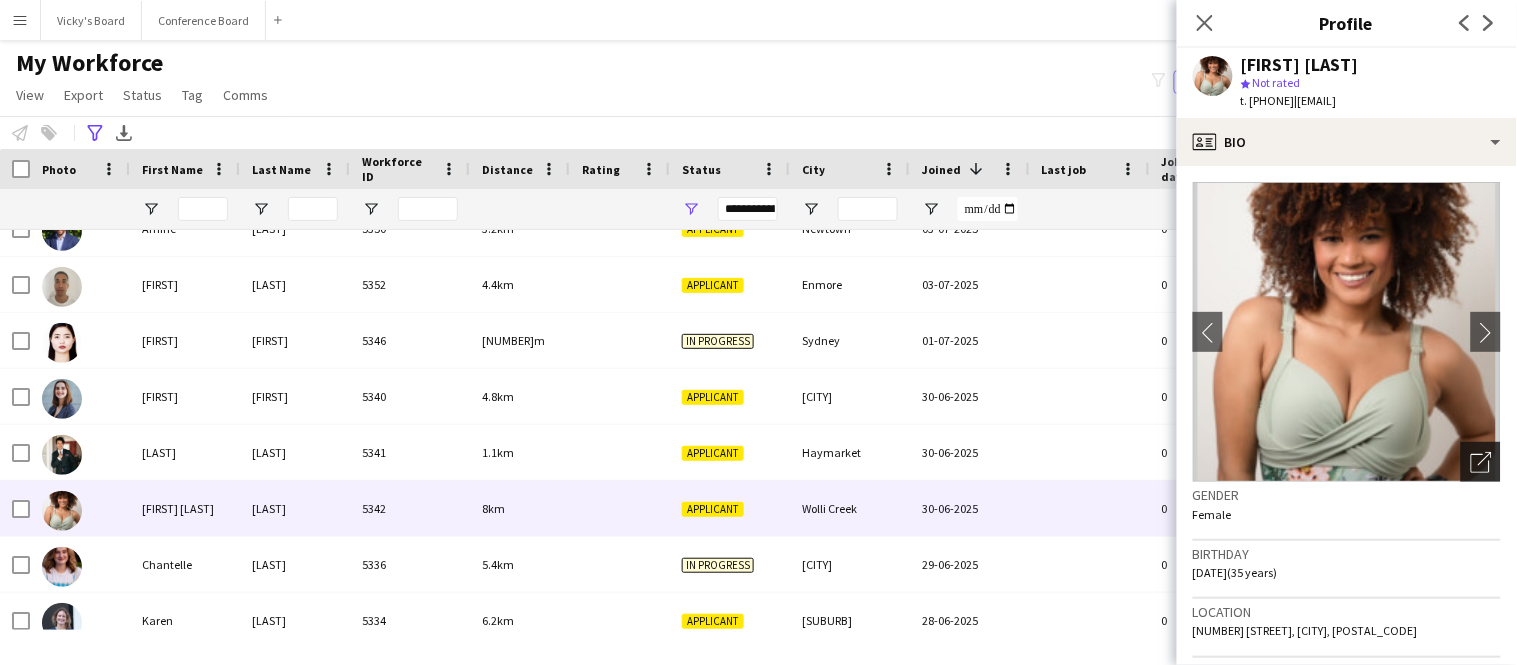 click on "Open photos pop-in" 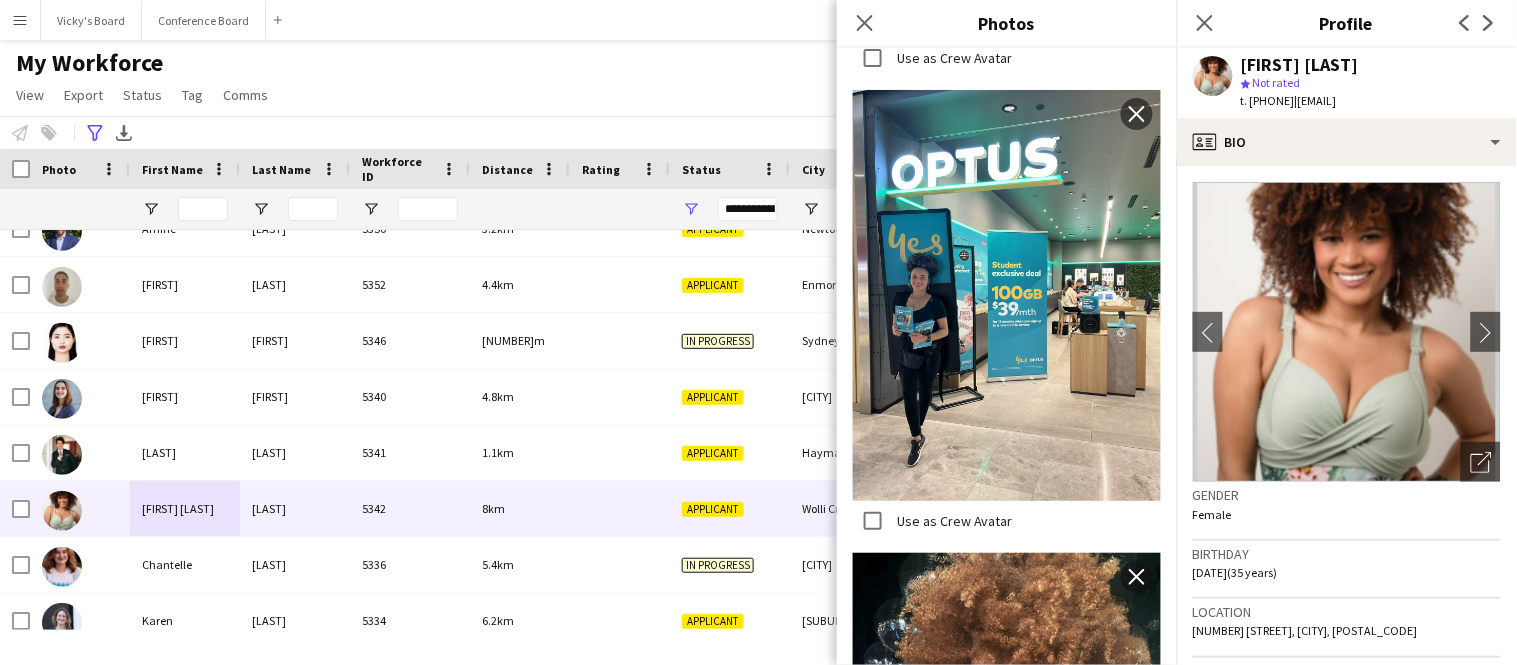 scroll, scrollTop: 2123, scrollLeft: 0, axis: vertical 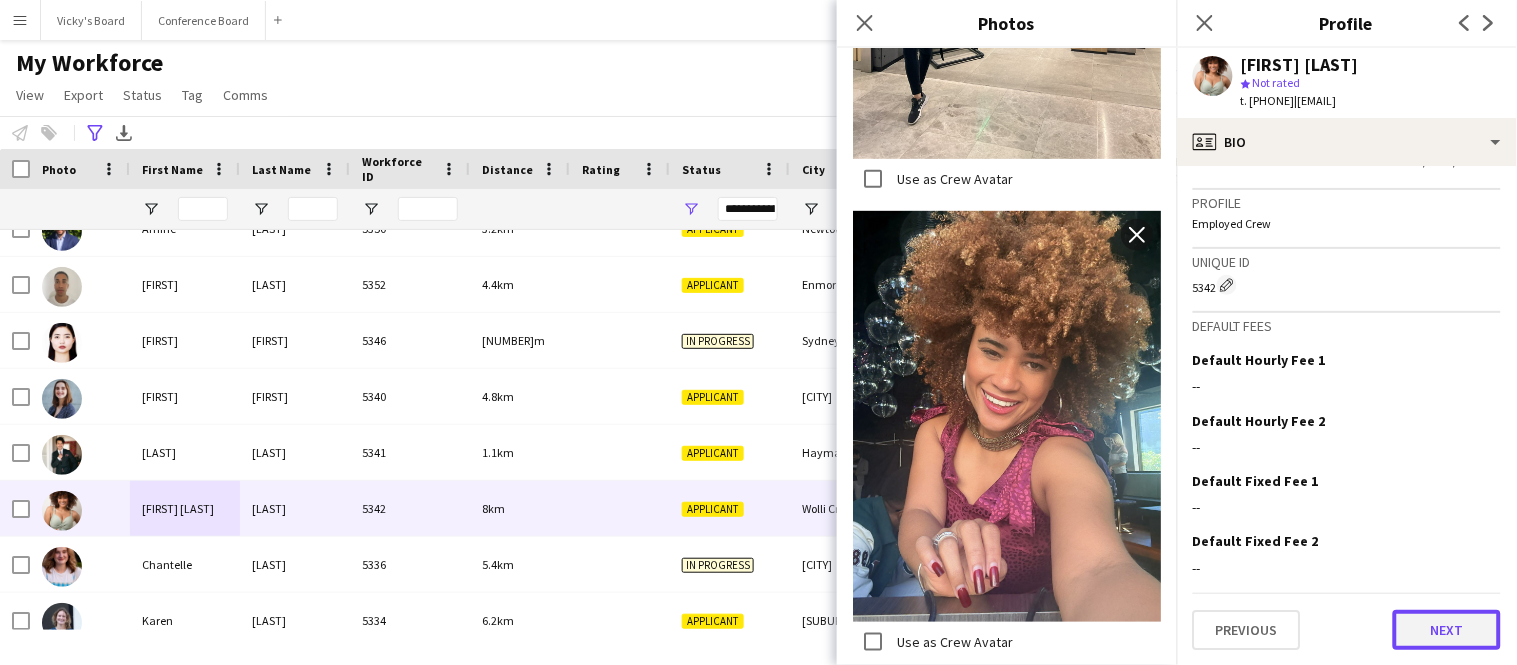 click on "Next" 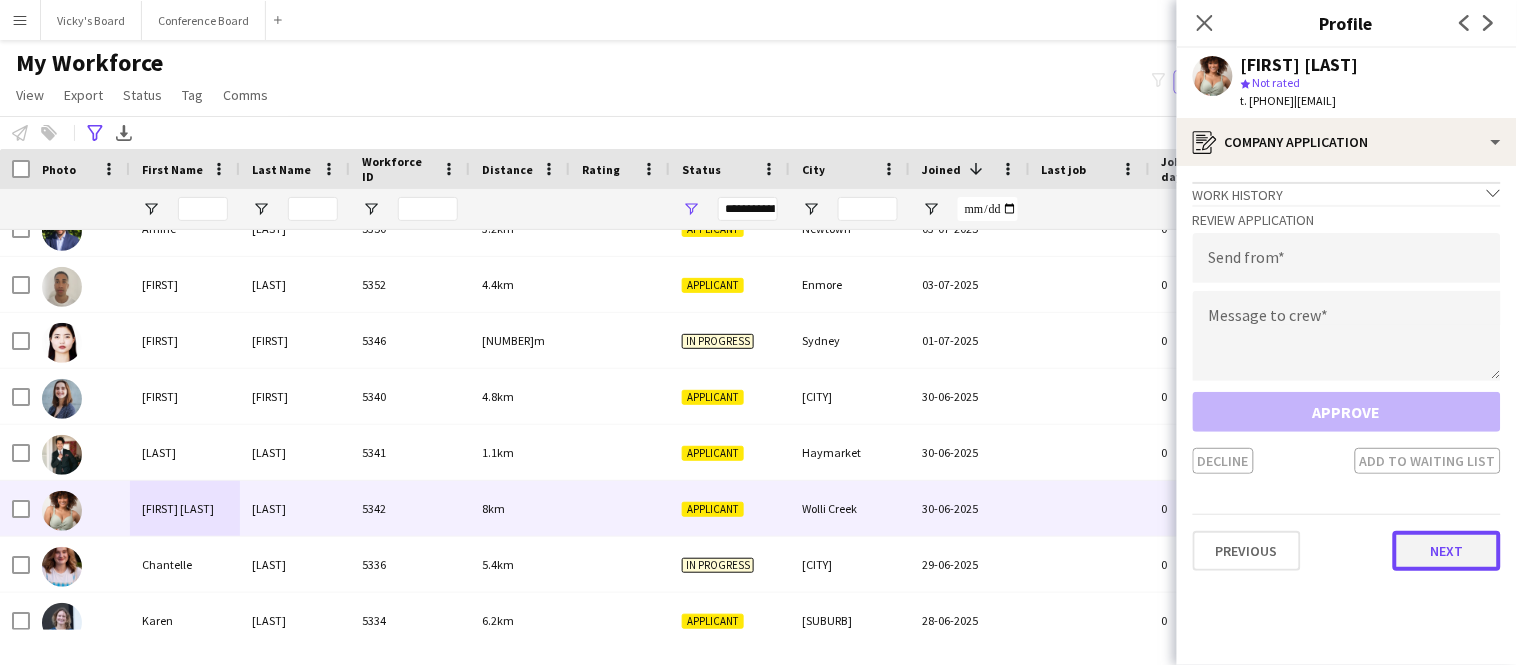 click on "Next" 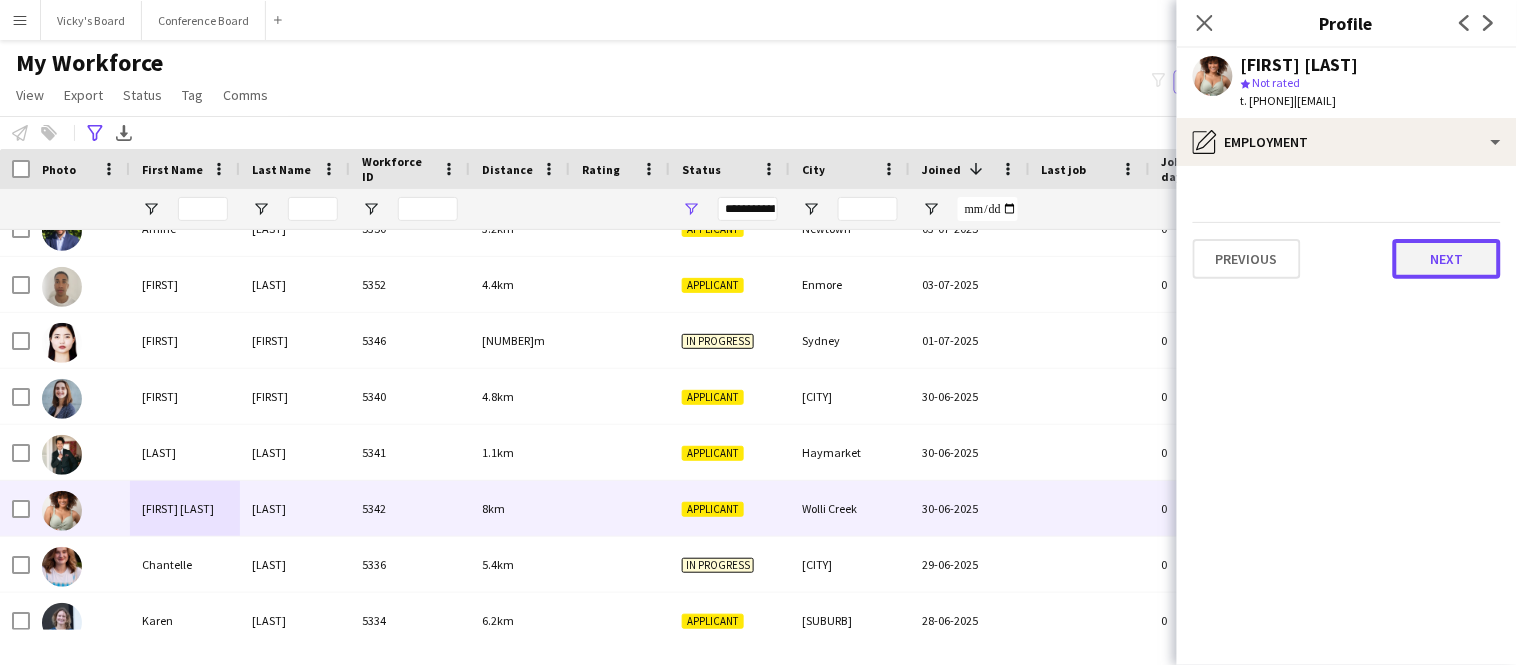 click on "Next" 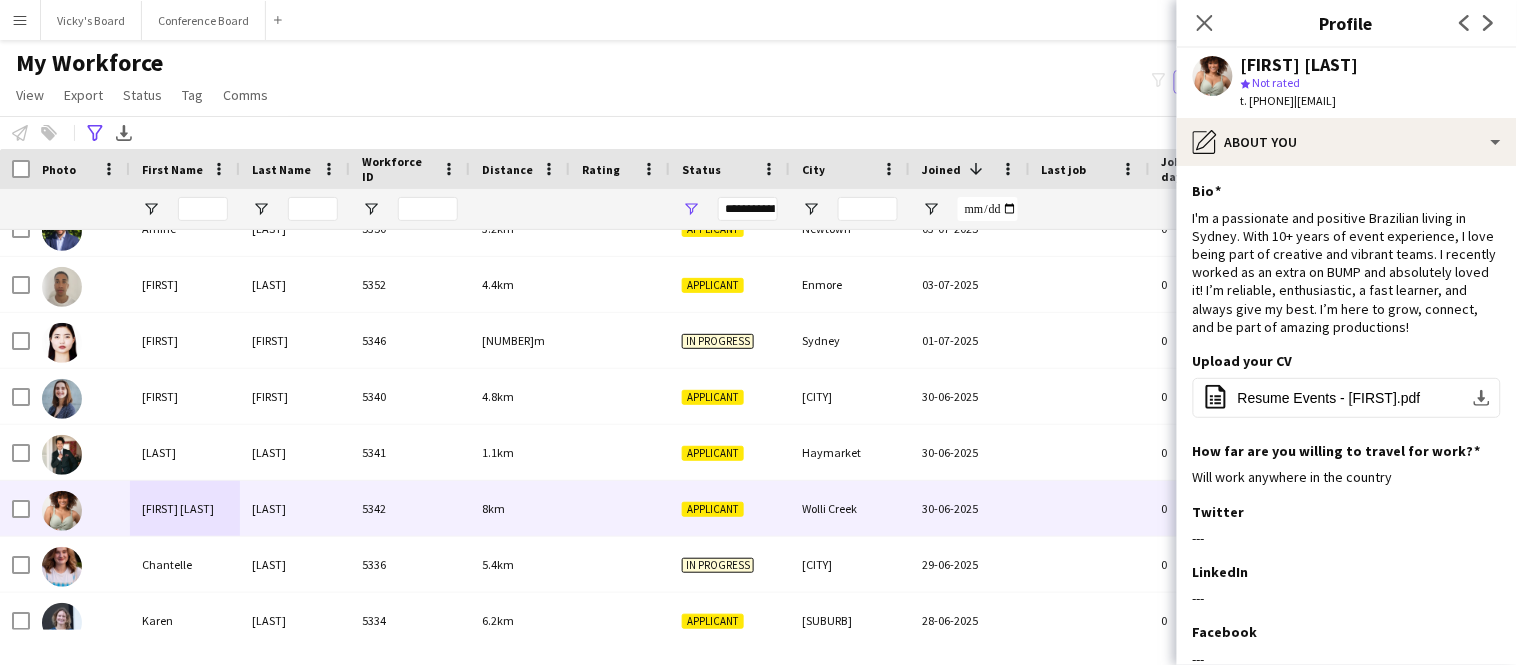 scroll, scrollTop: 225, scrollLeft: 0, axis: vertical 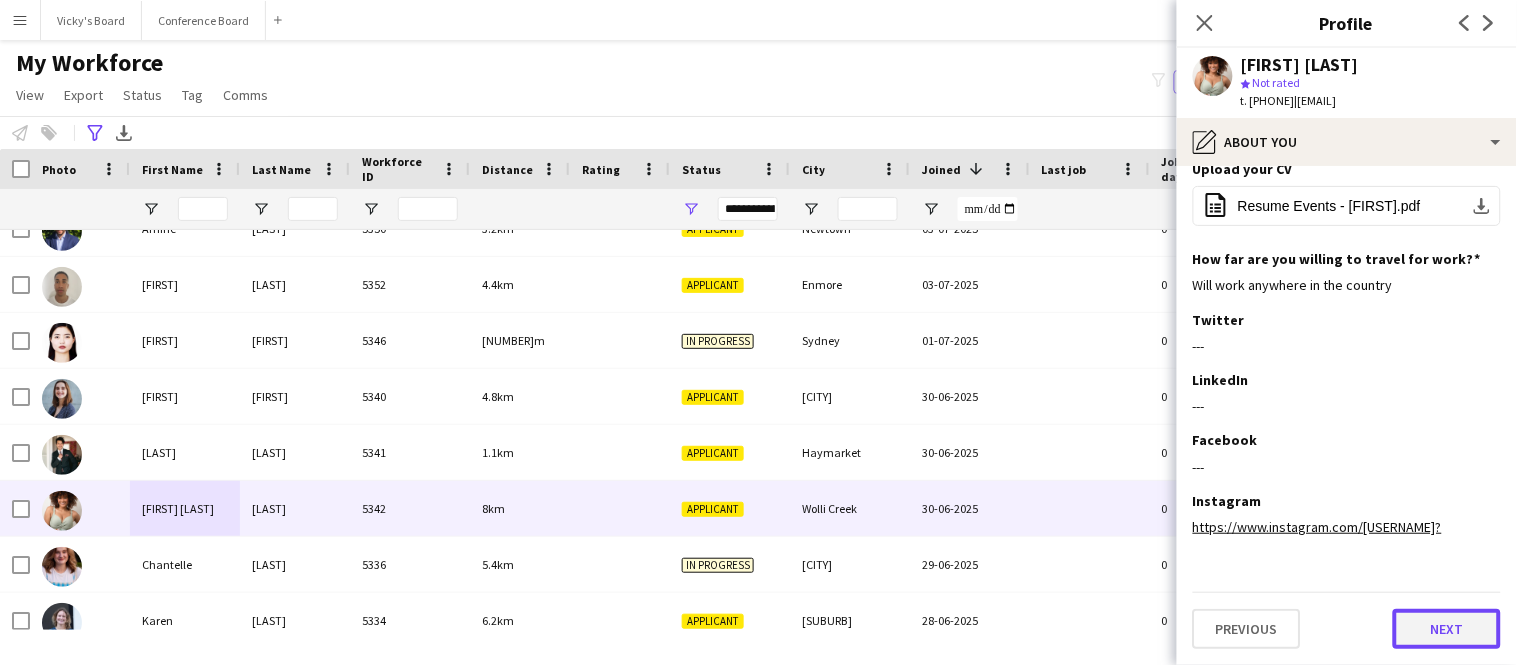 click on "Next" 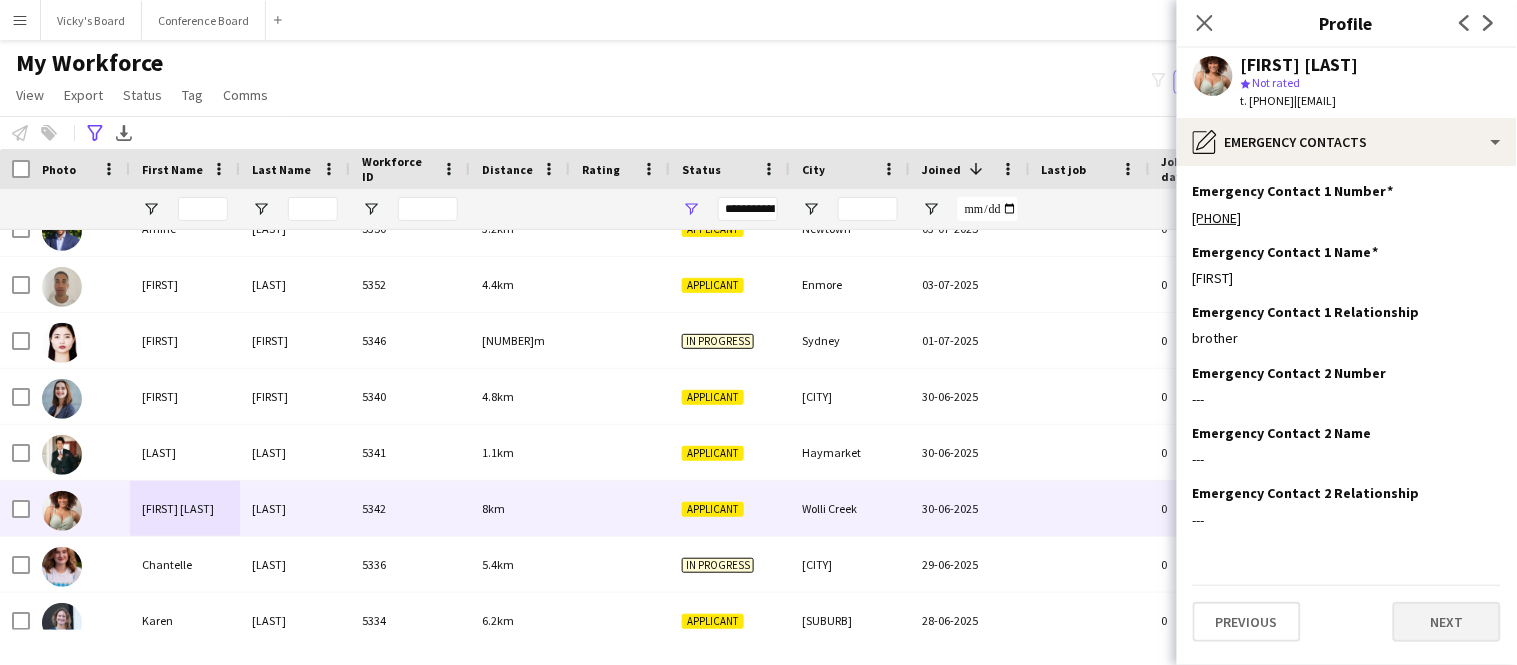 scroll, scrollTop: 0, scrollLeft: 0, axis: both 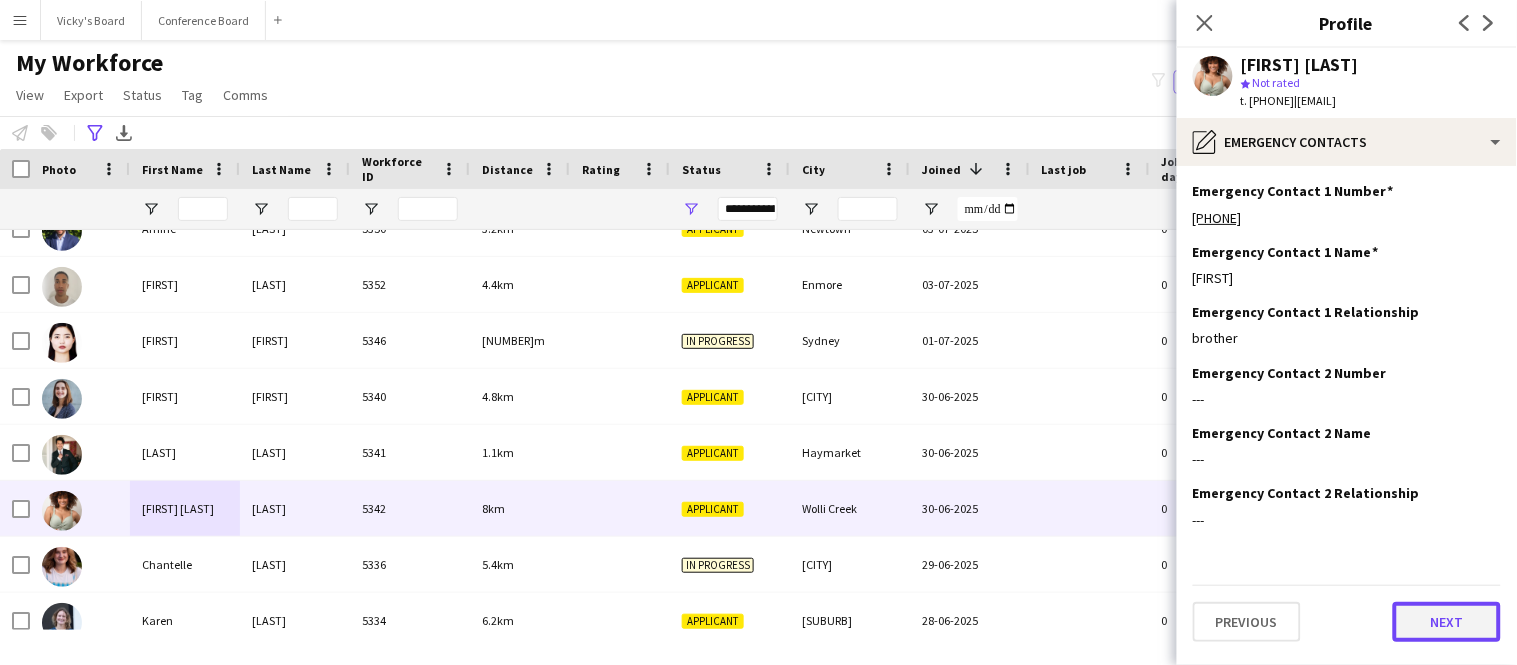 click on "Next" 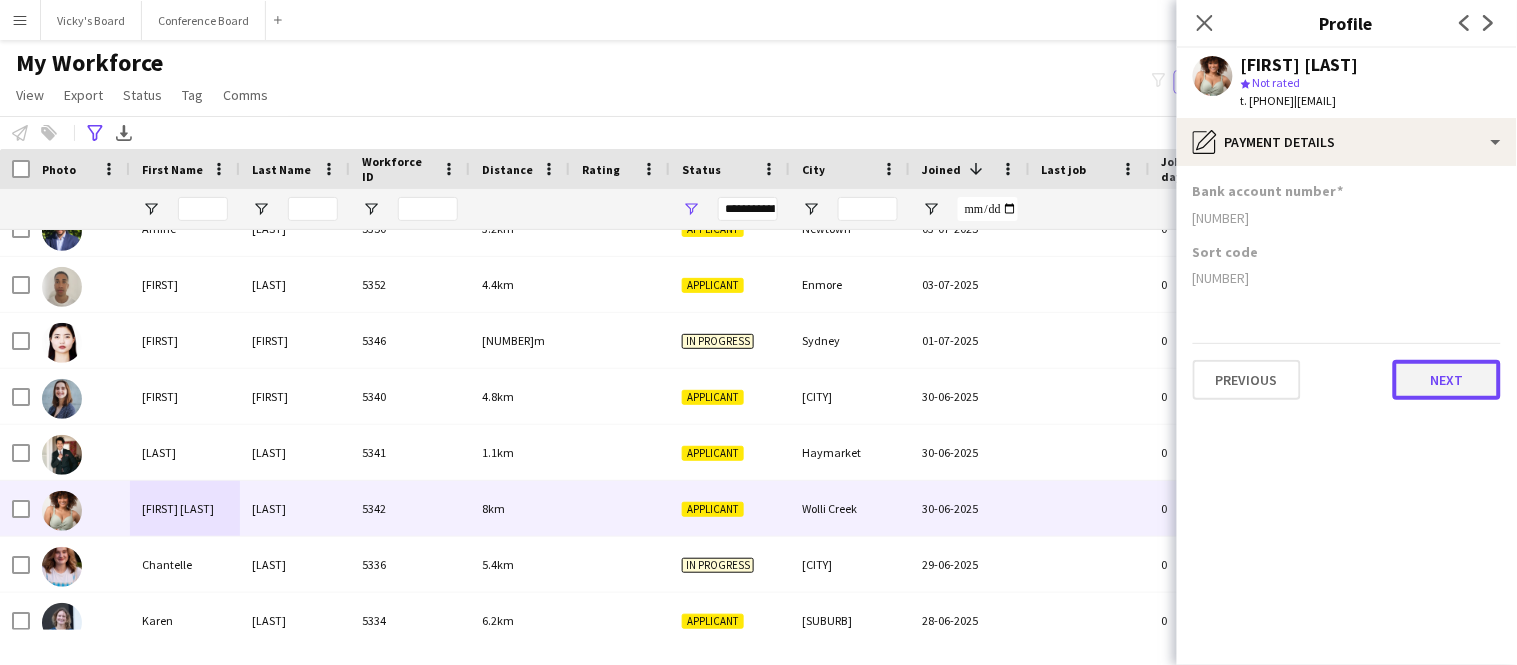 click on "Next" 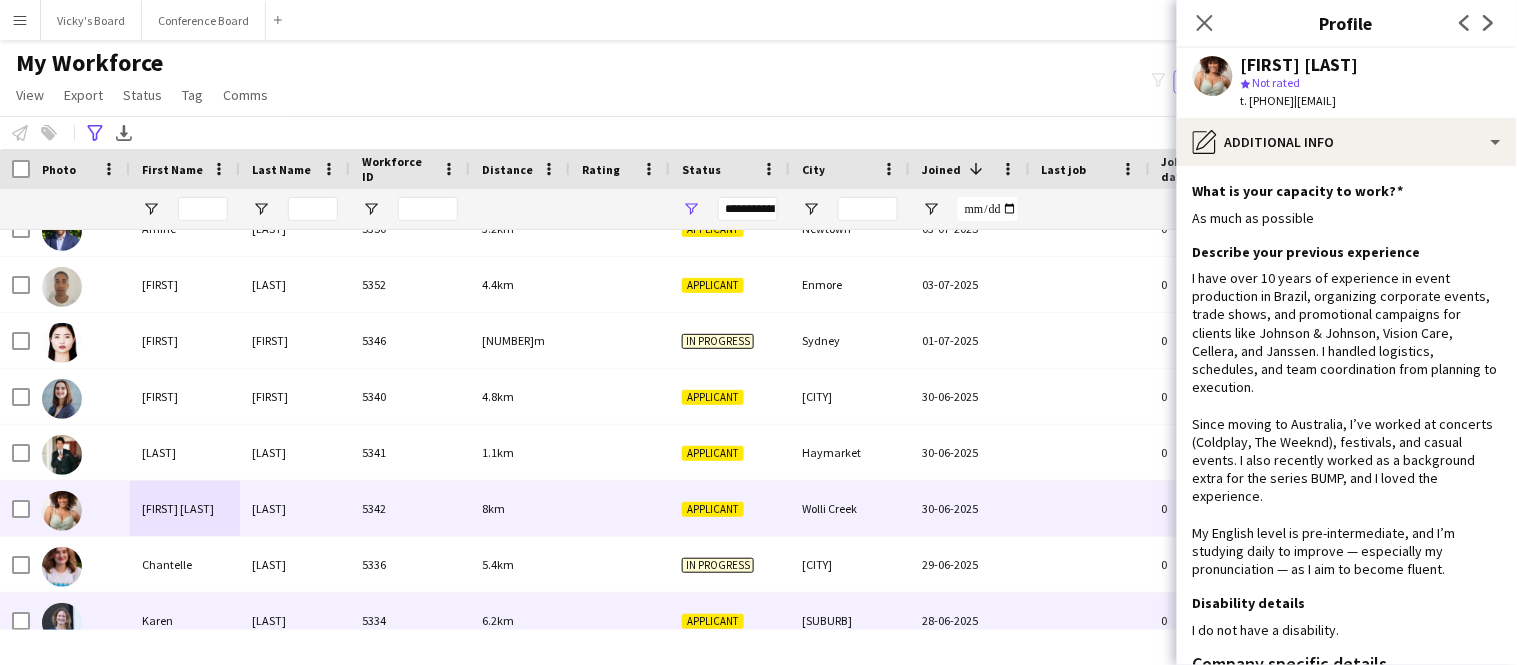 scroll, scrollTop: 2204, scrollLeft: 0, axis: vertical 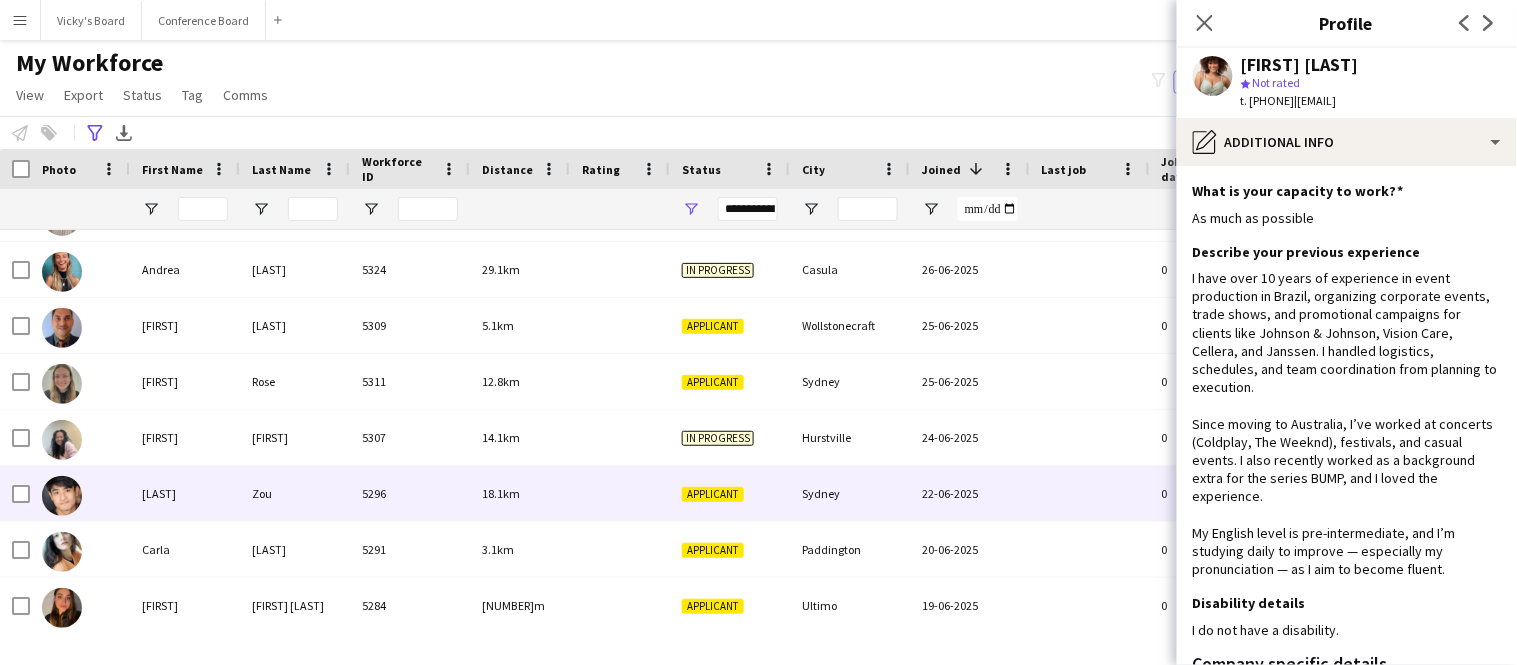 click on "Zou" at bounding box center (295, 493) 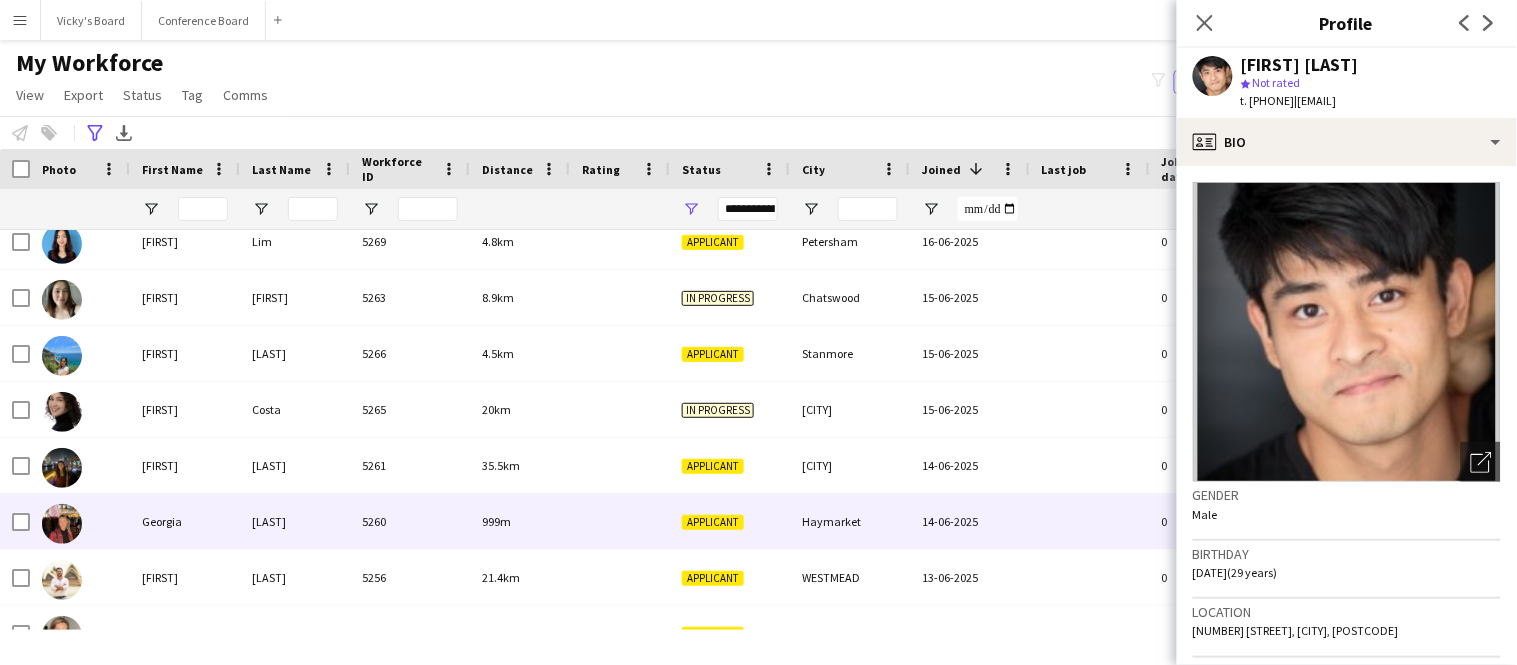 click on "[LAST]" at bounding box center [295, 521] 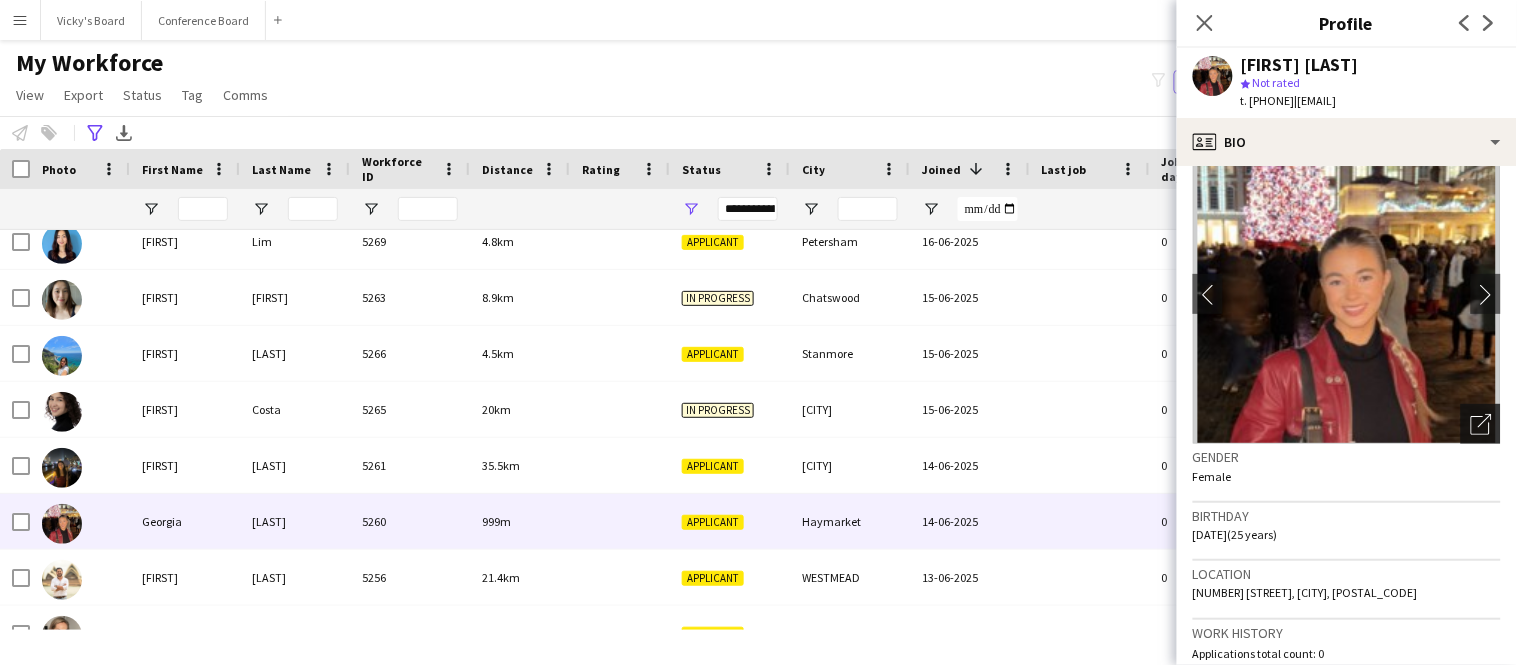 click on "Open photos pop-in" 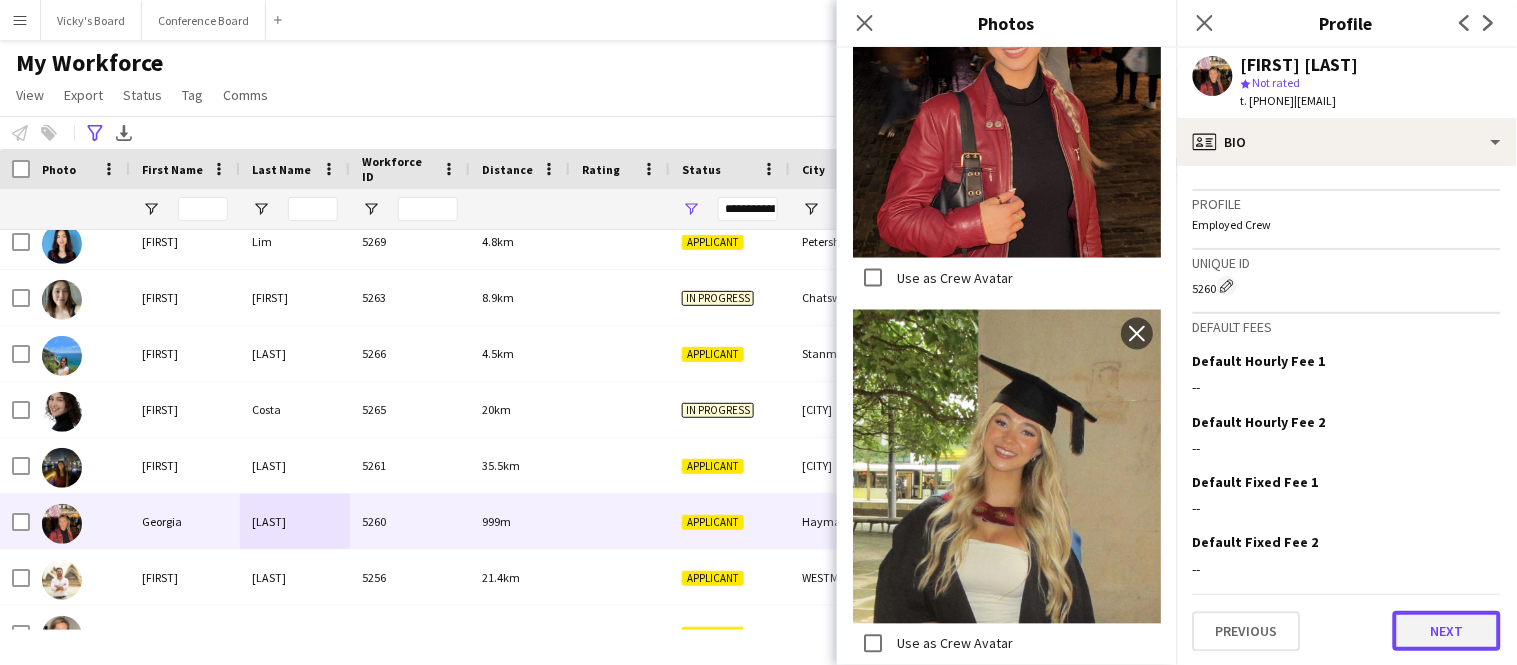 click on "Next" 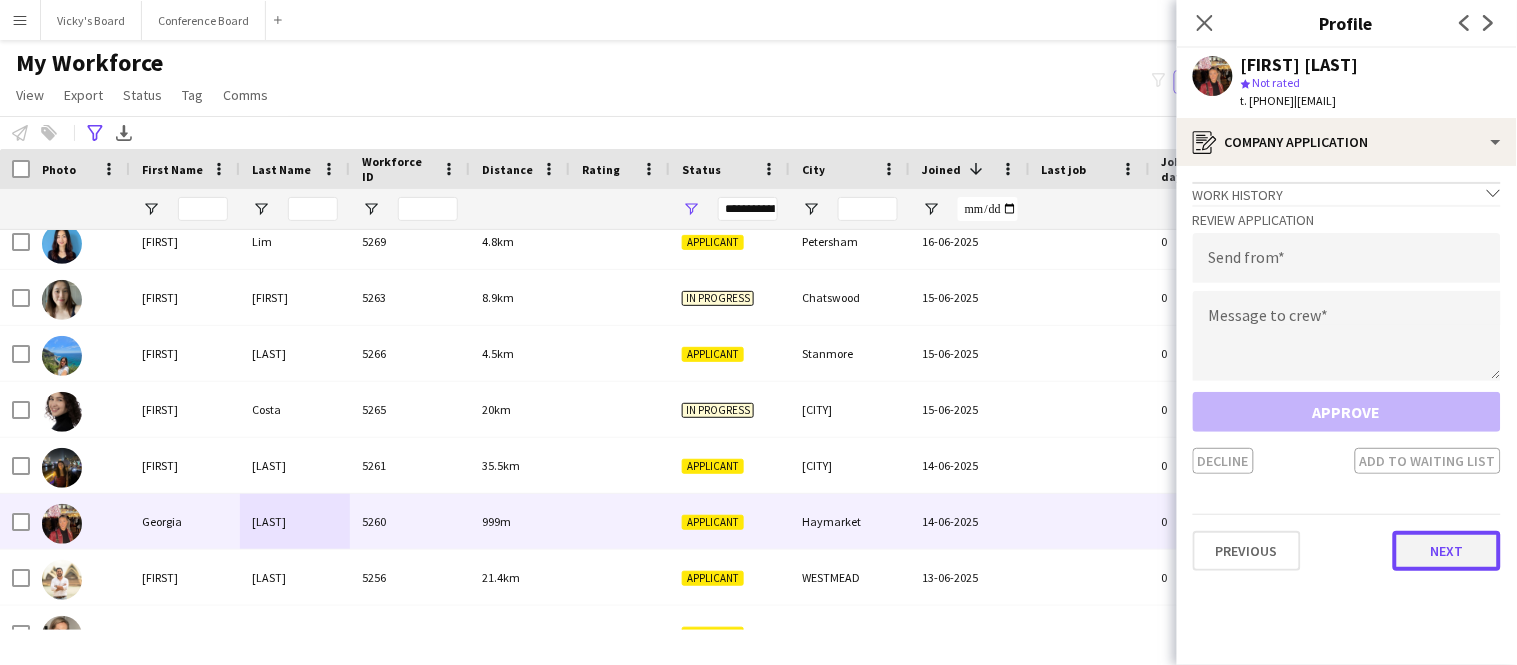 click on "Next" 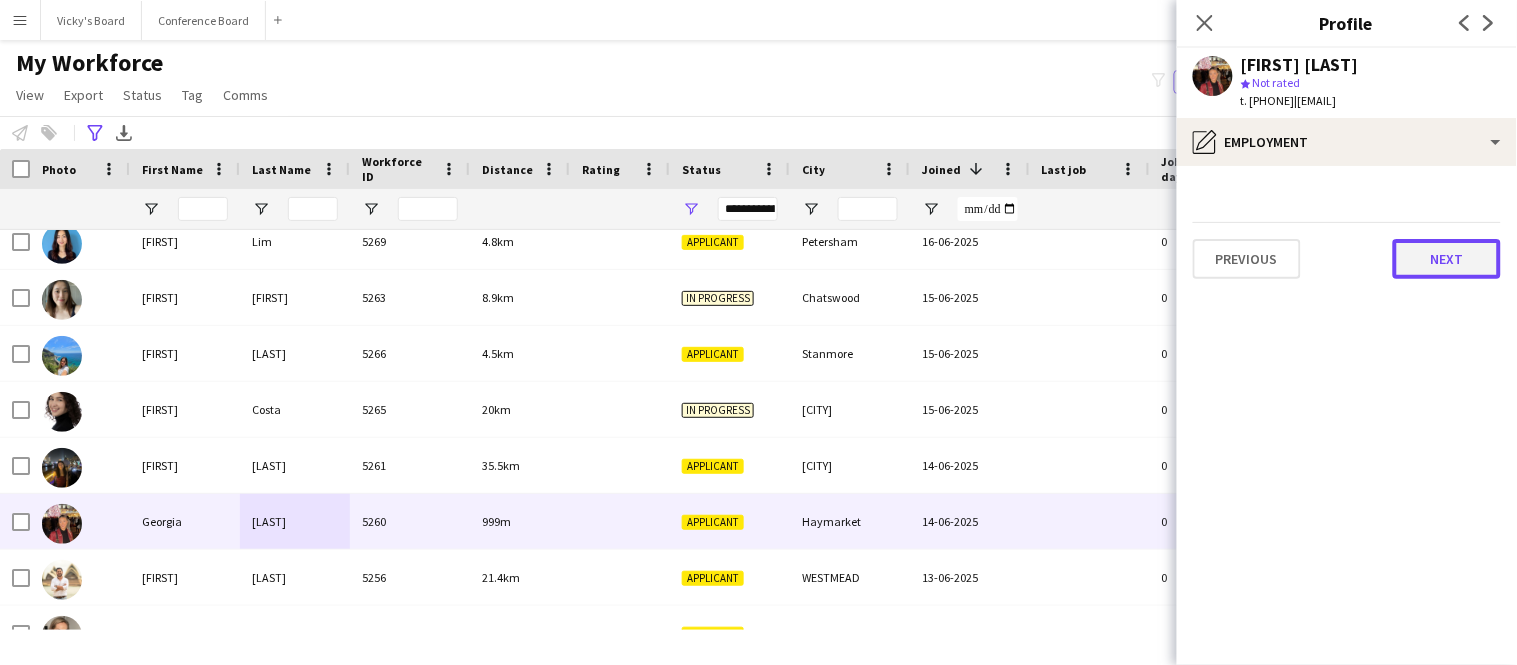 click on "Next" 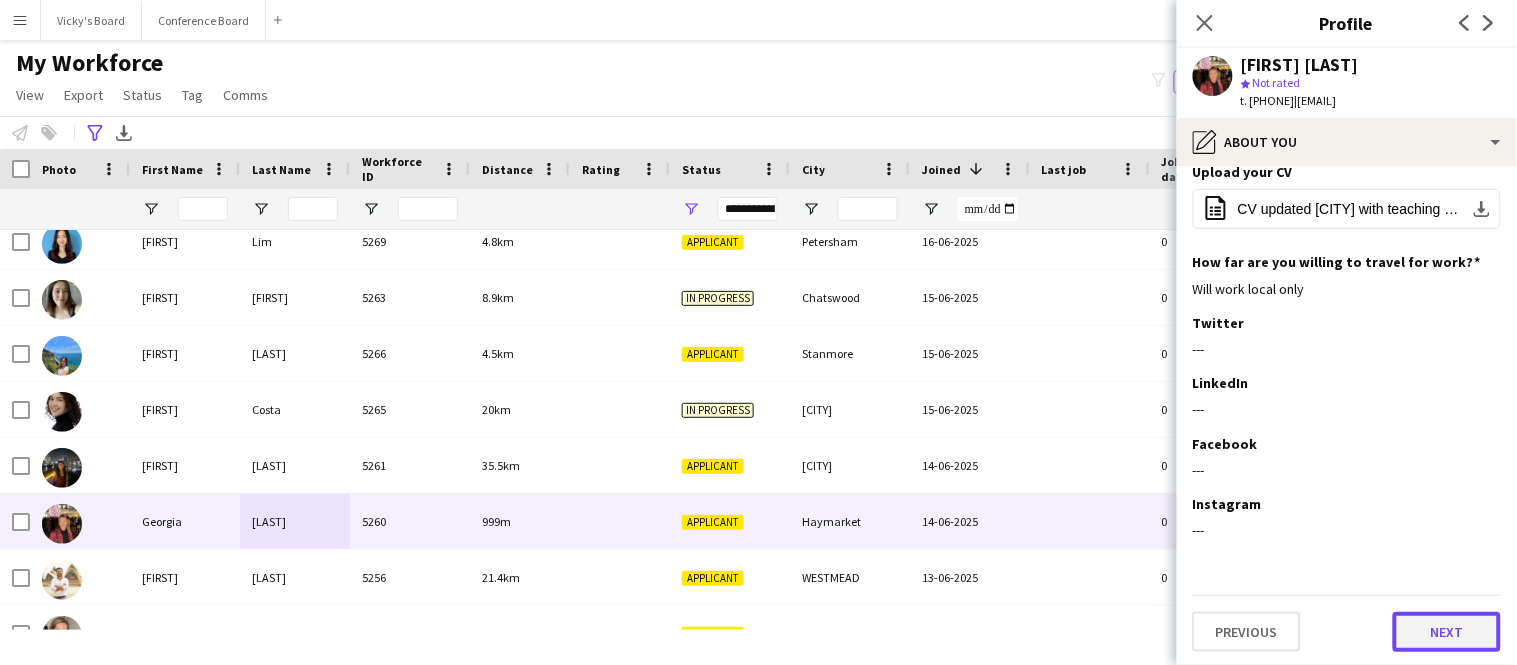 click on "Next" 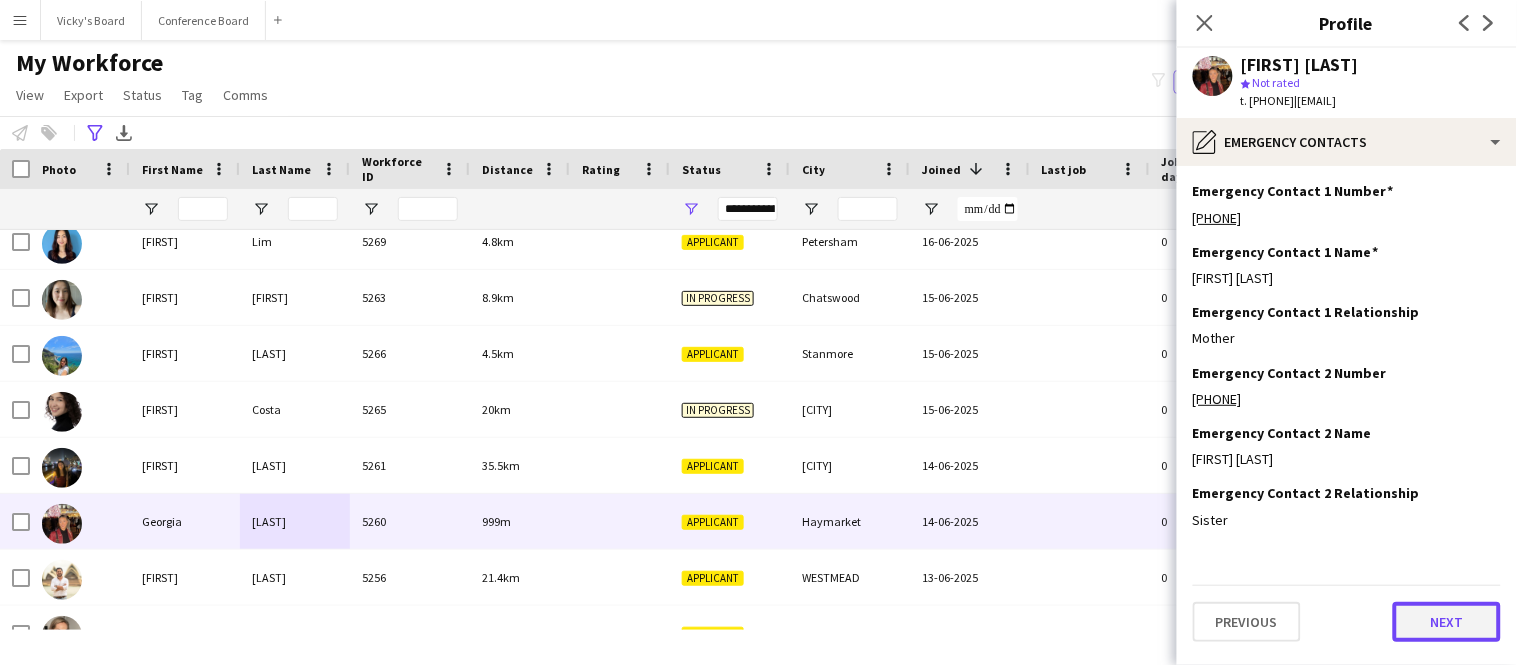 click on "Next" 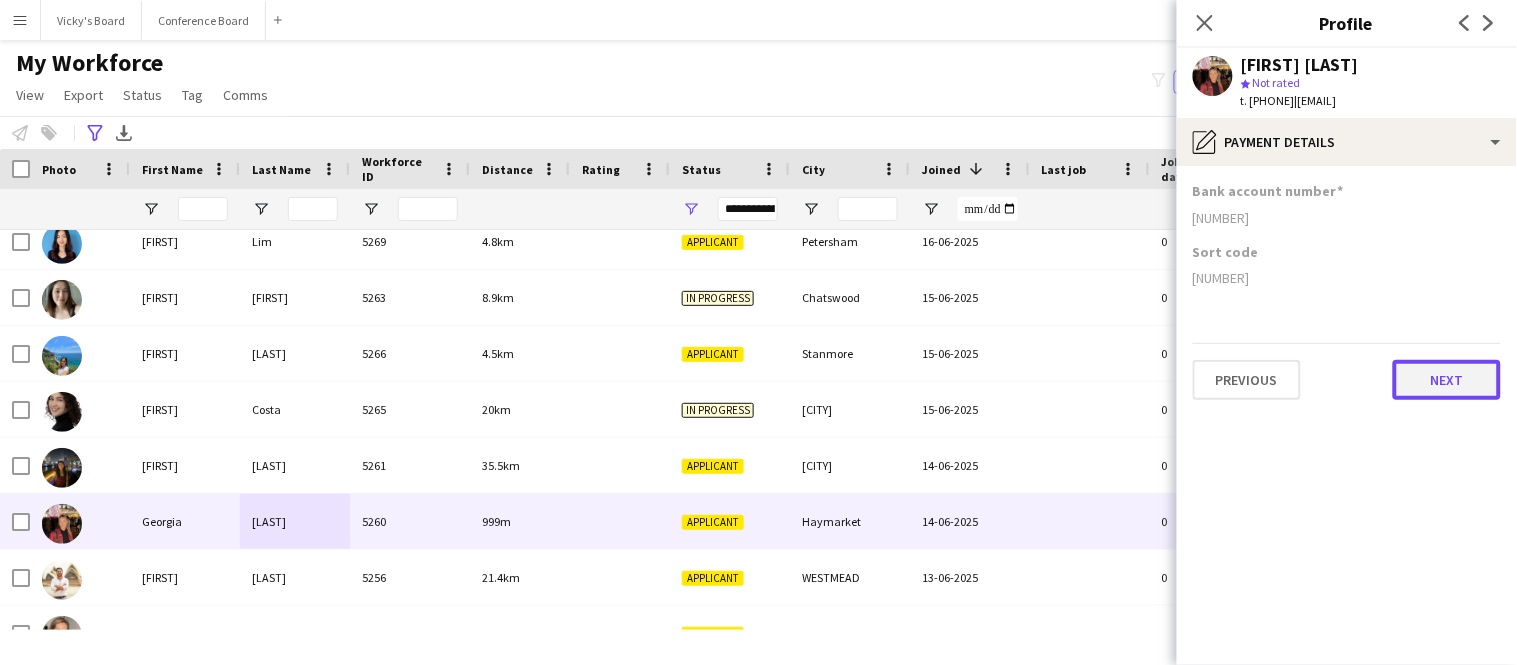click on "Next" 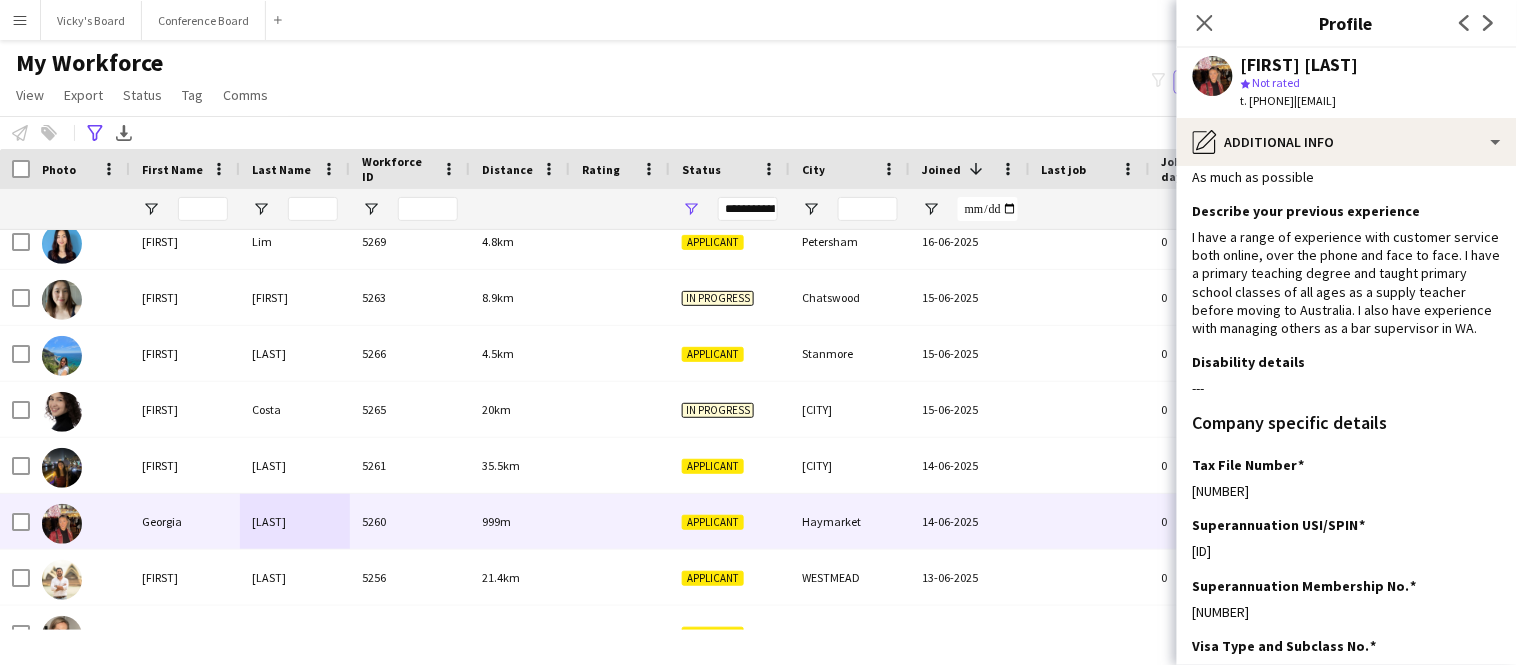 scroll, scrollTop: 244, scrollLeft: 0, axis: vertical 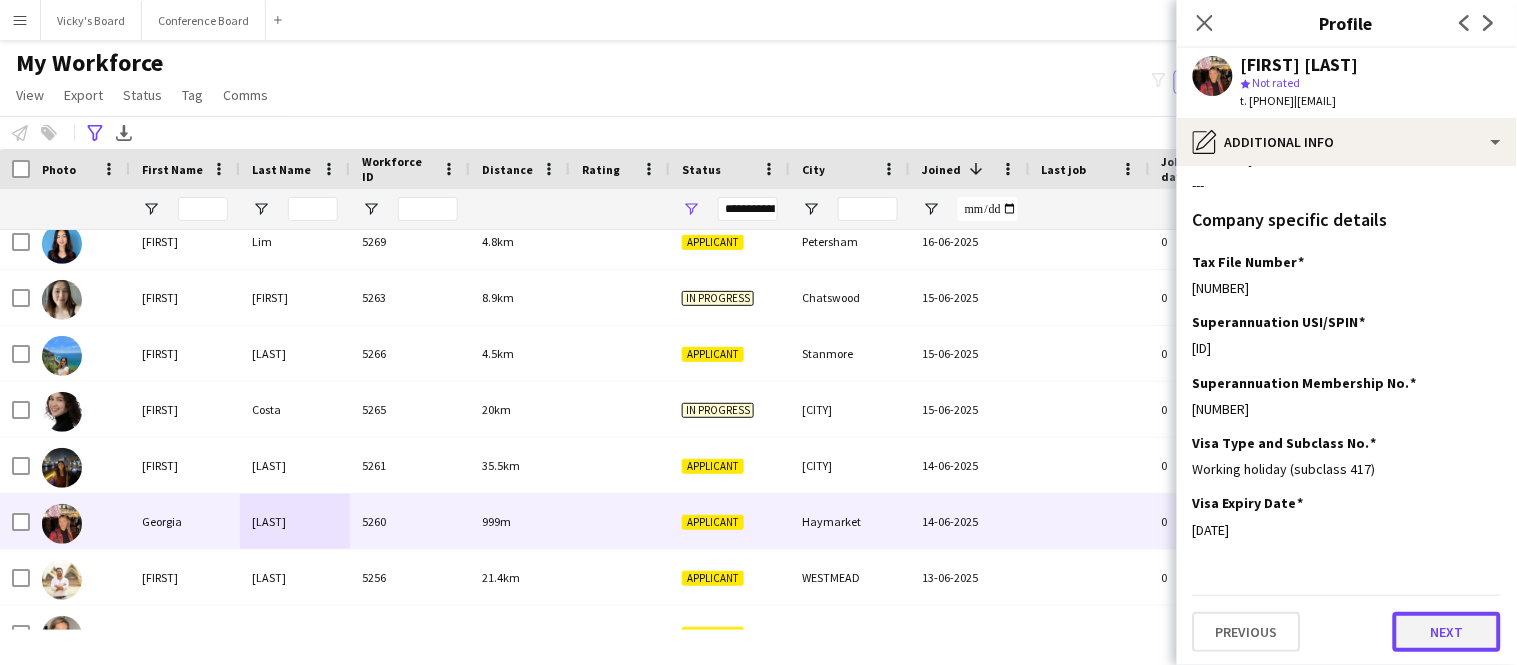 click on "Next" 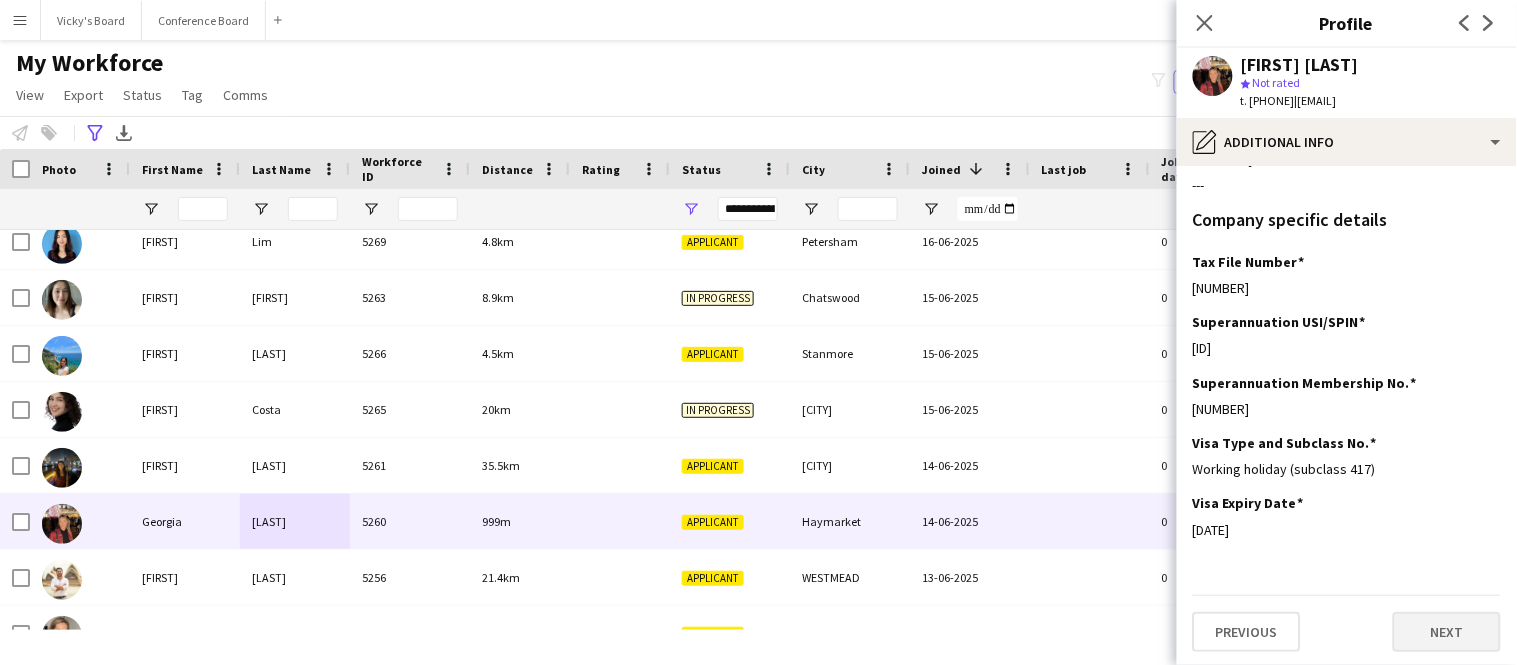scroll, scrollTop: 0, scrollLeft: 0, axis: both 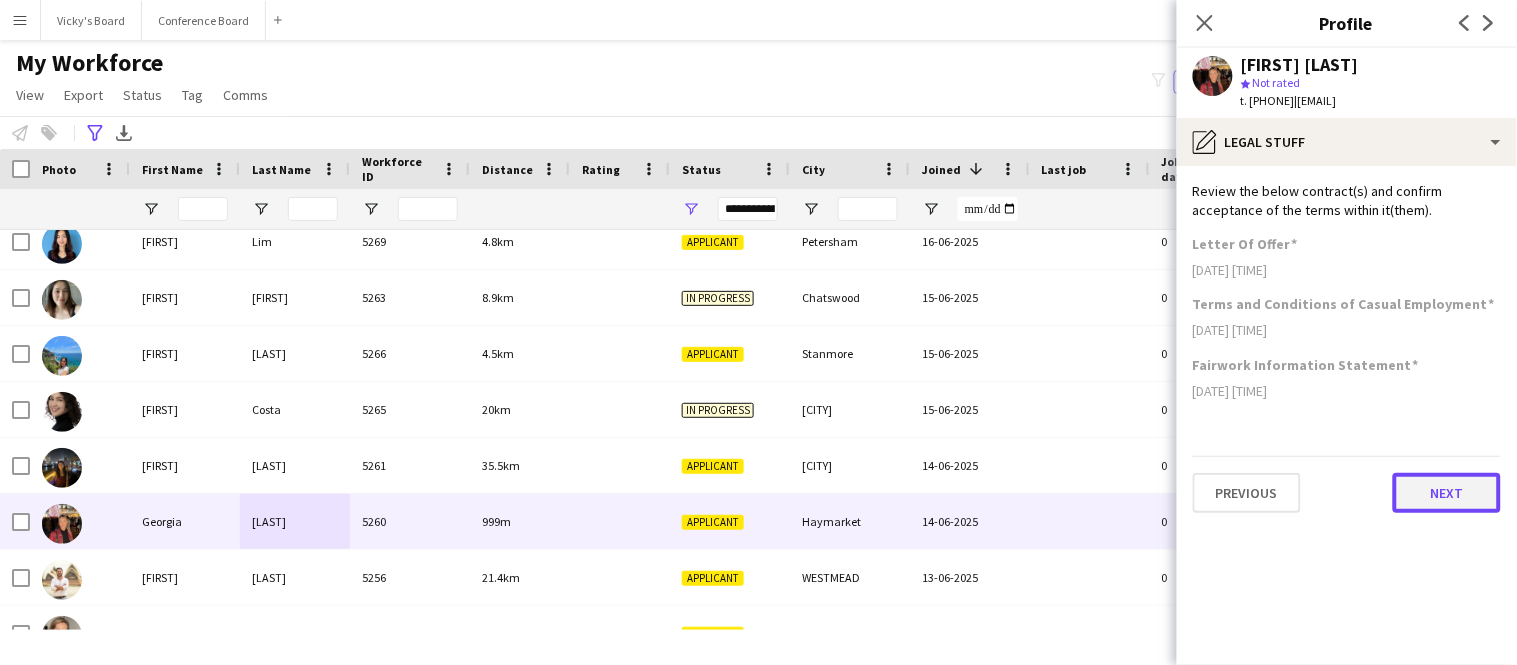 click on "Next" 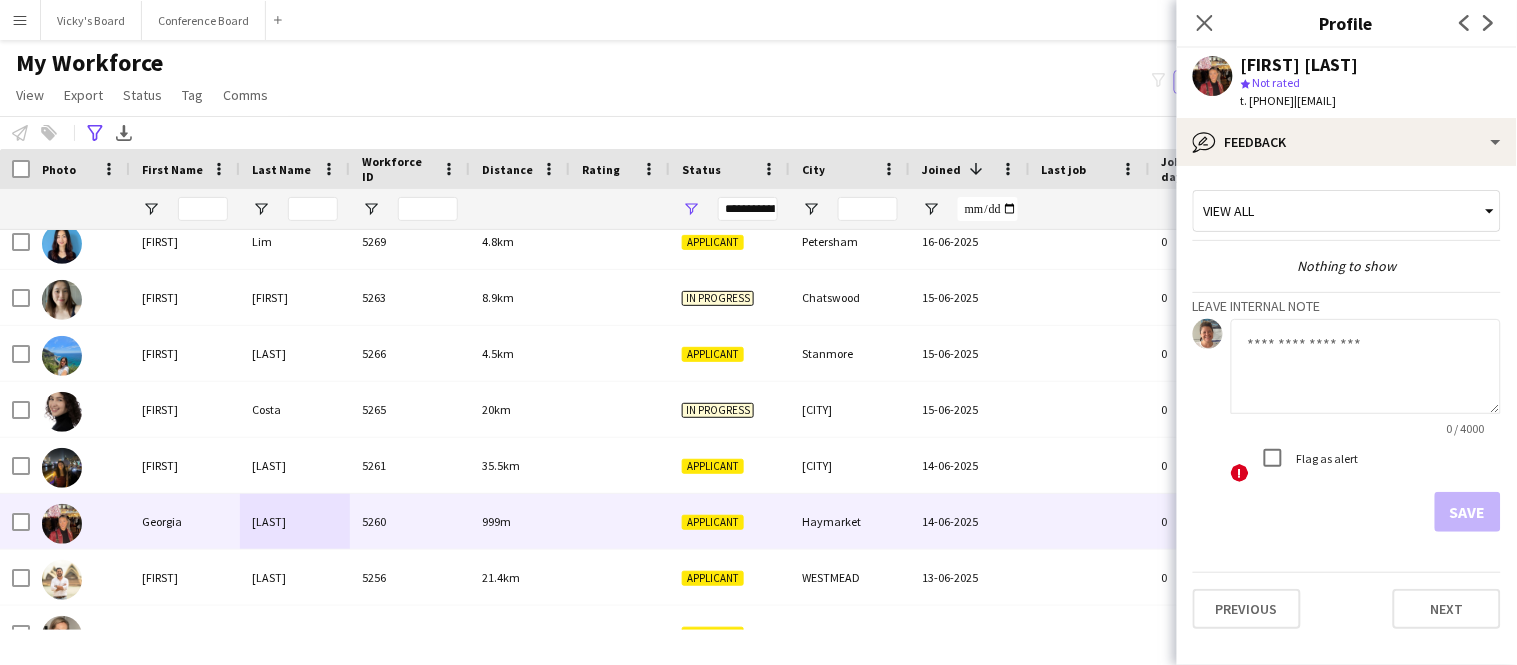 drag, startPoint x: 1332, startPoint y: 101, endPoint x: 1492, endPoint y: 107, distance: 160.11246 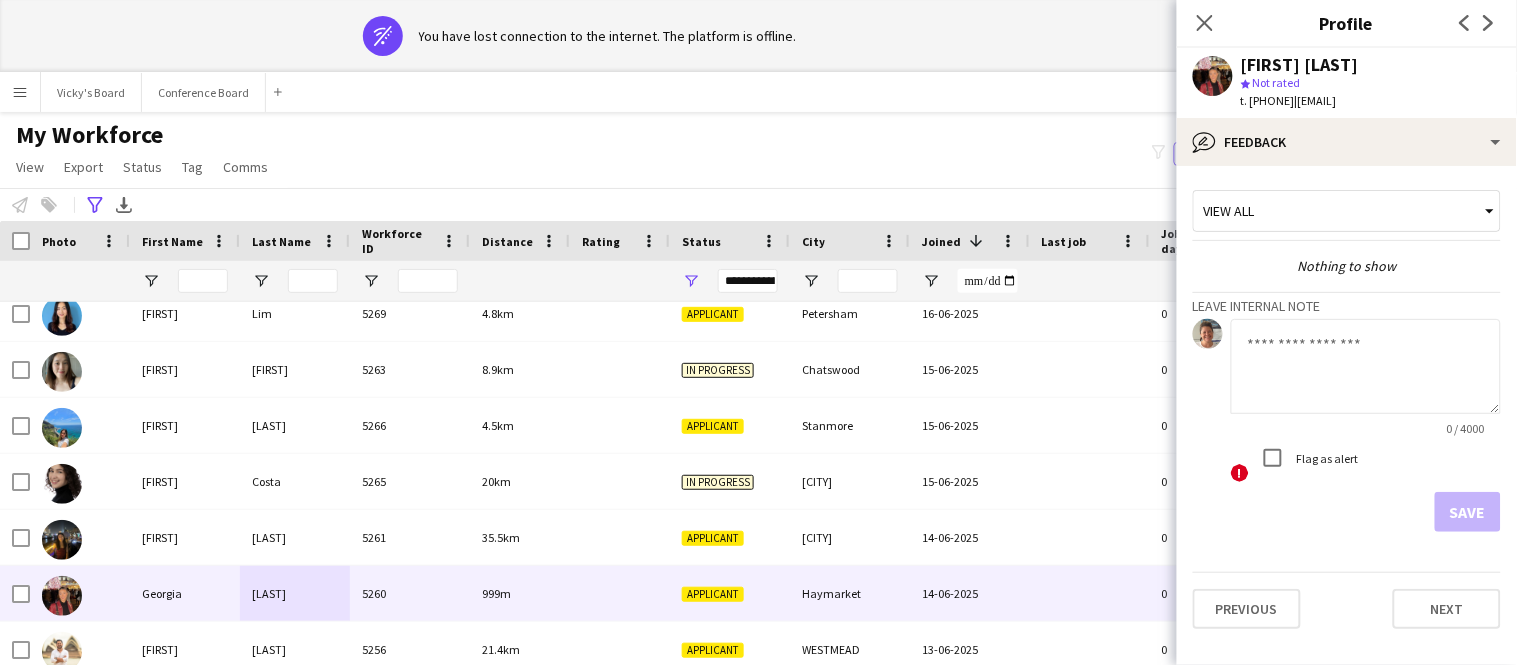click 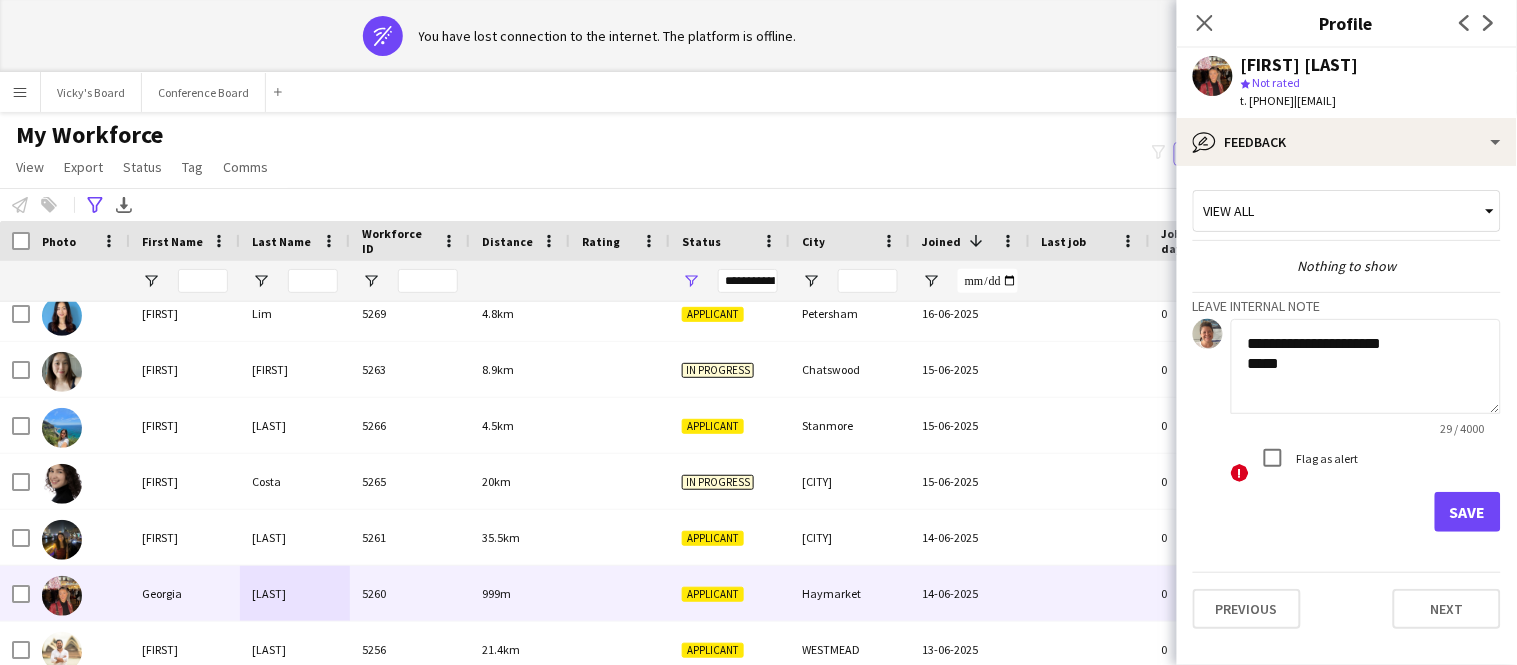 type on "**********" 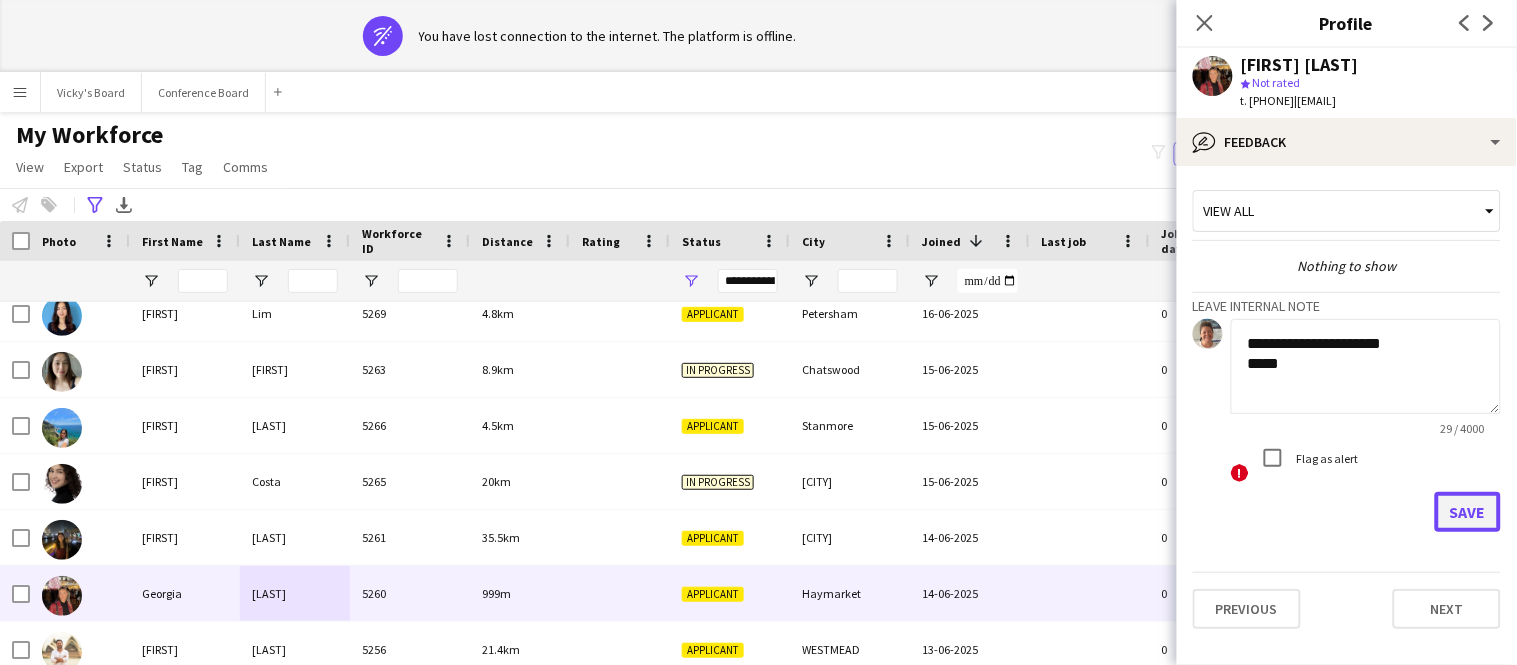 click on "Save" 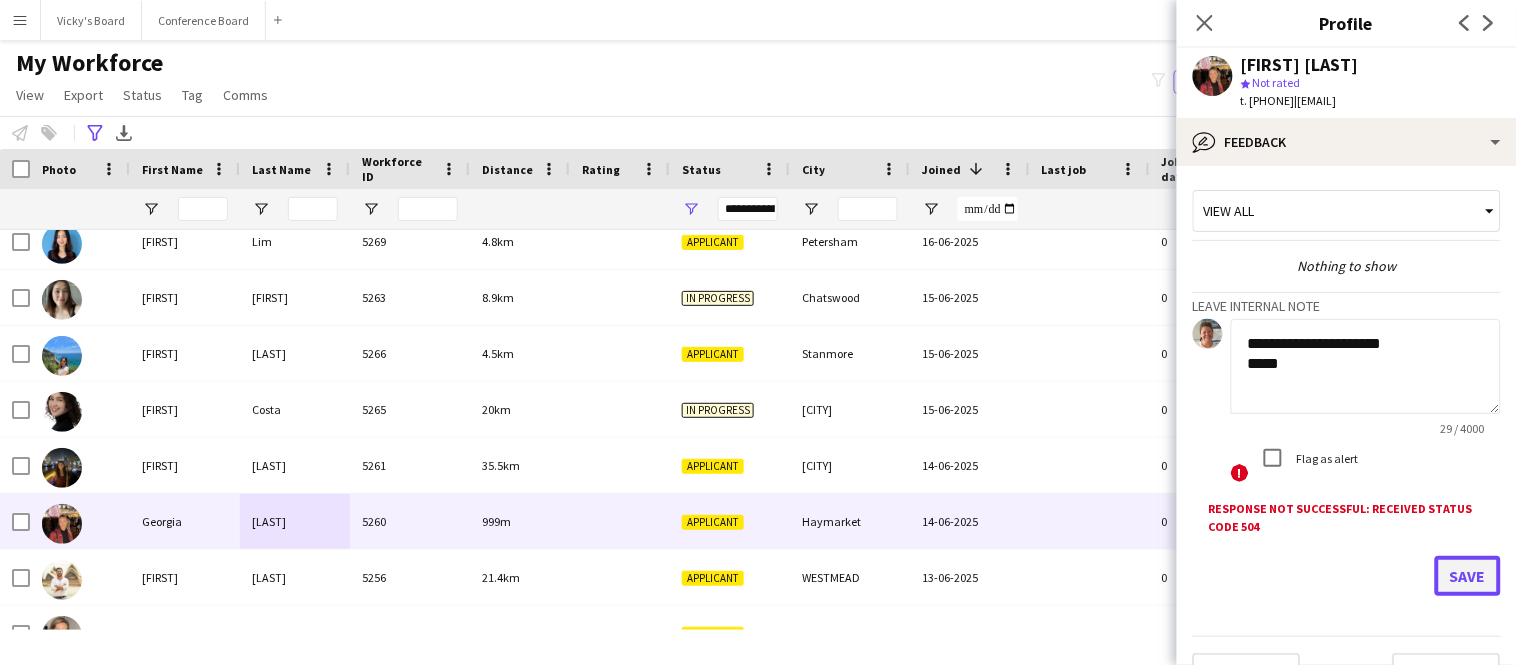 click on "Save" 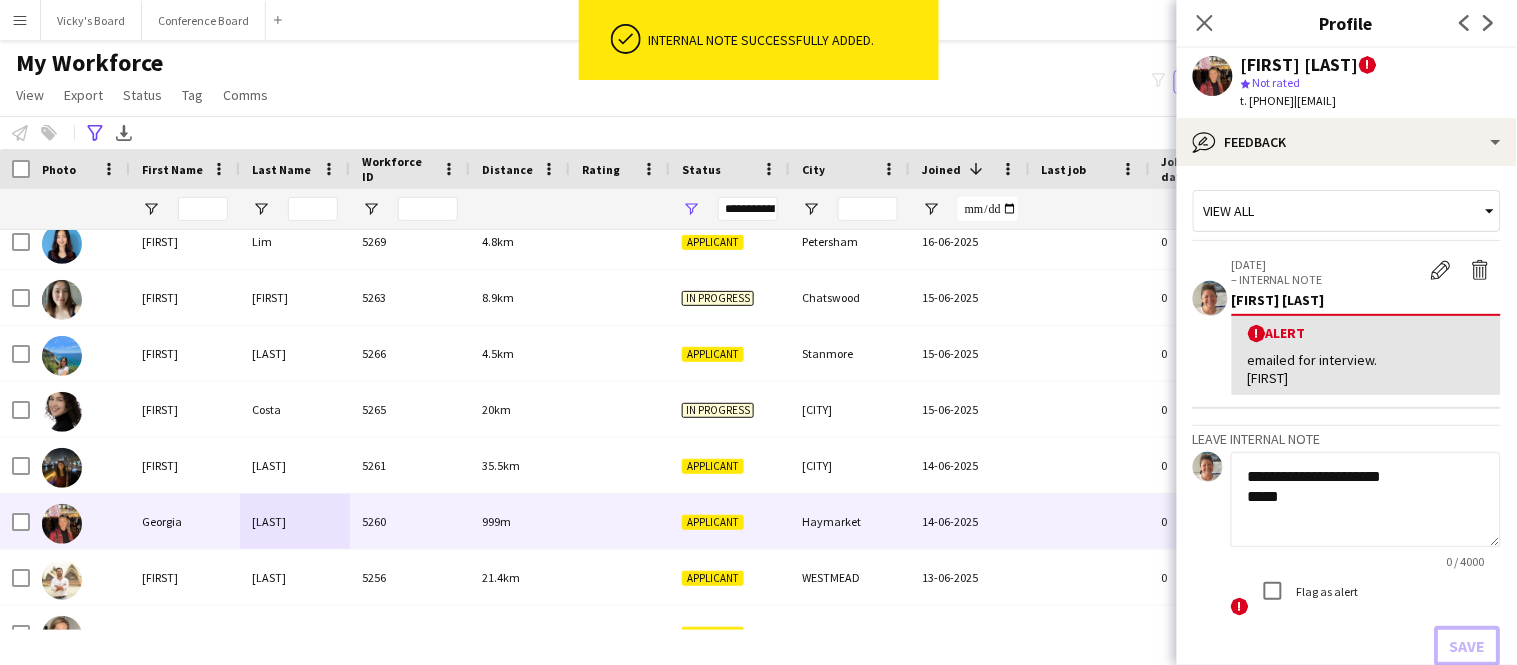 type 